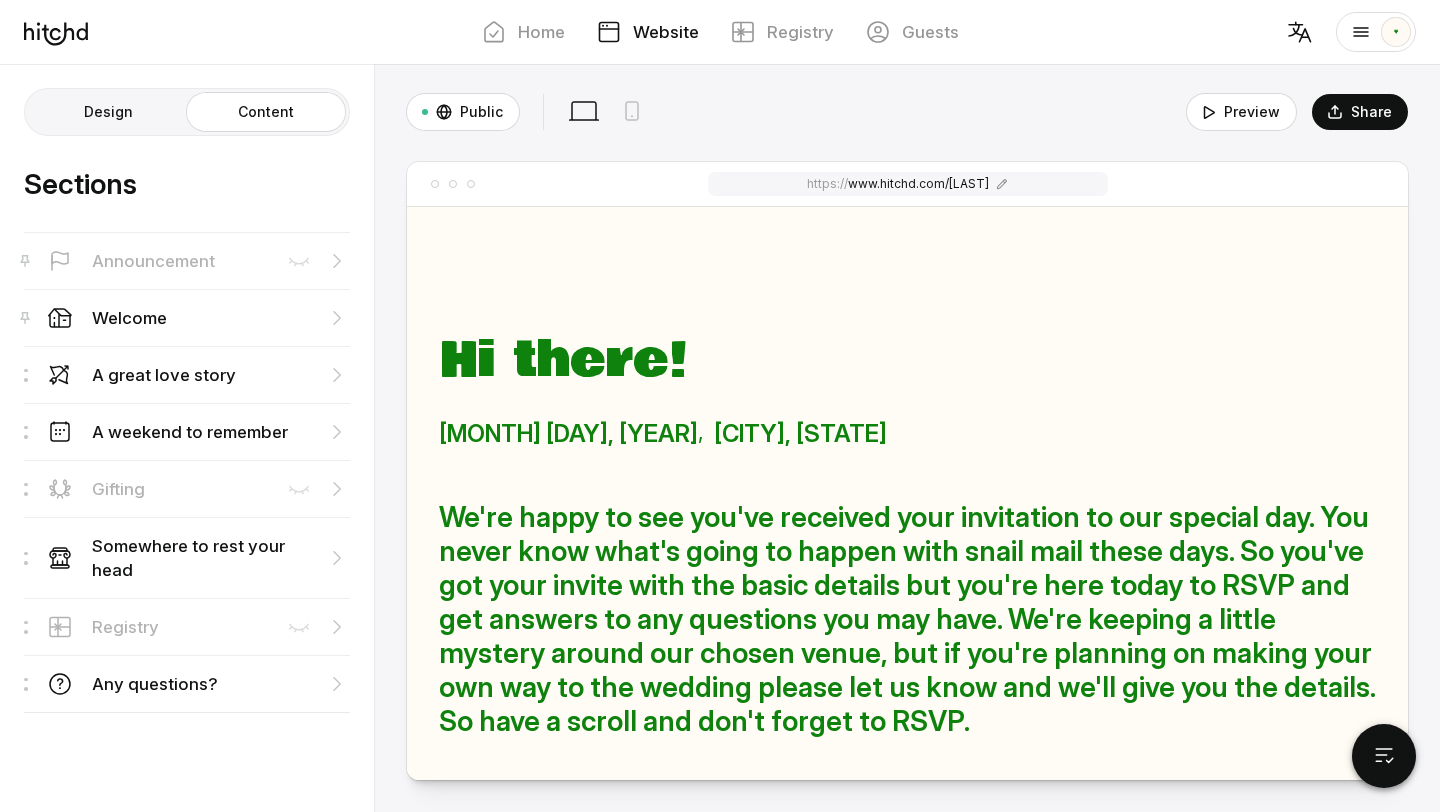 scroll, scrollTop: 0, scrollLeft: 0, axis: both 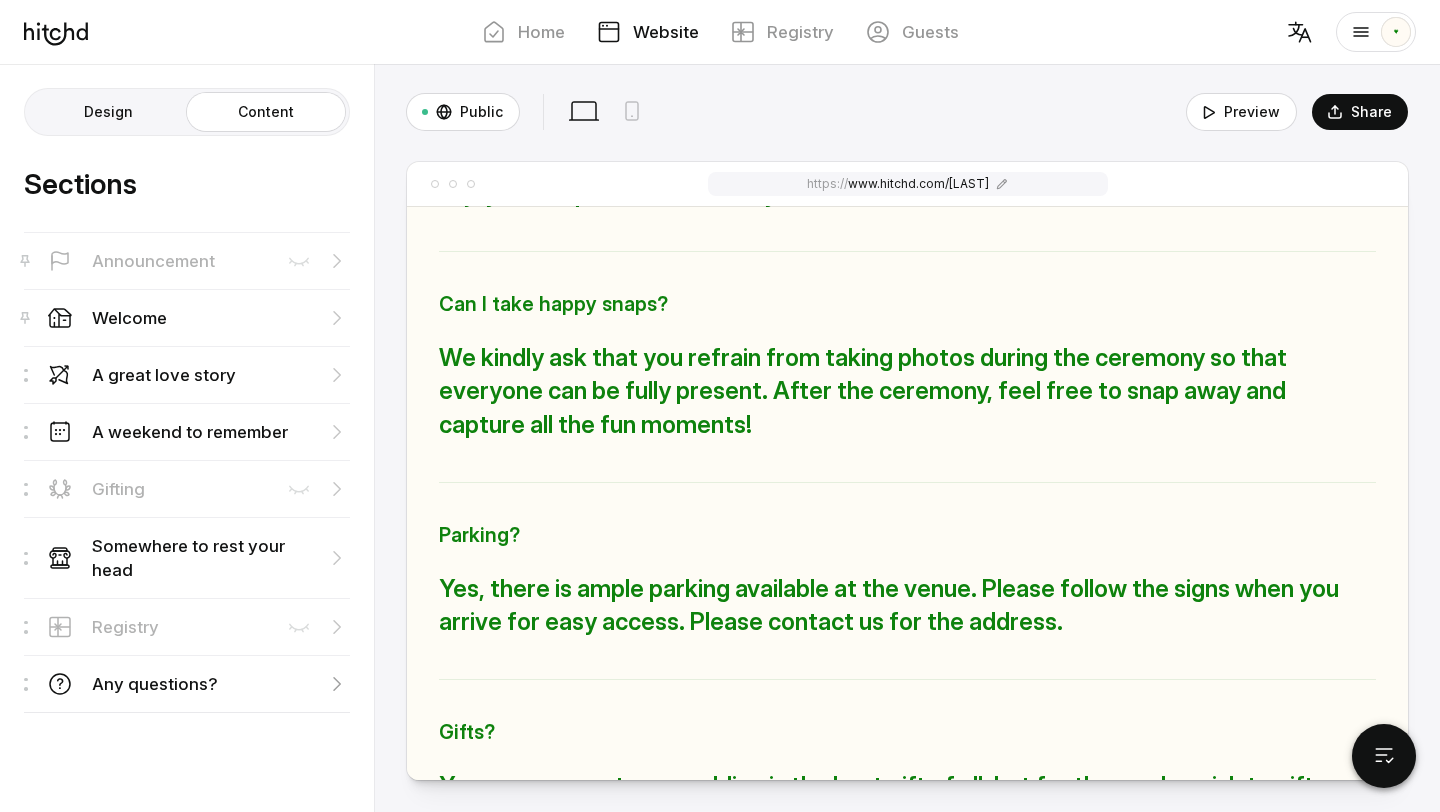 click on "Any questions?" at bounding box center [187, 374] 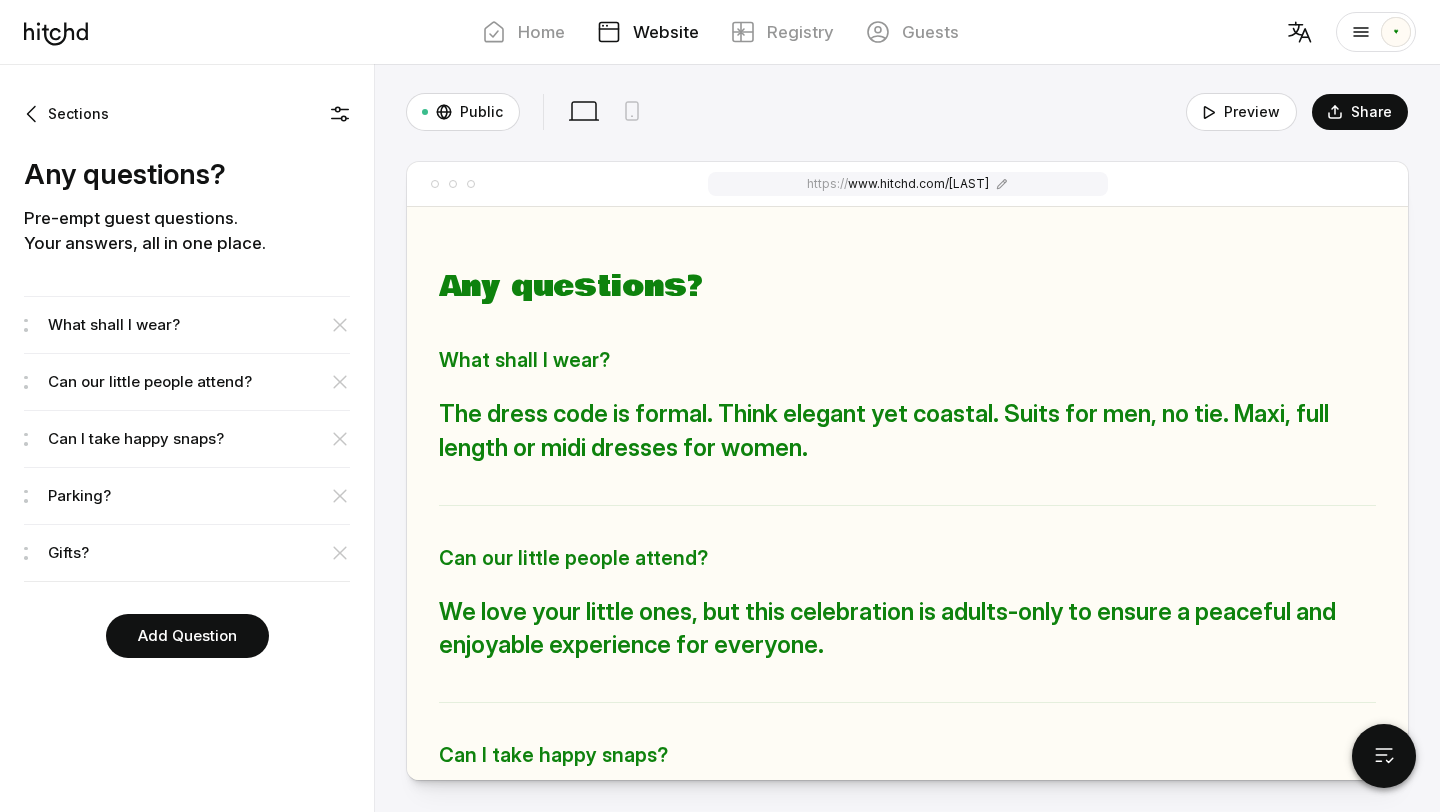 scroll, scrollTop: 4690, scrollLeft: 0, axis: vertical 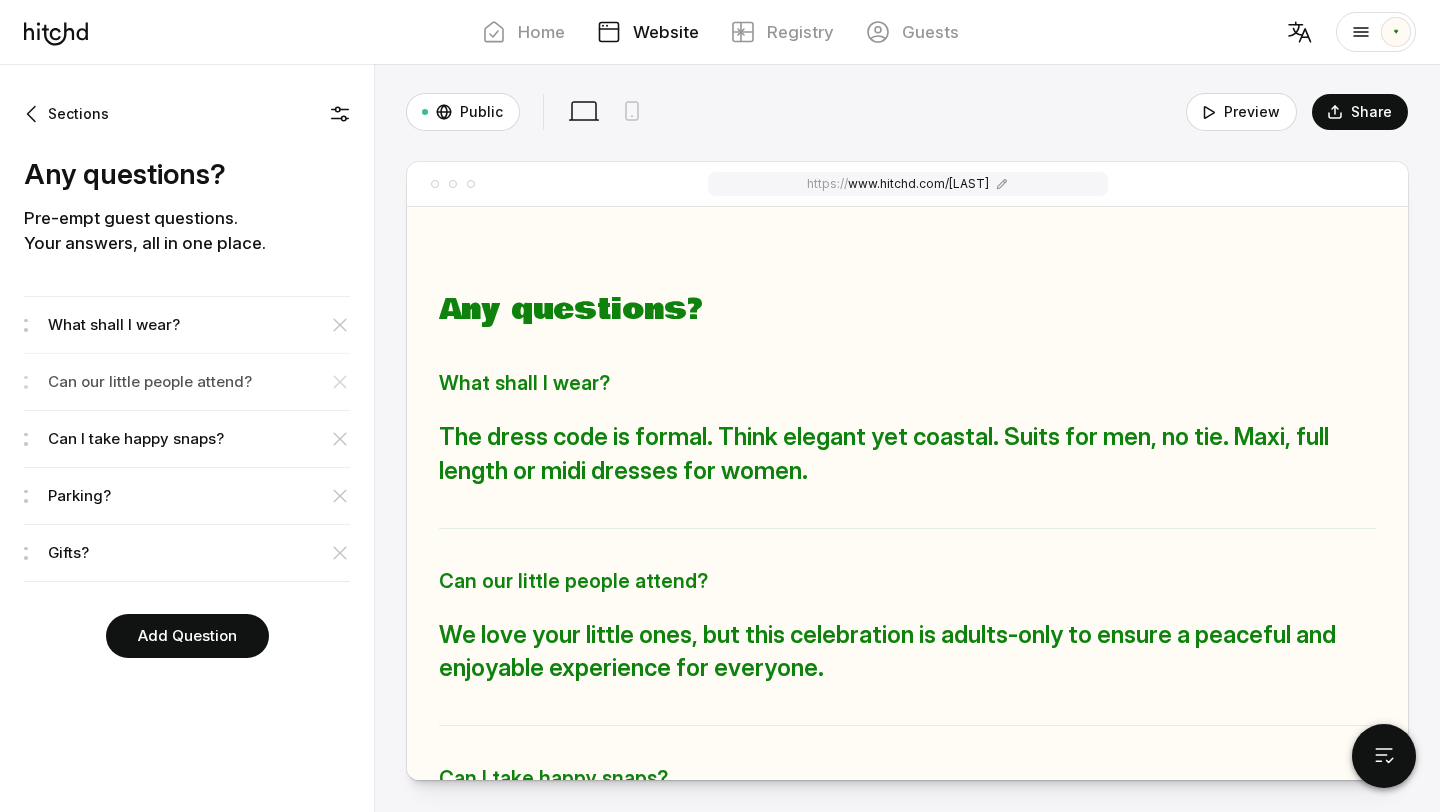 click on "Can our little people attend?" at bounding box center [199, 325] 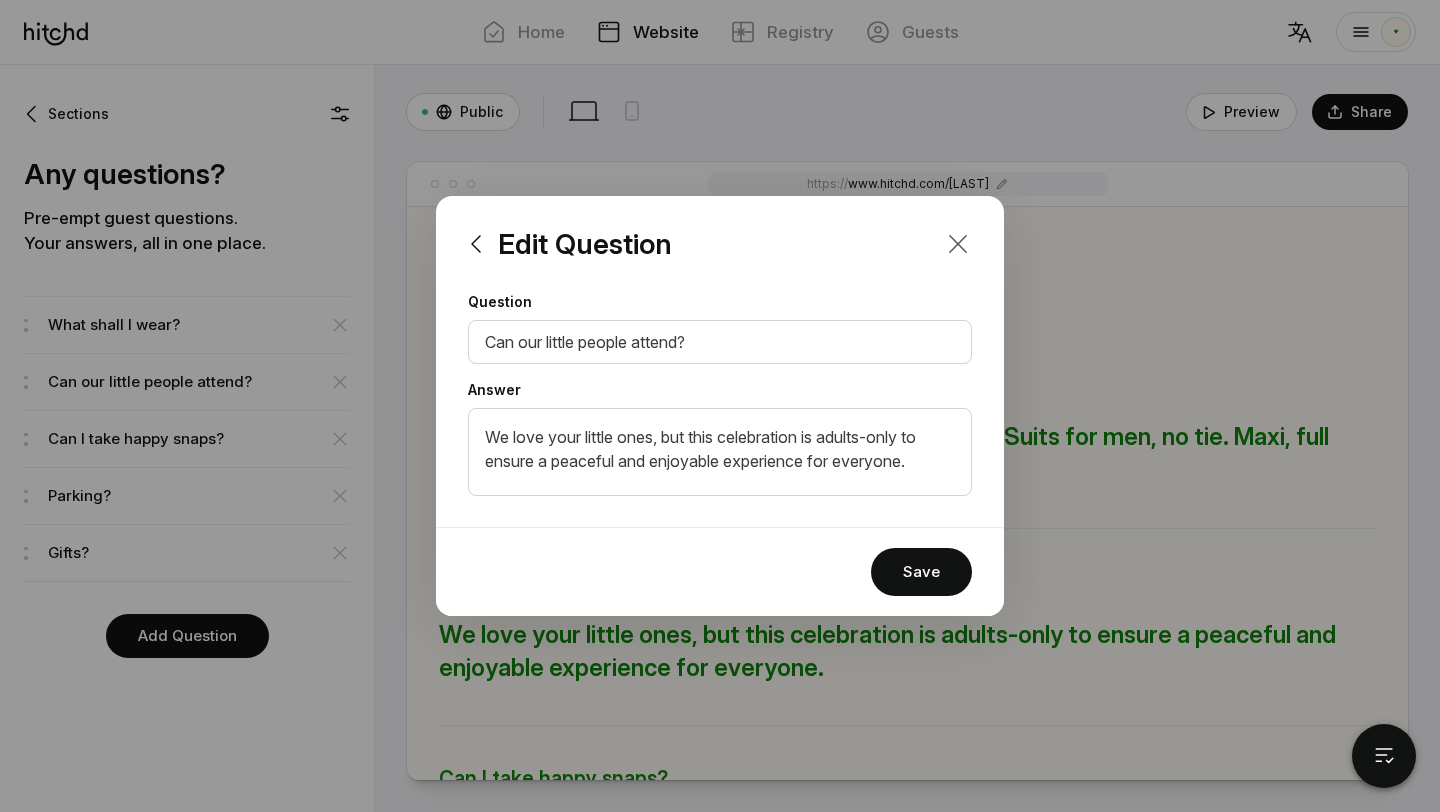 click at bounding box center (958, 244) 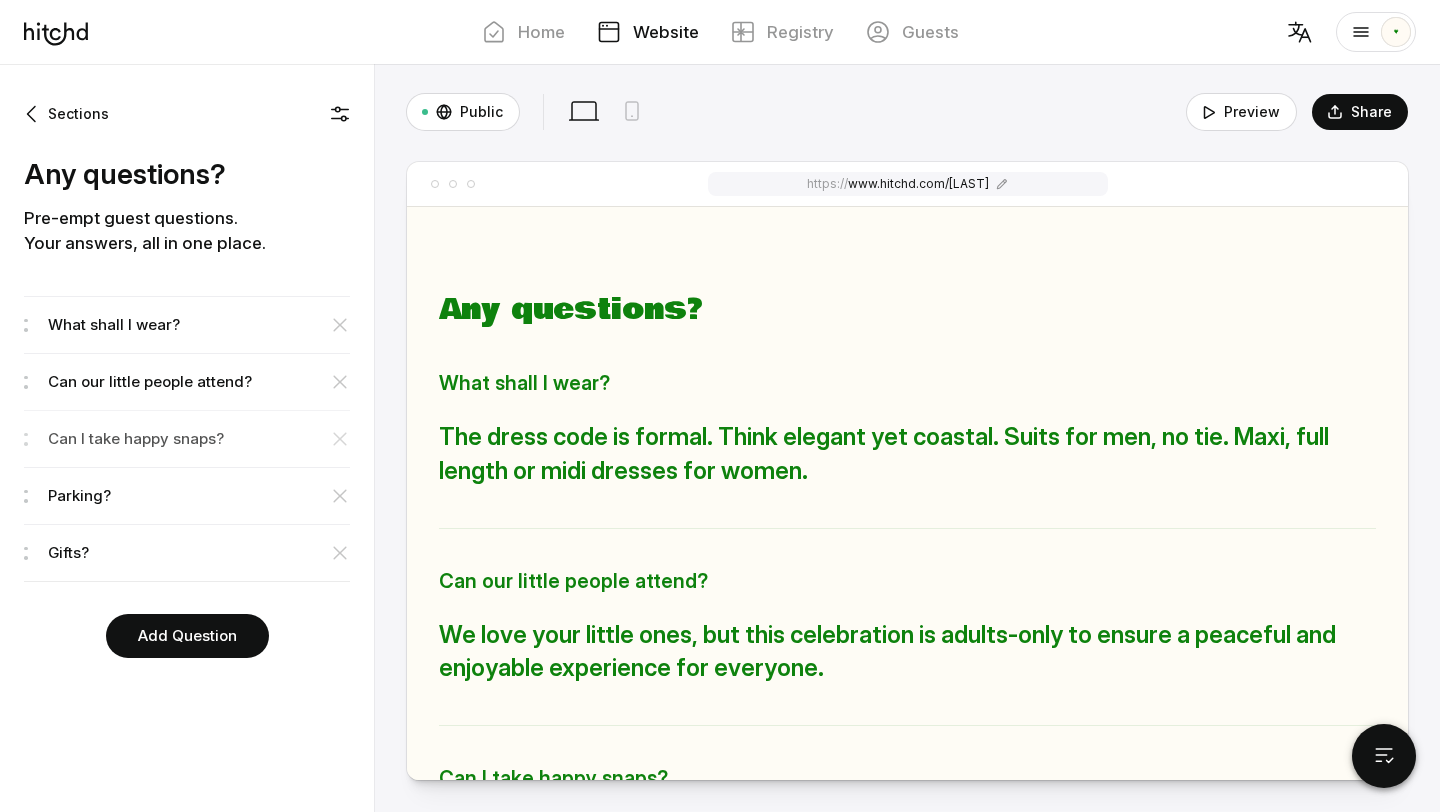 click on "Can I take happy snaps?" at bounding box center [199, 325] 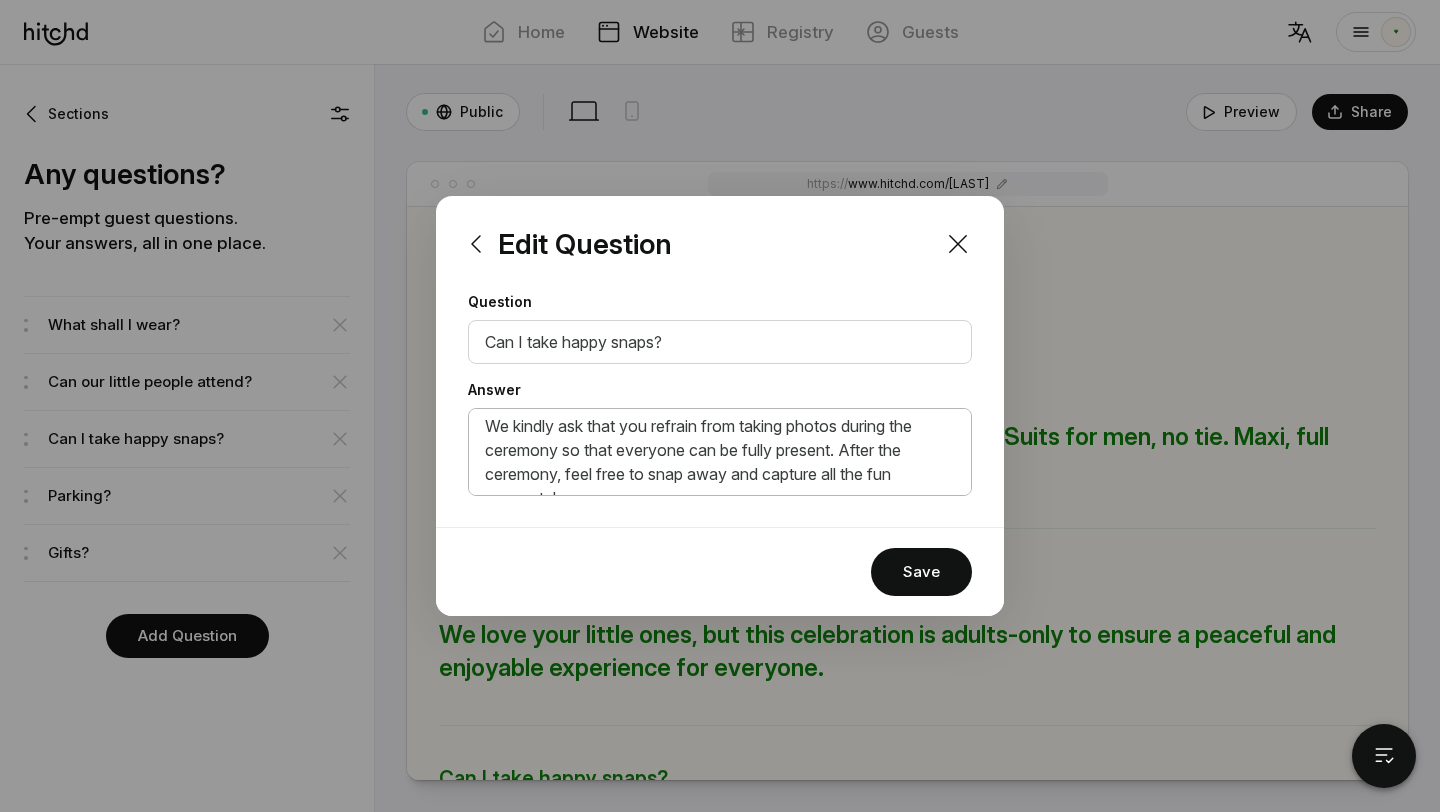scroll, scrollTop: 42, scrollLeft: 0, axis: vertical 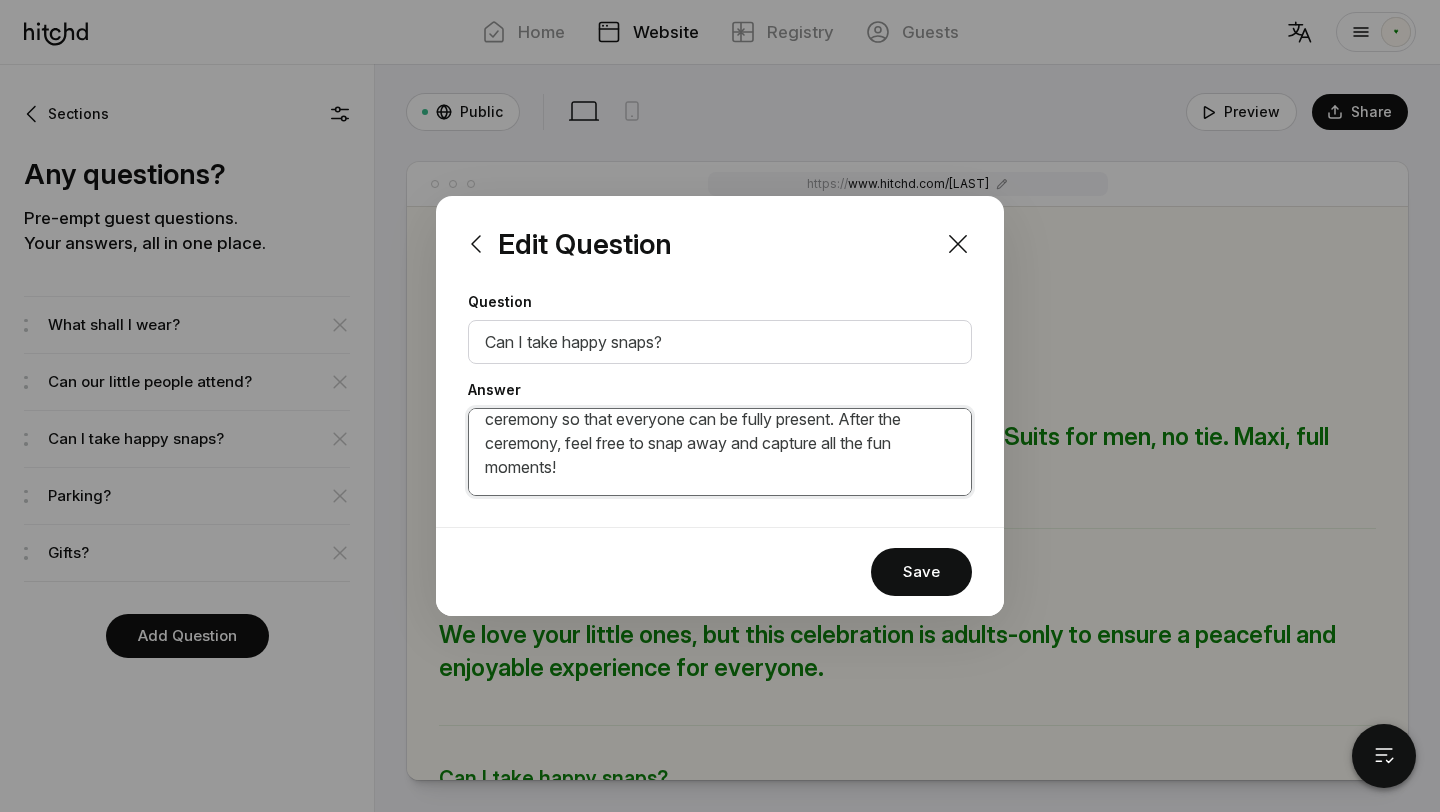 click on "We kindly ask that you refrain from taking photos during the ceremony so that everyone can be fully present. After the ceremony, feel free to snap away and capture all the fun moments!" at bounding box center (720, 452) 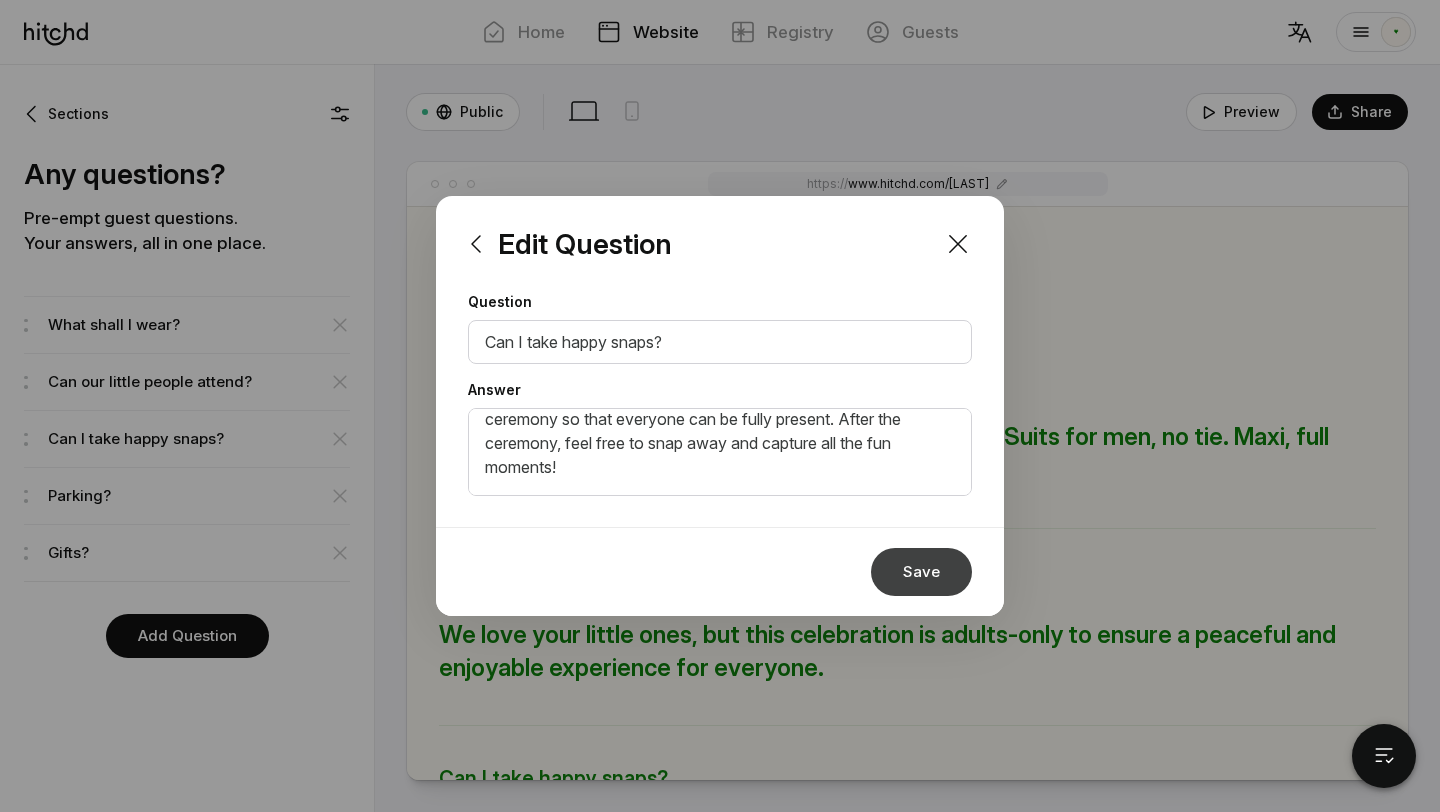 click on "Save" at bounding box center (921, 572) 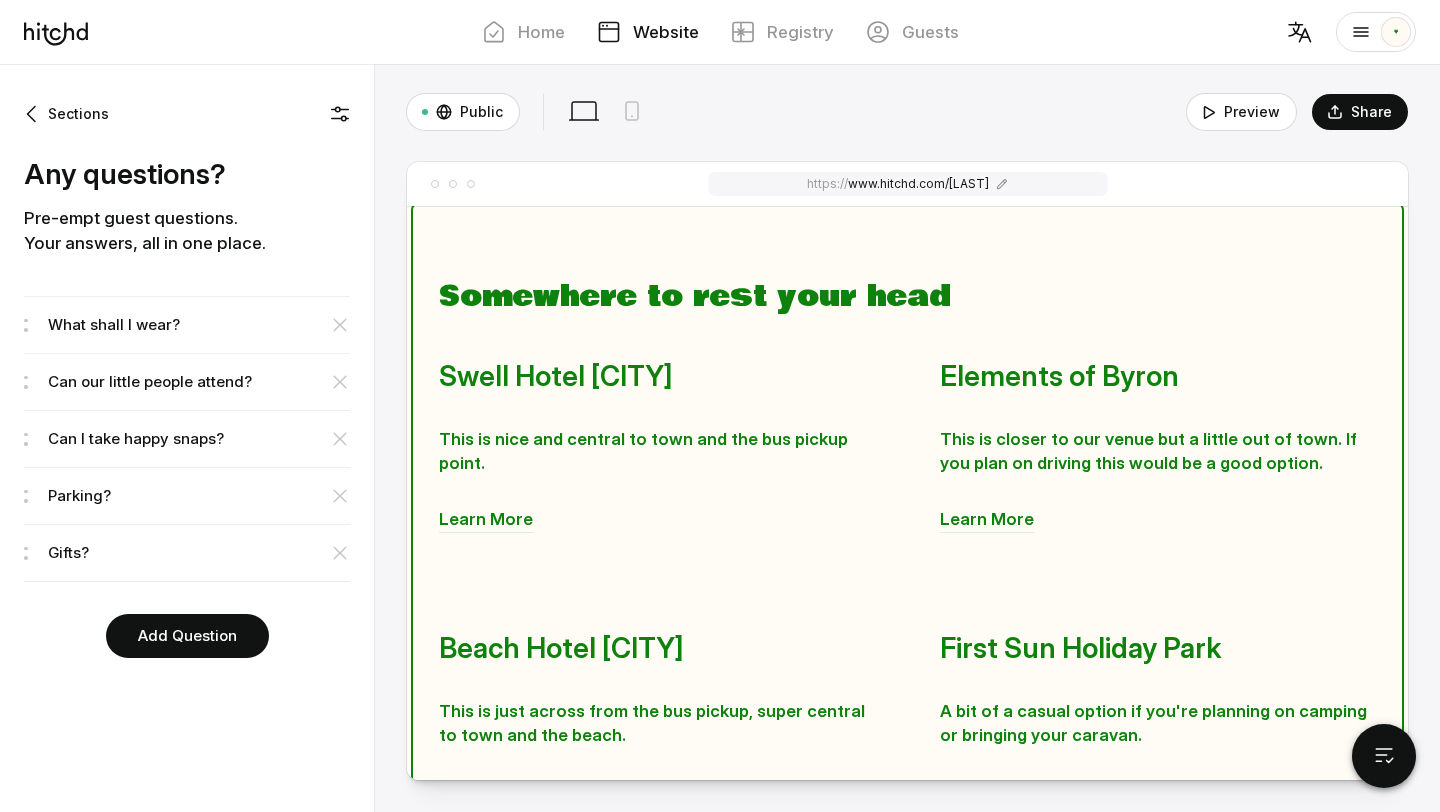 scroll, scrollTop: 3960, scrollLeft: 0, axis: vertical 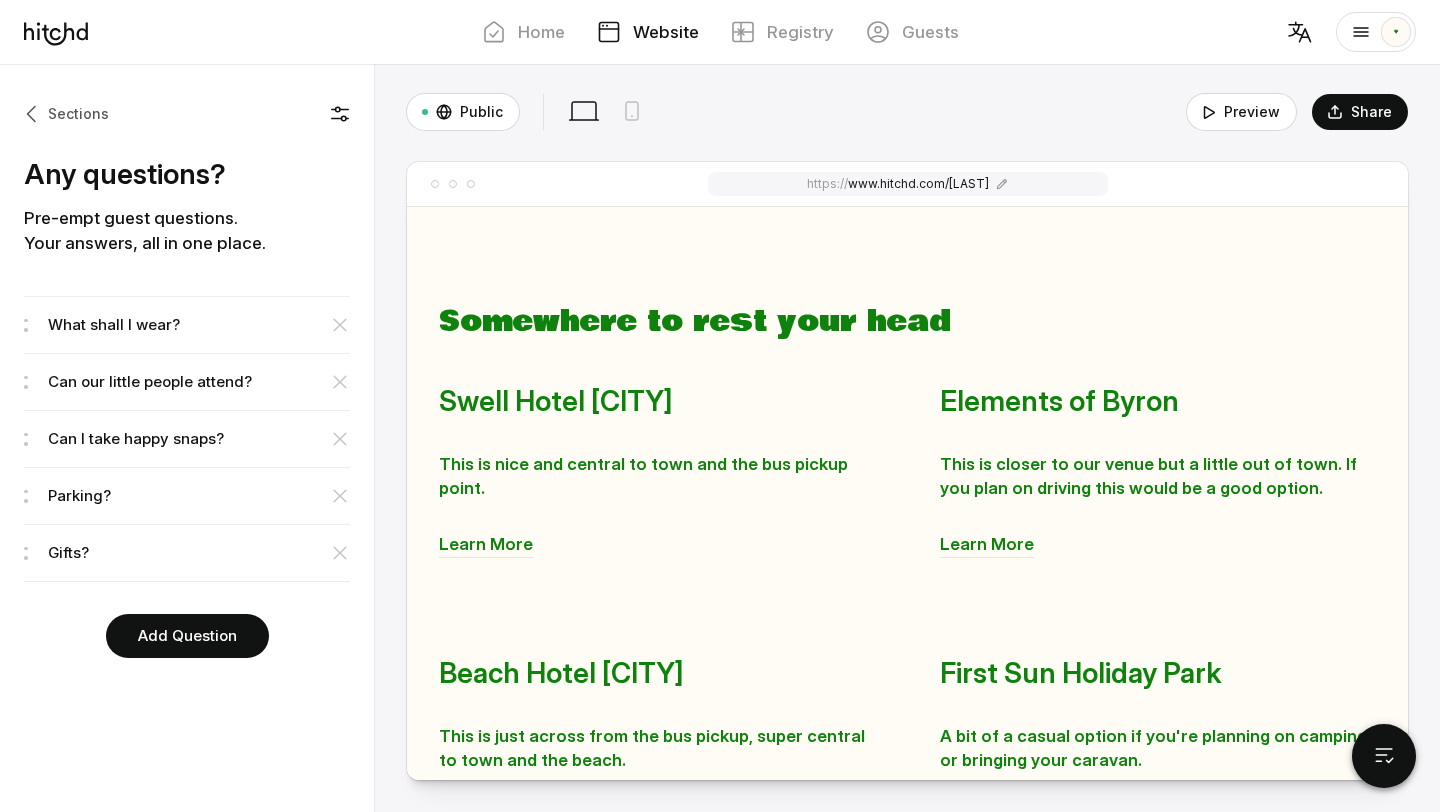click on "Sections" at bounding box center [66, 114] 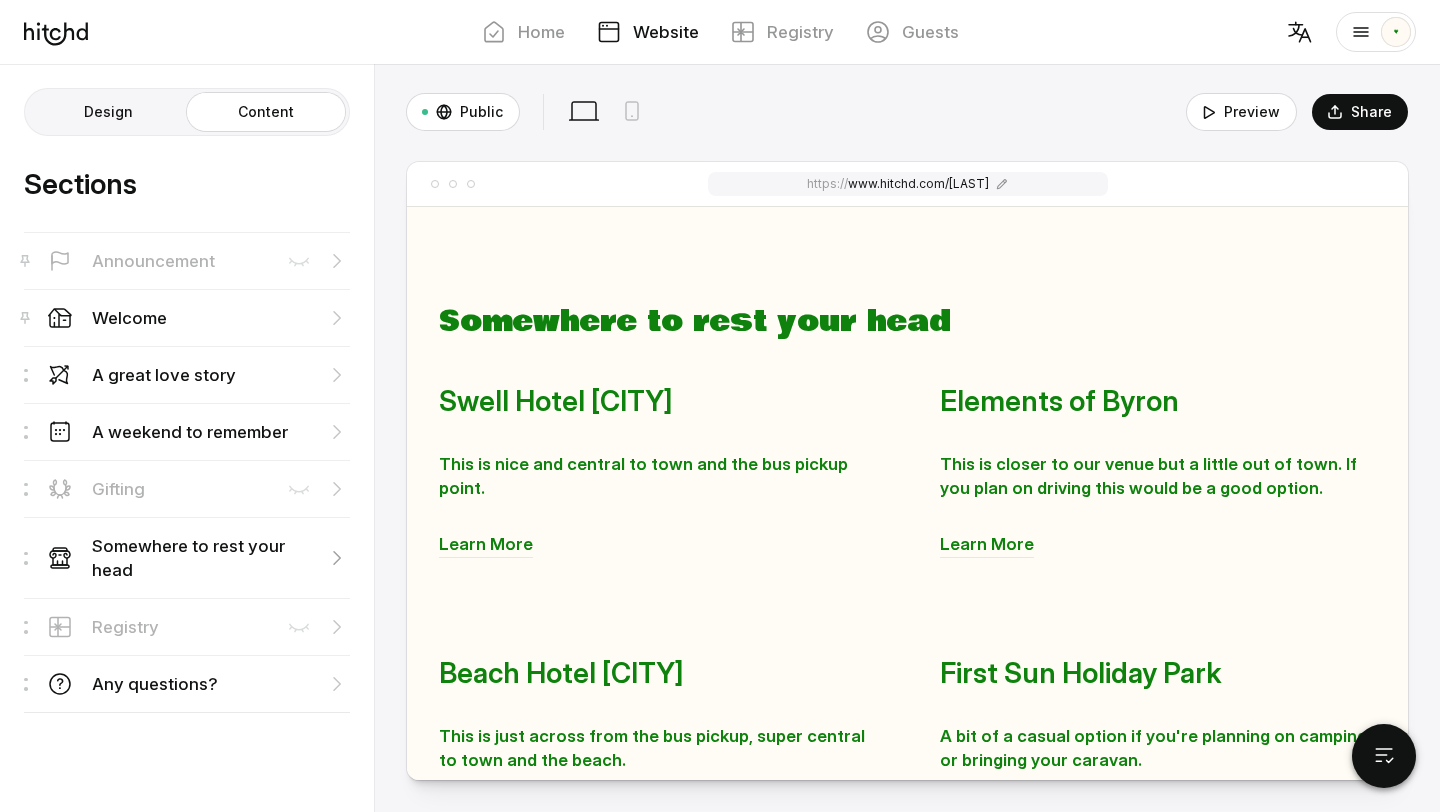 click on "Somewhere to rest your head" at bounding box center (164, 375) 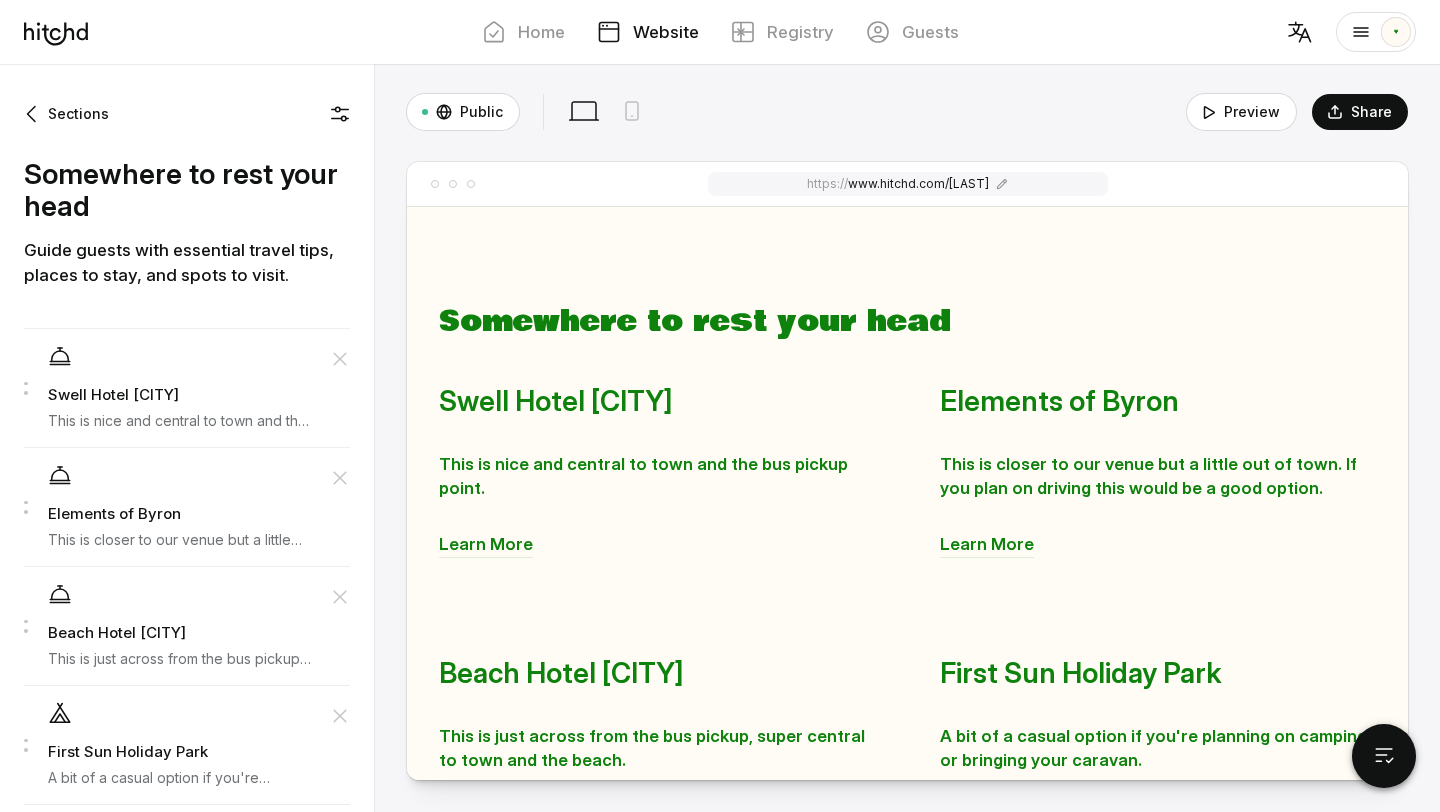 scroll, scrollTop: 3972, scrollLeft: 0, axis: vertical 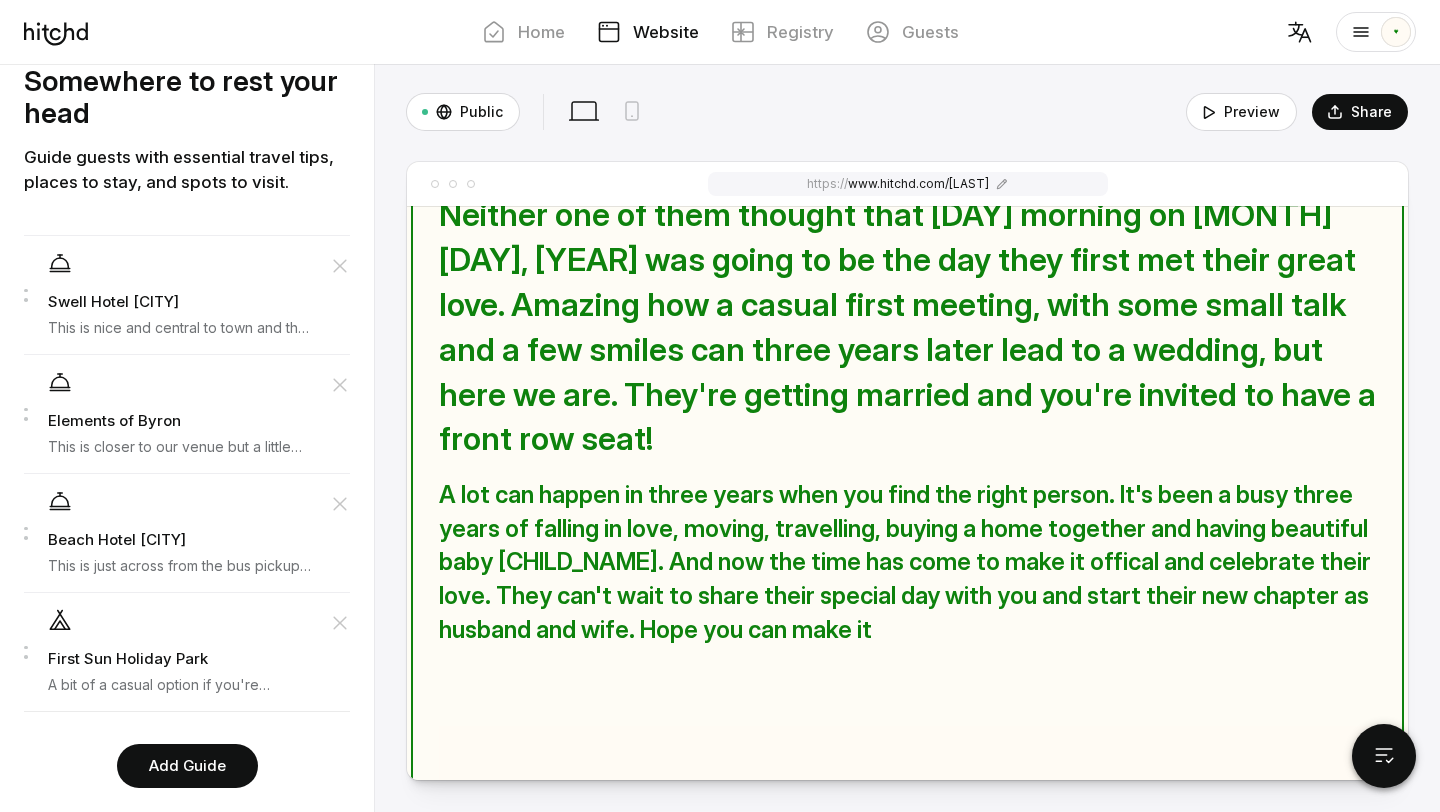 click on "A lot can happen in three years when you find the right person. It's been a busy three years of falling in love, moving, travelling, buying a home together and having beautiful baby [CHILD_NAME]. And now the time has come to make it offical and celebrate their love. They can't wait to share their special day with you and start their new chapter as husband and wife. Hope you can make it" at bounding box center [907, 562] 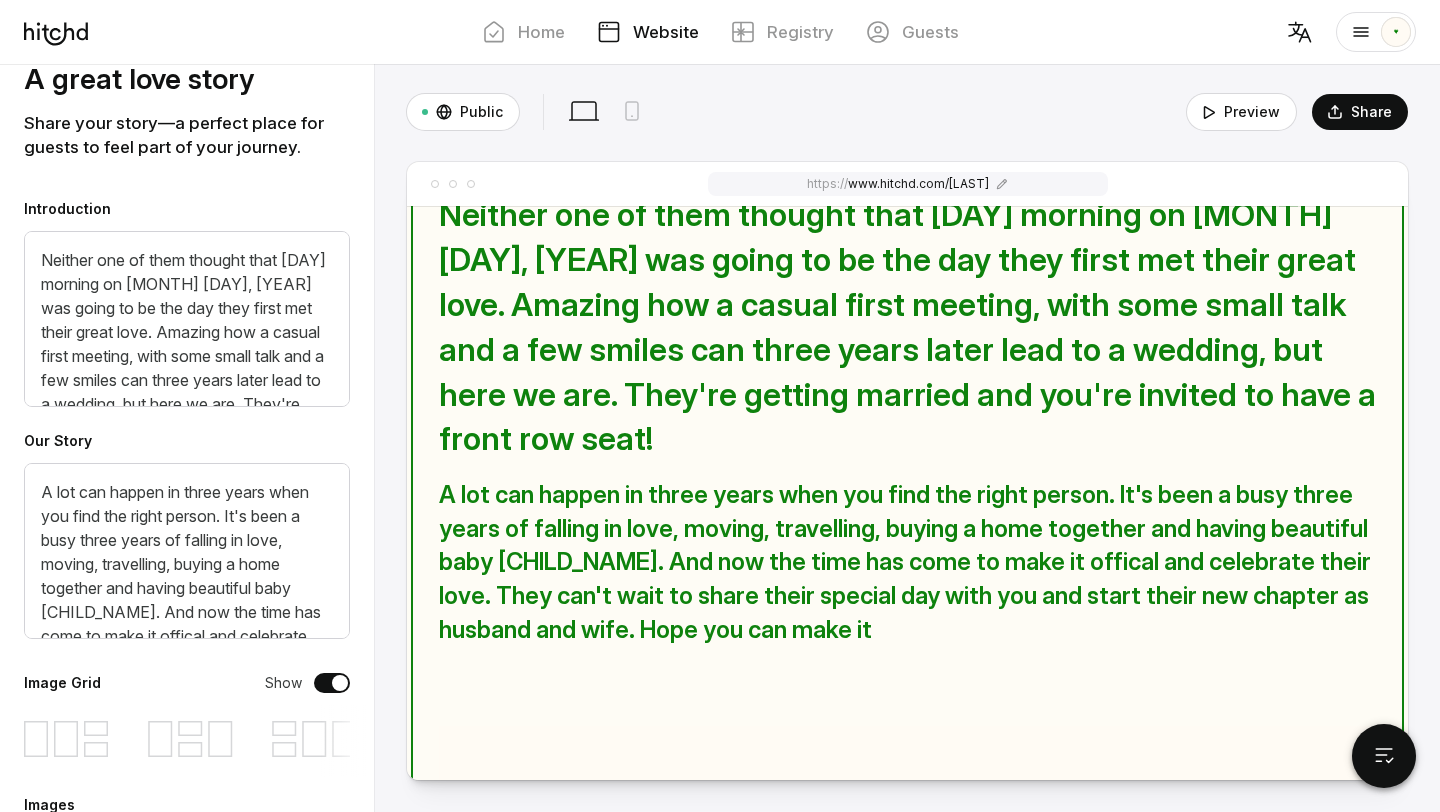 scroll, scrollTop: 0, scrollLeft: 0, axis: both 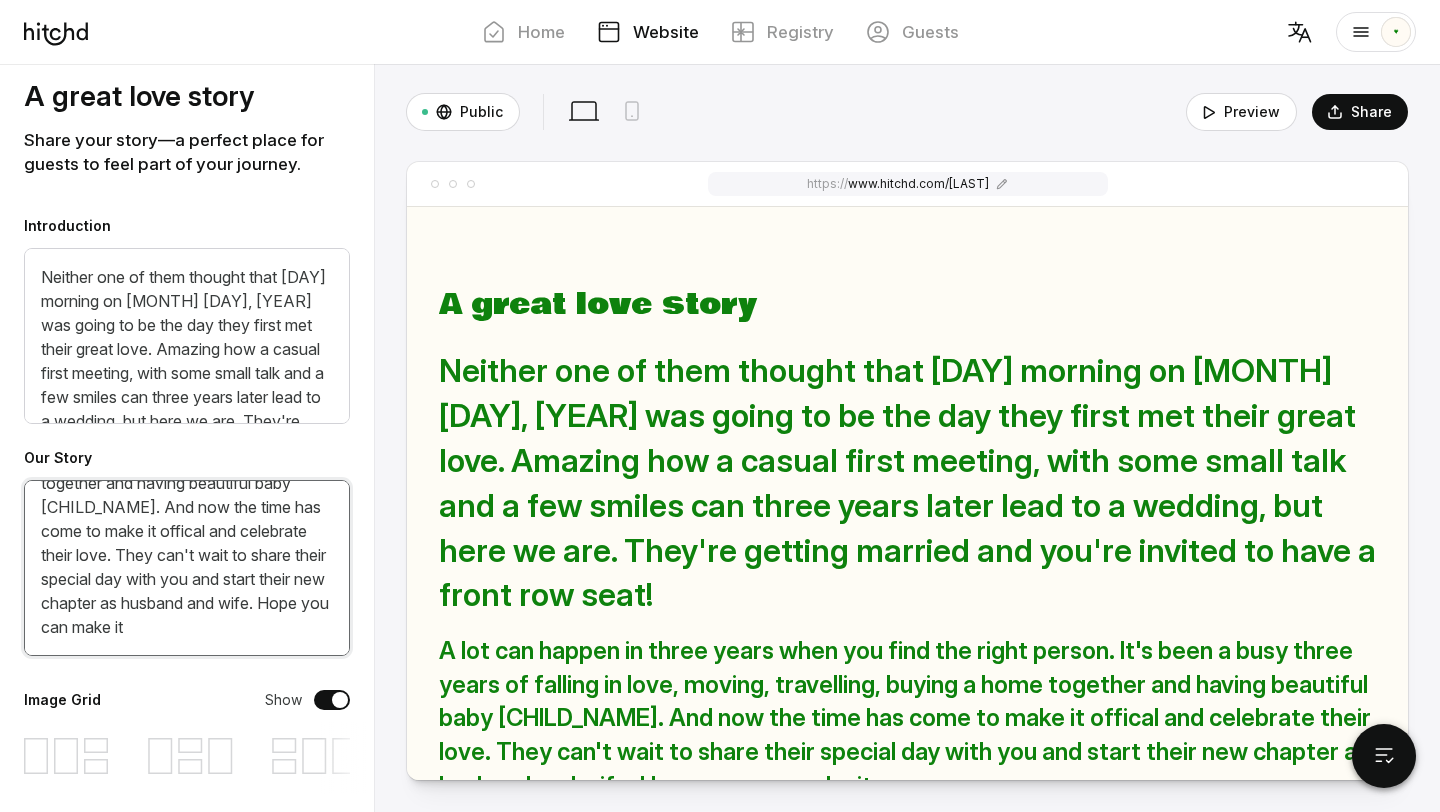 click on "A lot can happen in three years when you find the right person. It's been a busy three years of falling in love, moving, travelling, buying a home together and having beautiful baby [CHILD_NAME]. And now the time has come to make it offical and celebrate their love. They can't wait to share their special day with you and start their new chapter as husband and wife. Hope you can make it" at bounding box center [187, 568] 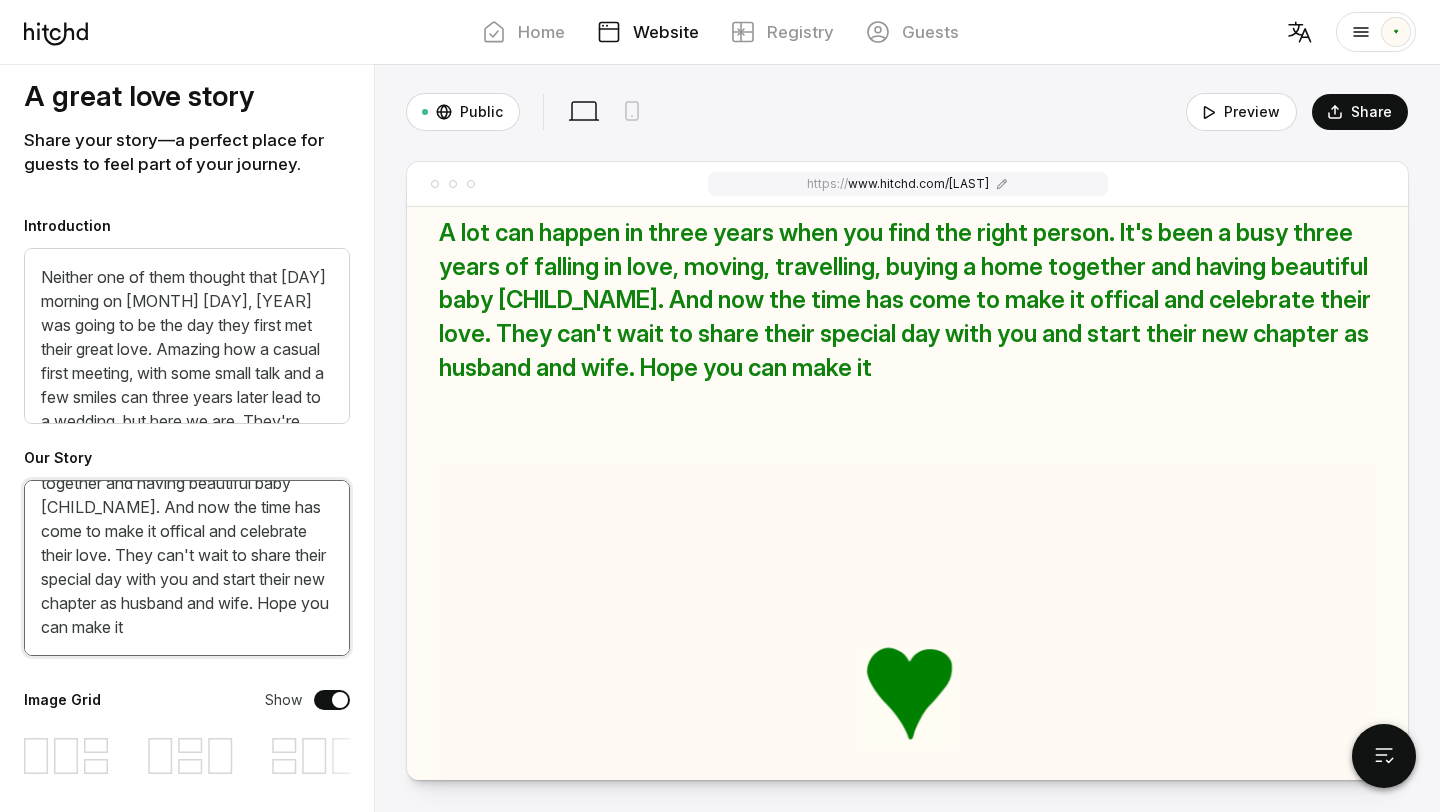 scroll, scrollTop: 1828, scrollLeft: 0, axis: vertical 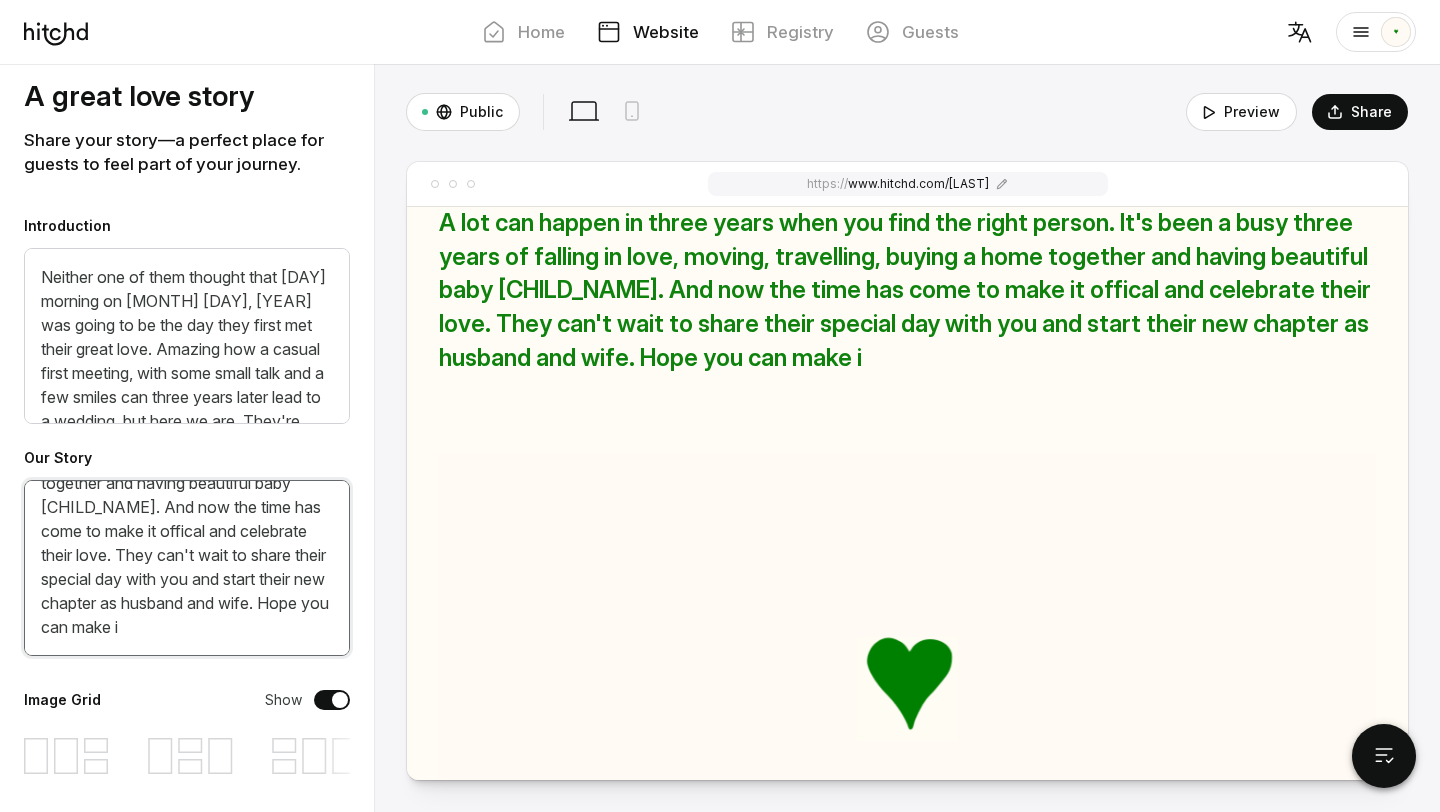 drag, startPoint x: 178, startPoint y: 635, endPoint x: 273, endPoint y: 598, distance: 101.950966 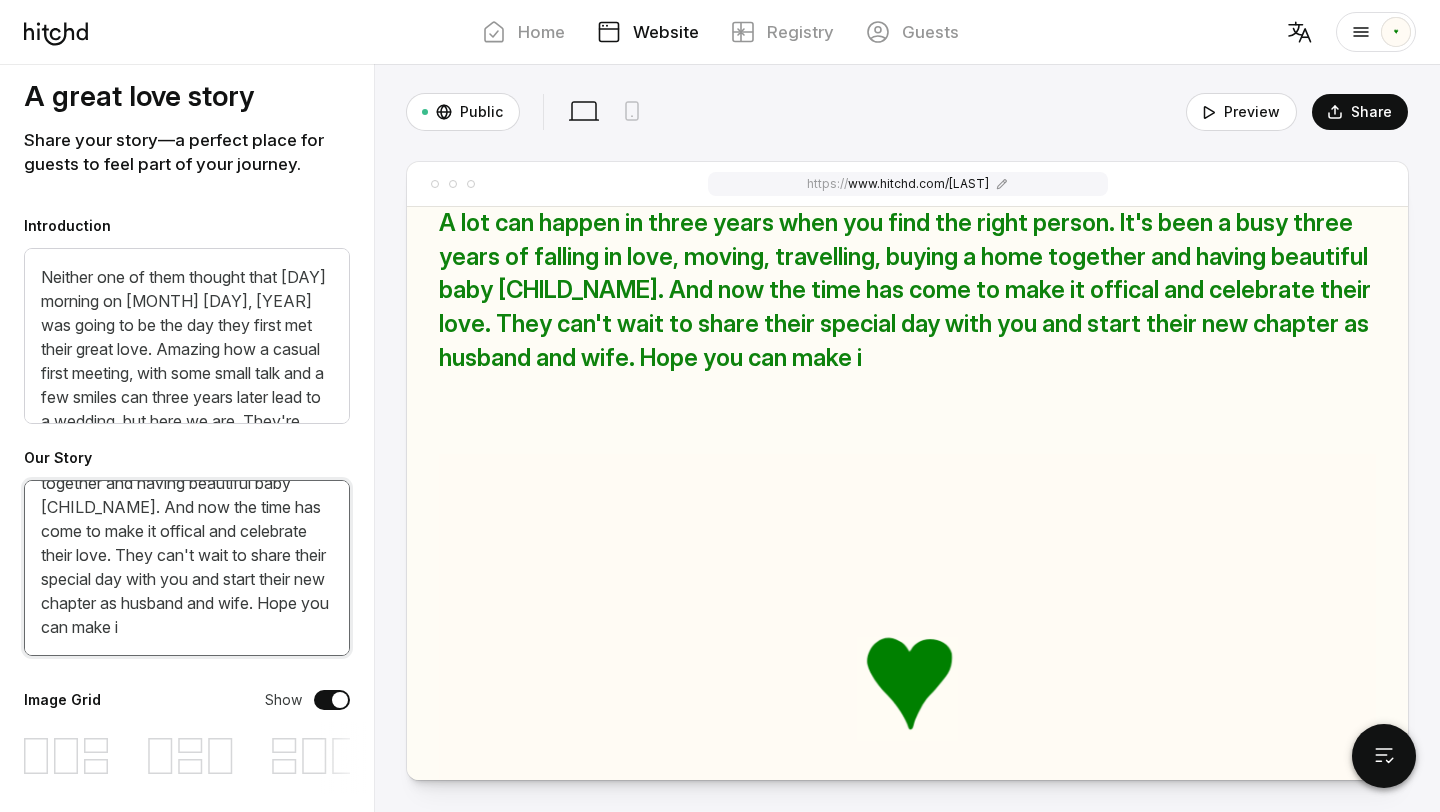 click on "A lot can happen in three years when you find the right person. It's been a busy three years of falling in love, moving, travelling, buying a home together and having beautiful baby [CHILD_NAME]. And now the time has come to make it offical and celebrate their love. They can't wait to share their special day with you and start their new chapter as husband and wife. Hope you can make i" at bounding box center (187, 568) 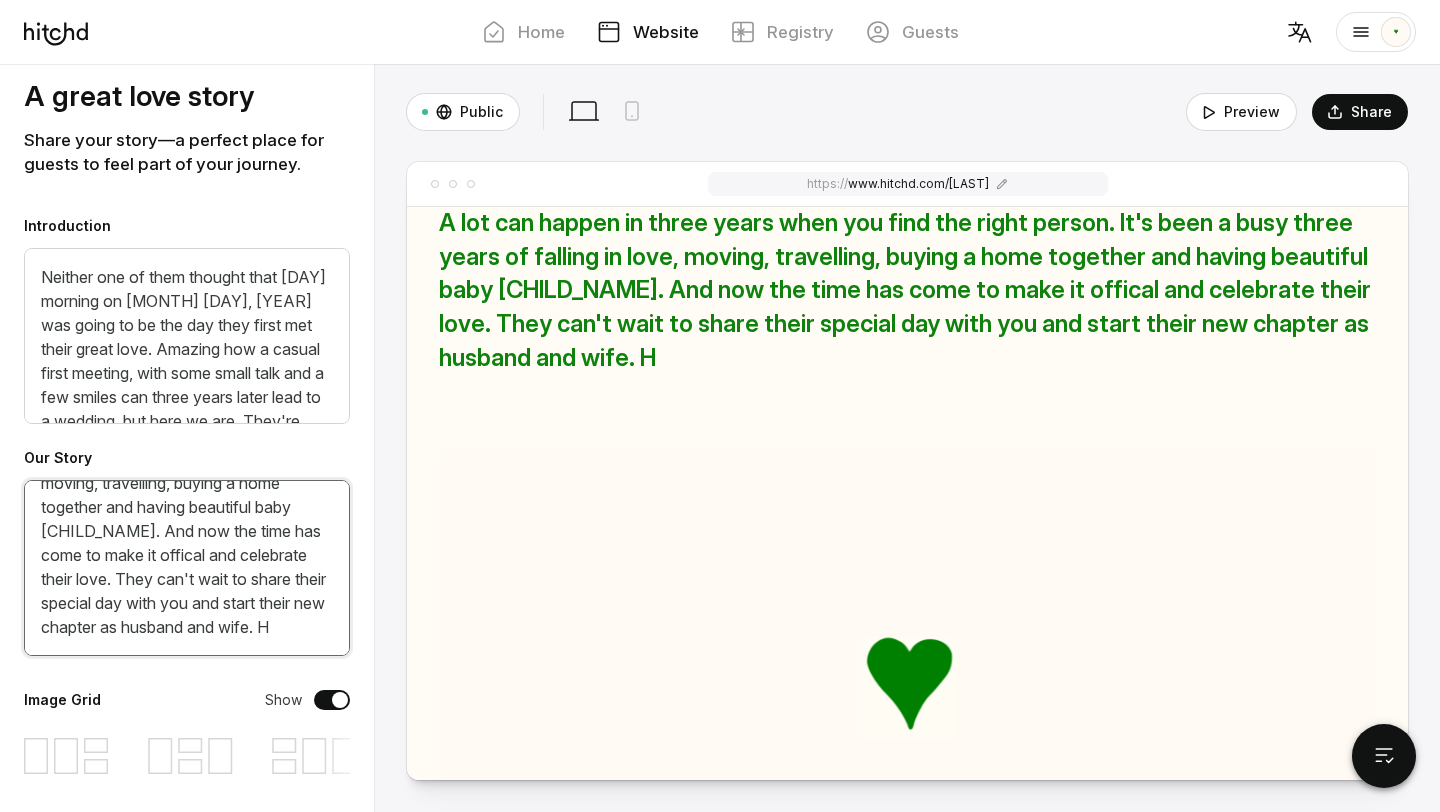 scroll, scrollTop: 98, scrollLeft: 0, axis: vertical 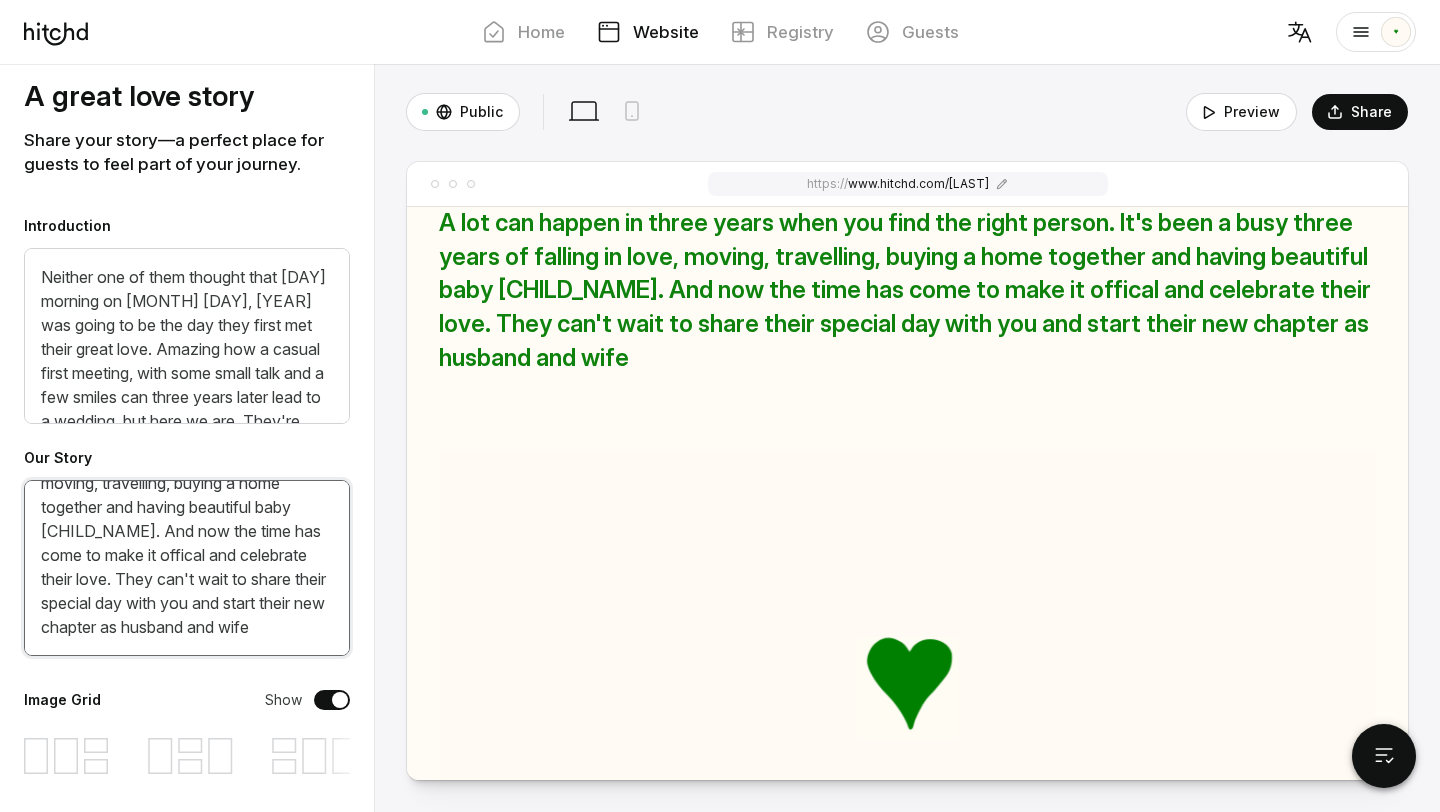click on "A lot can happen in three years when you find the right person. It's been a busy three years of falling in love, moving, travelling, buying a home together and having beautiful baby [CHILD_NAME]. And now the time has come to make it offical and celebrate their love. They can't wait to share their special day with you and start their new chapter as husband and wife" at bounding box center (187, 568) 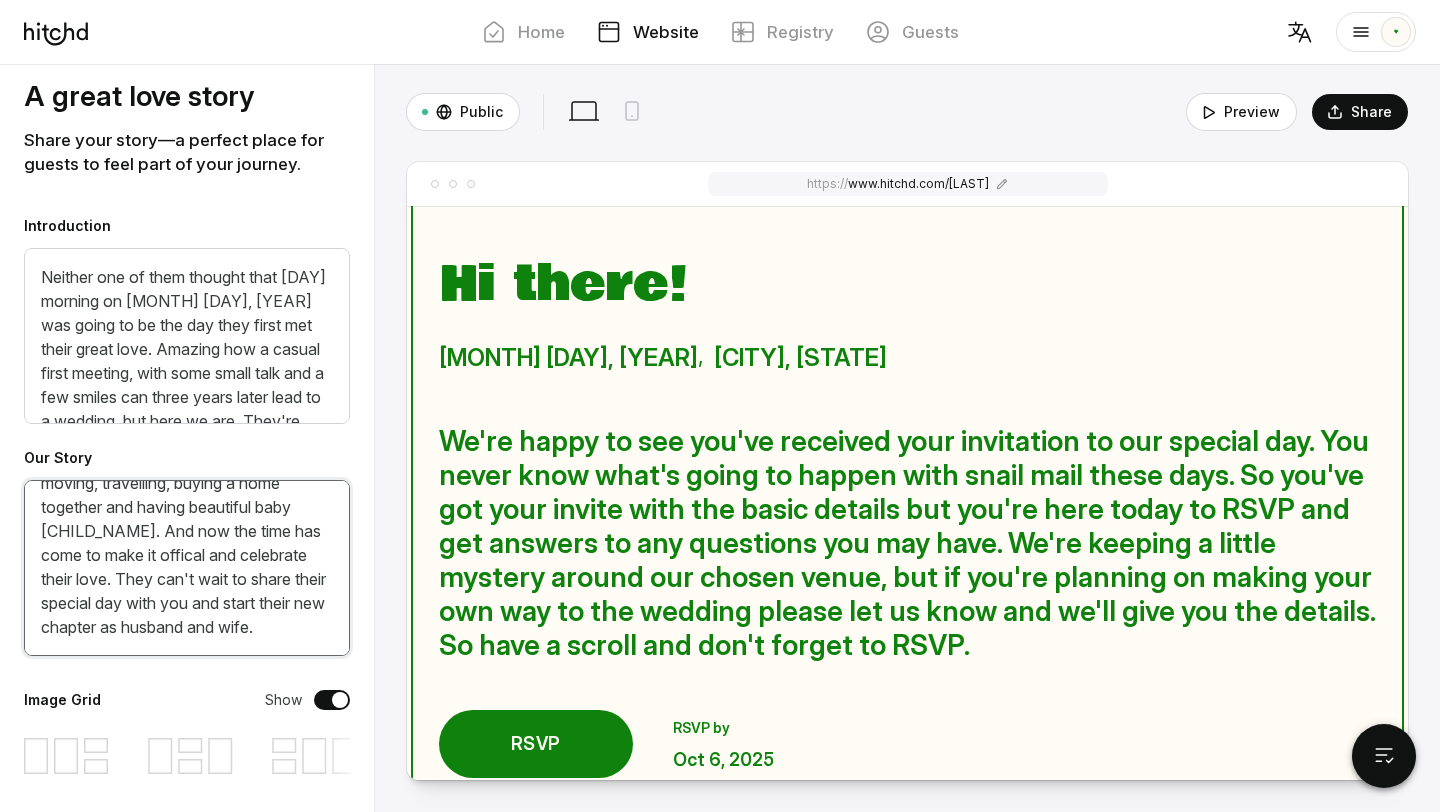 scroll, scrollTop: 0, scrollLeft: 0, axis: both 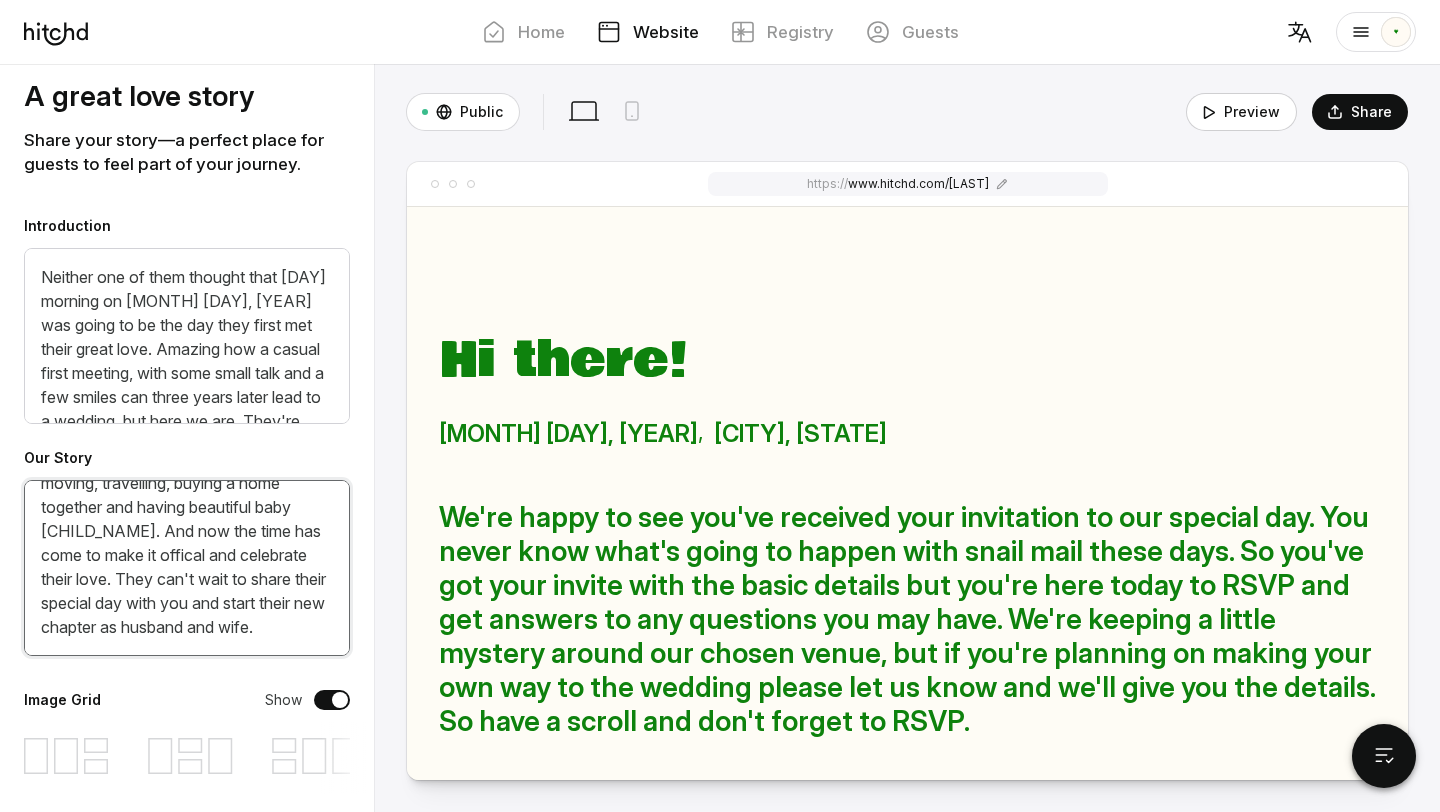 type on "A lot can happen in three years when you find the right person. It's been a busy three years of falling in love, moving, travelling, buying a home together and having beautiful baby [CHILD_NAME]. And now the time has come to make it offical and celebrate their love. They can't wait to share their special day with you and start their new chapter as husband and wife." 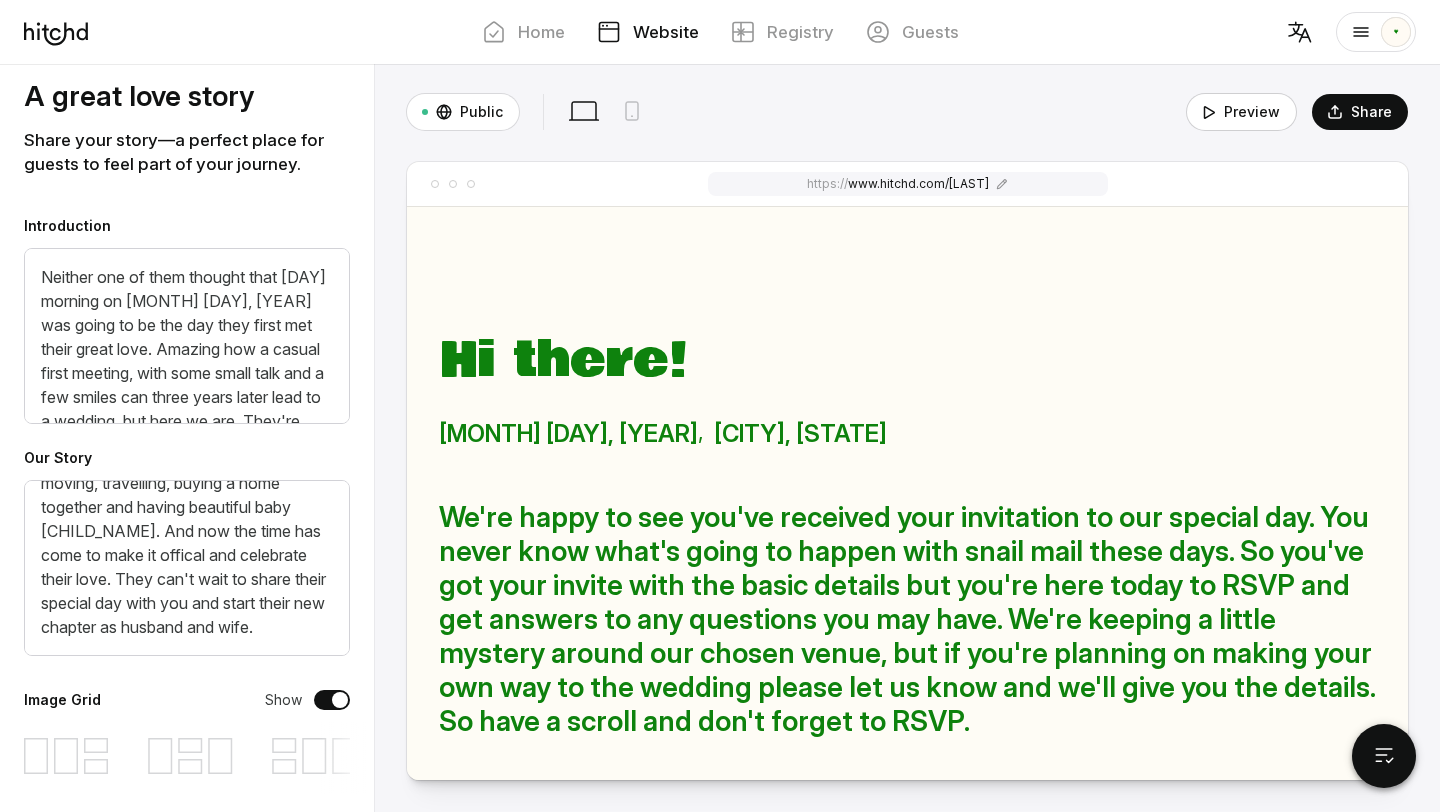 click on "Preview" at bounding box center [1241, 112] 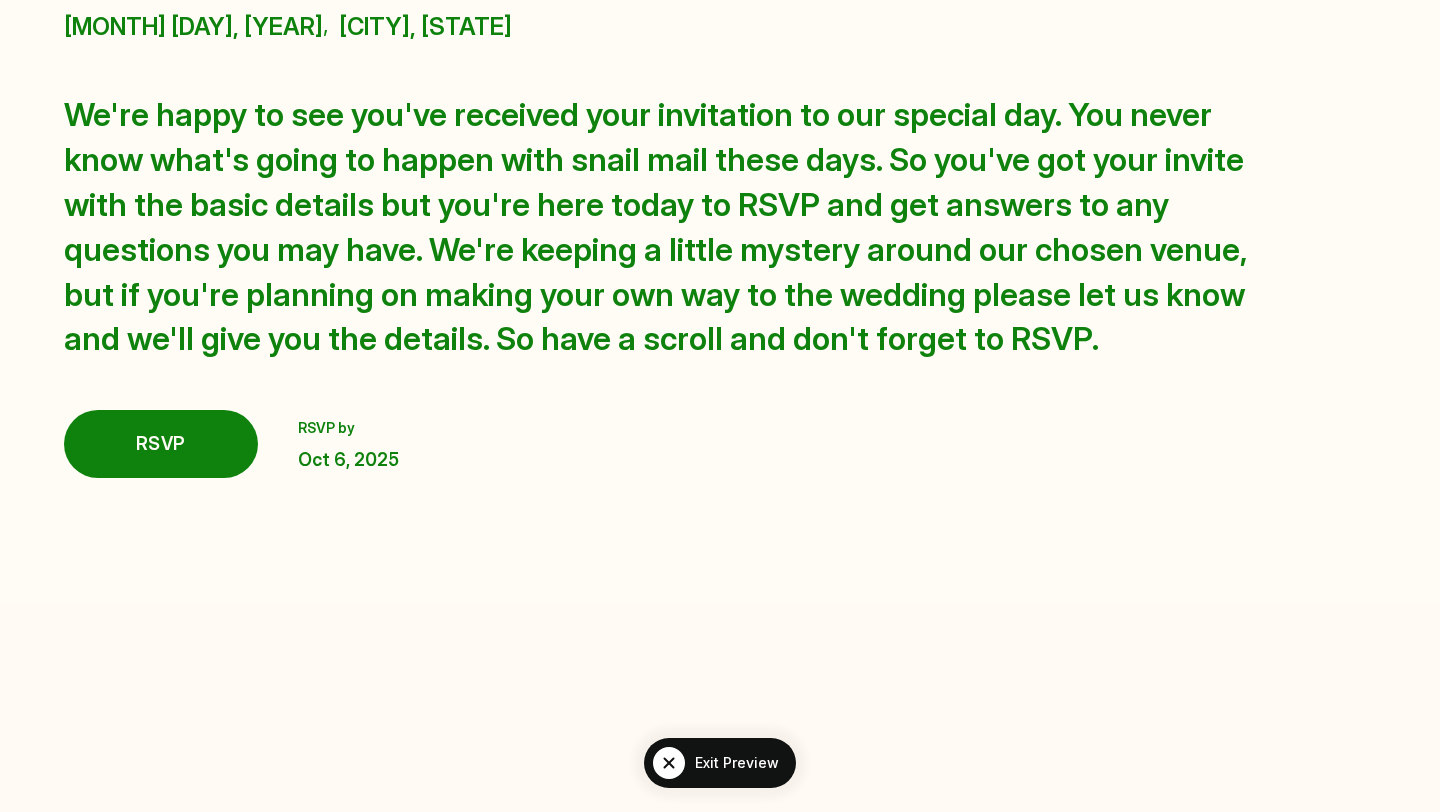 scroll, scrollTop: 0, scrollLeft: 0, axis: both 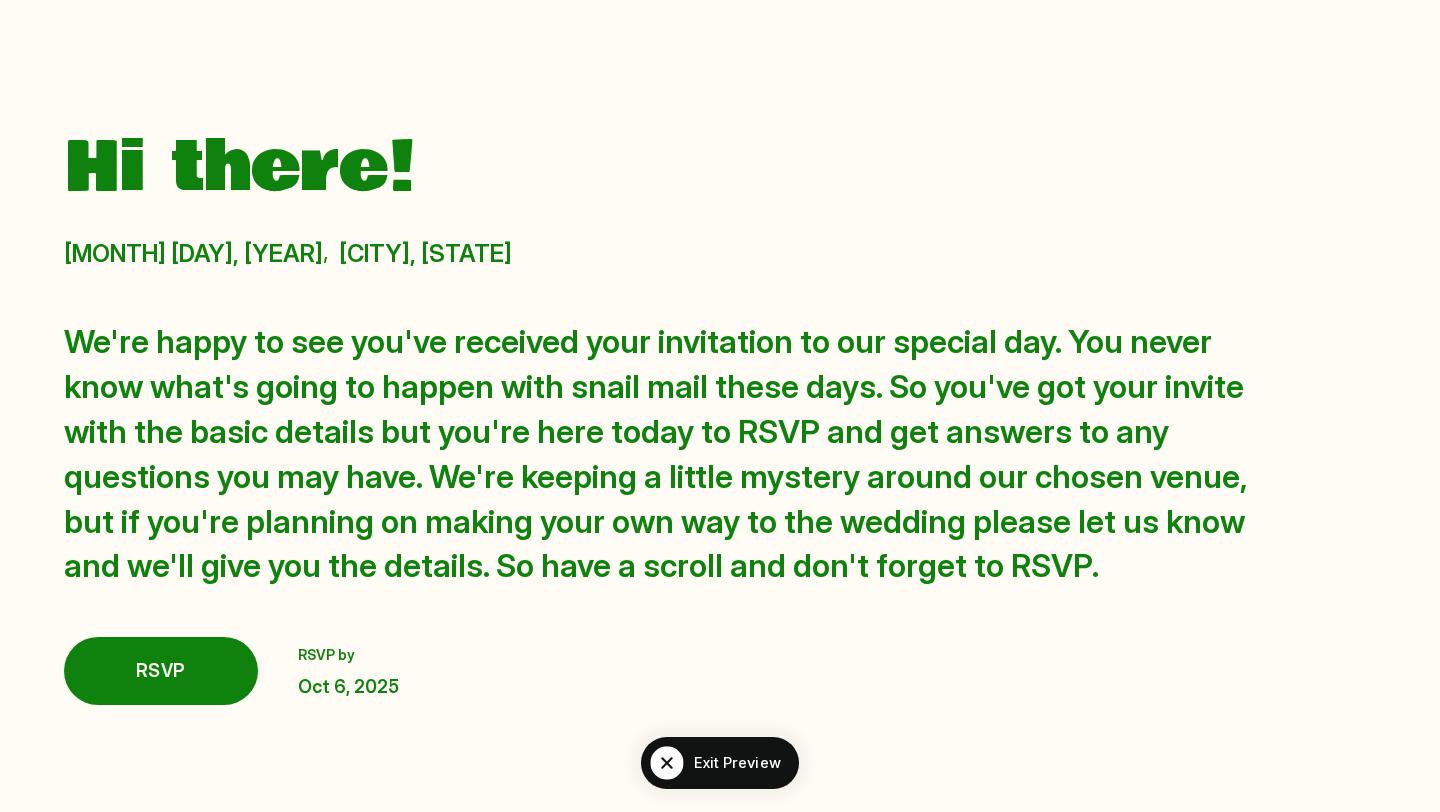 click at bounding box center (666, 762) 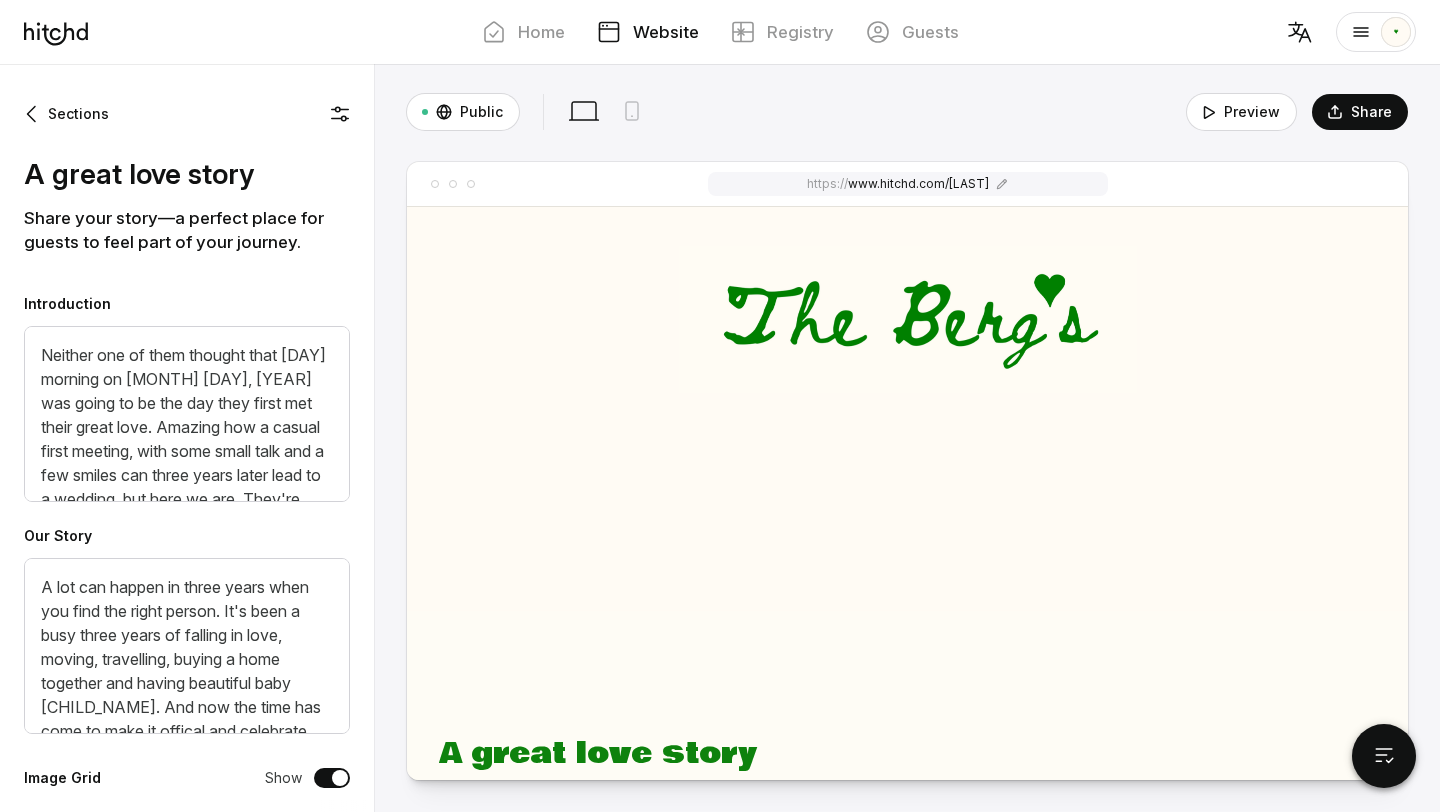 scroll, scrollTop: 931, scrollLeft: 0, axis: vertical 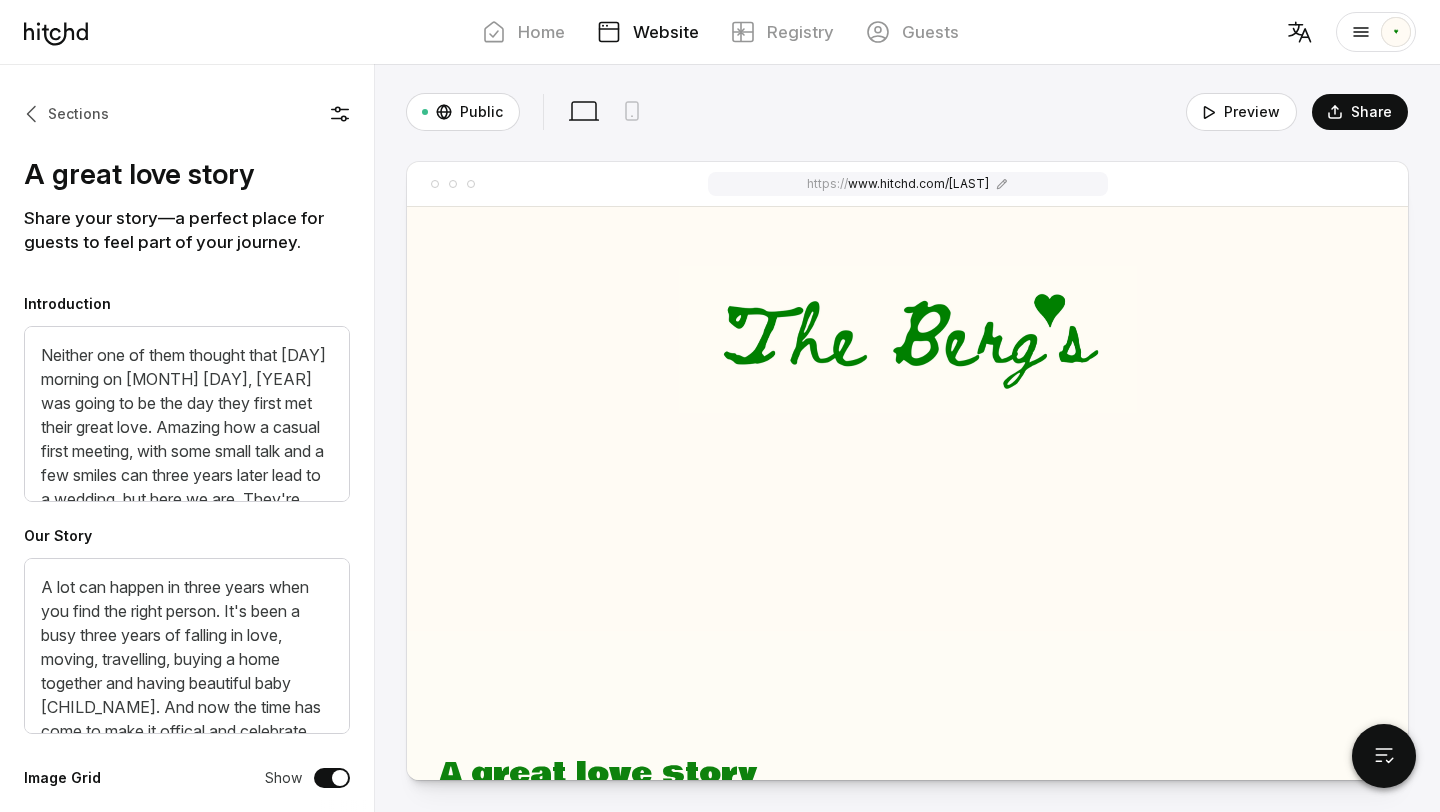 click at bounding box center (34, 114) 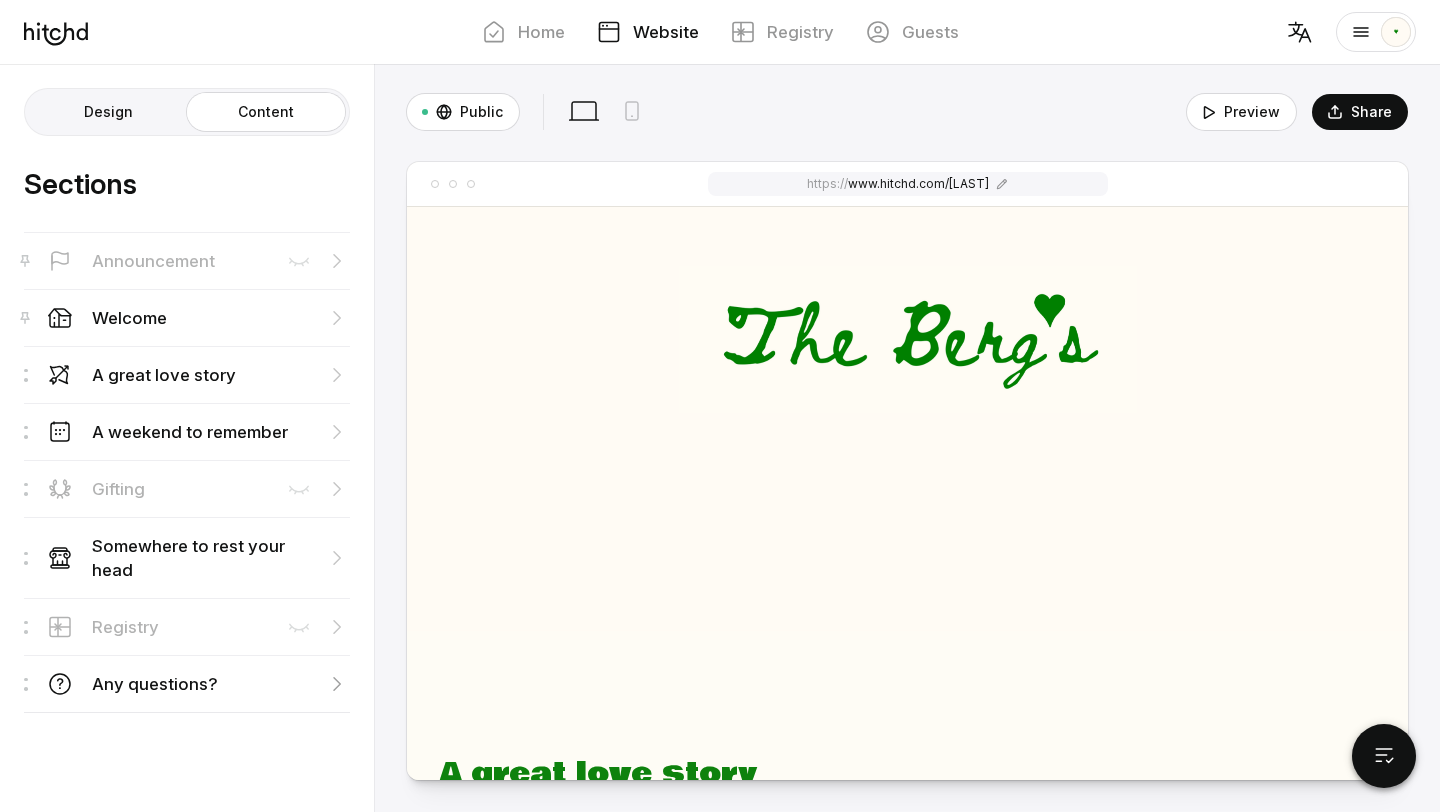 click on "Any questions?" at bounding box center [187, 374] 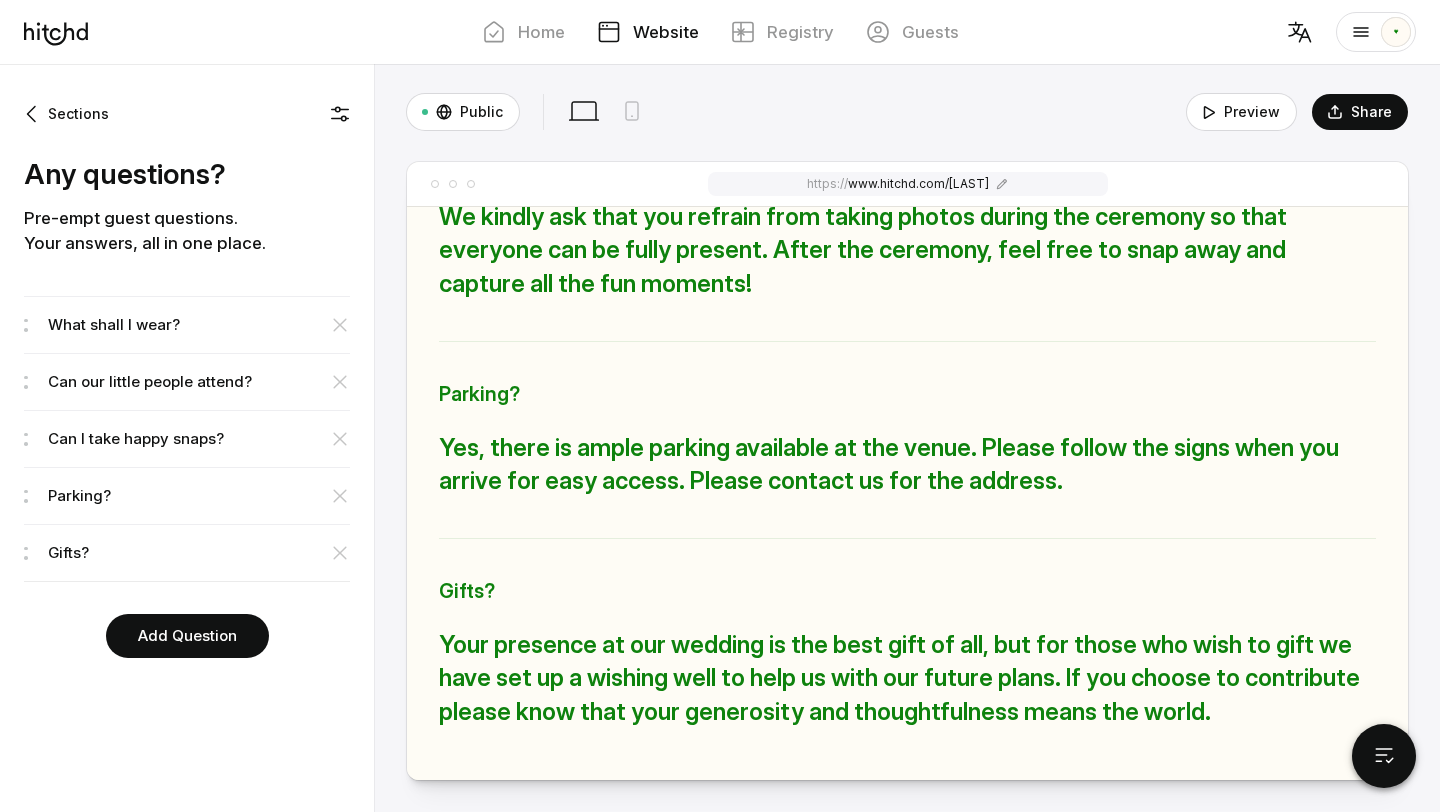 scroll, scrollTop: 5519, scrollLeft: 0, axis: vertical 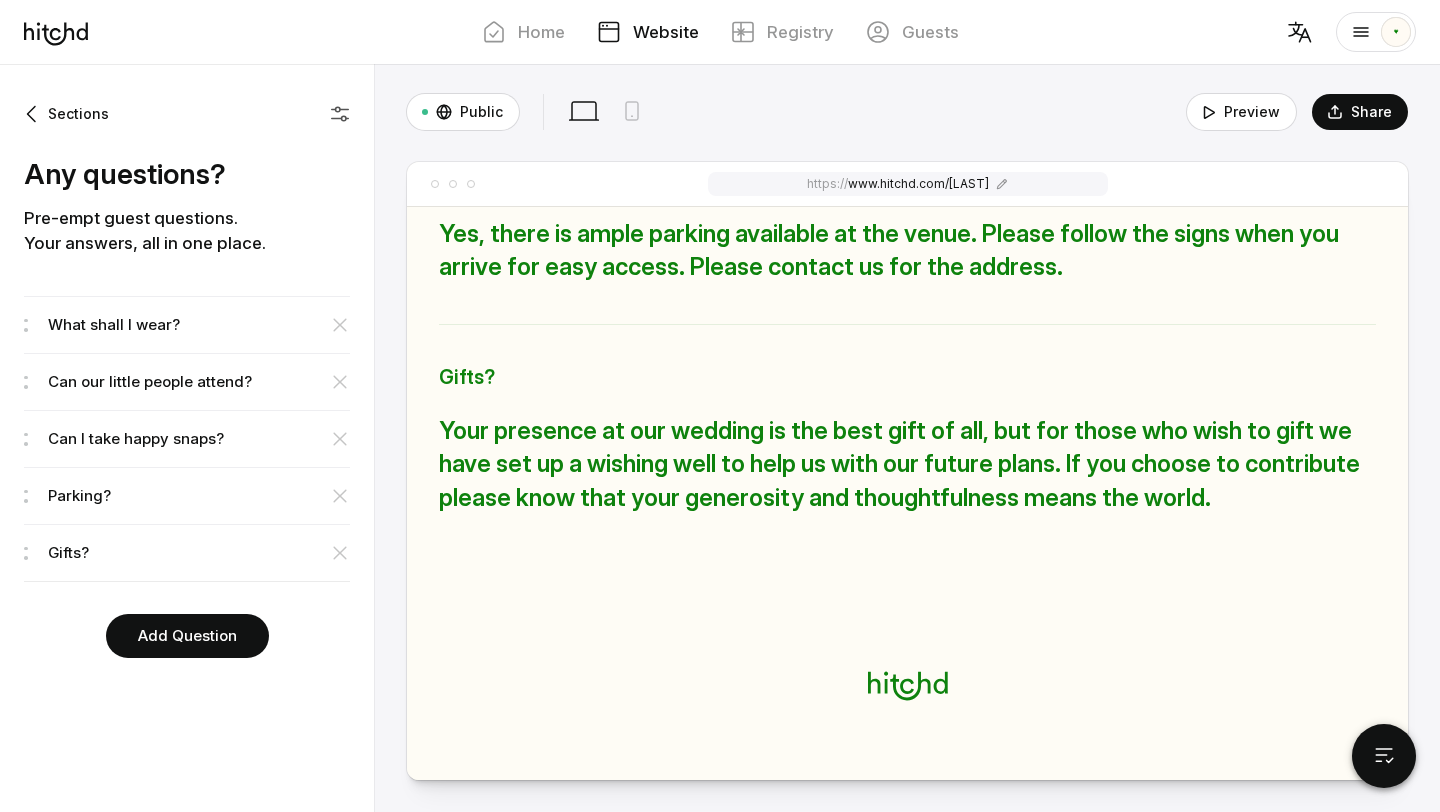click at bounding box center [340, 114] 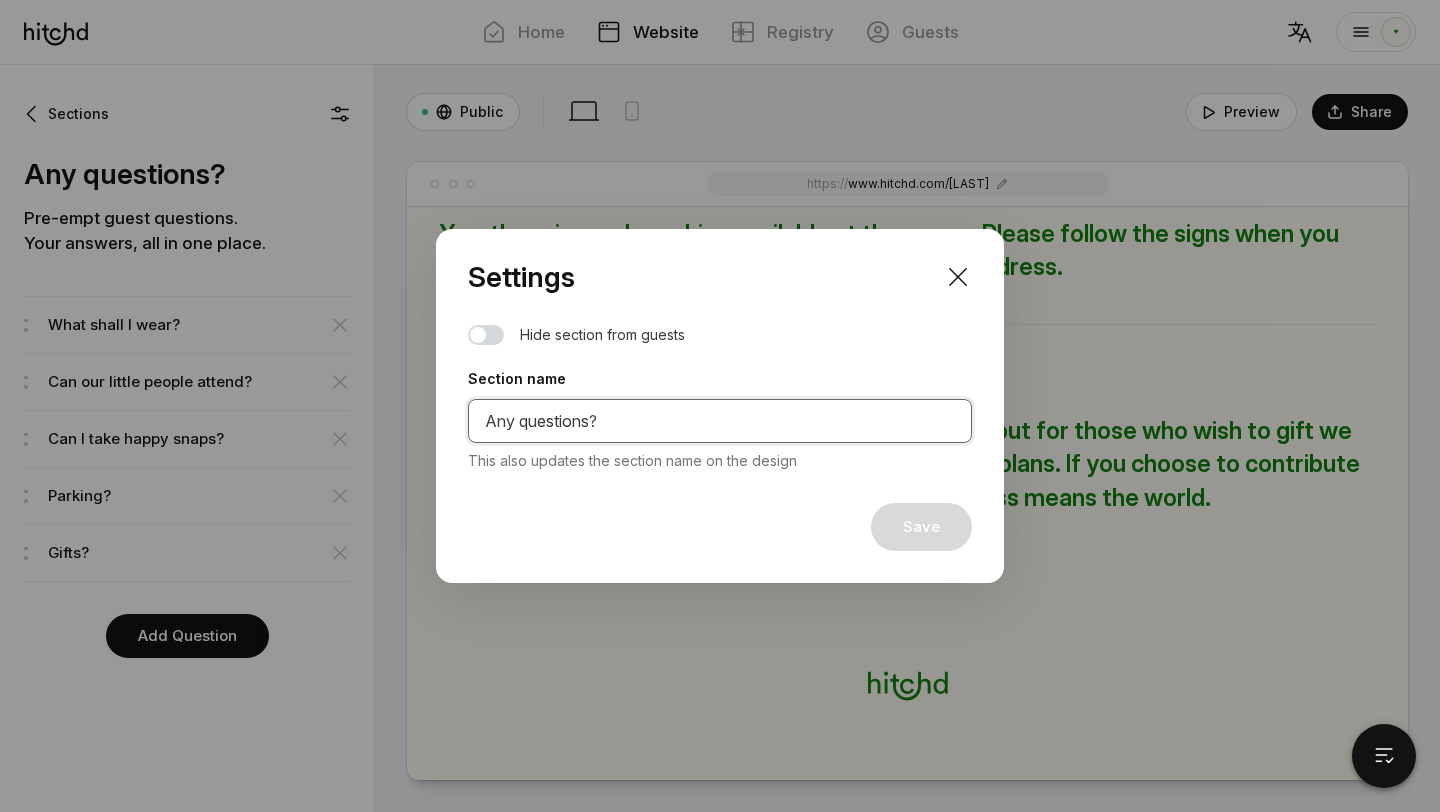 click on "Any questions?" at bounding box center (720, 421) 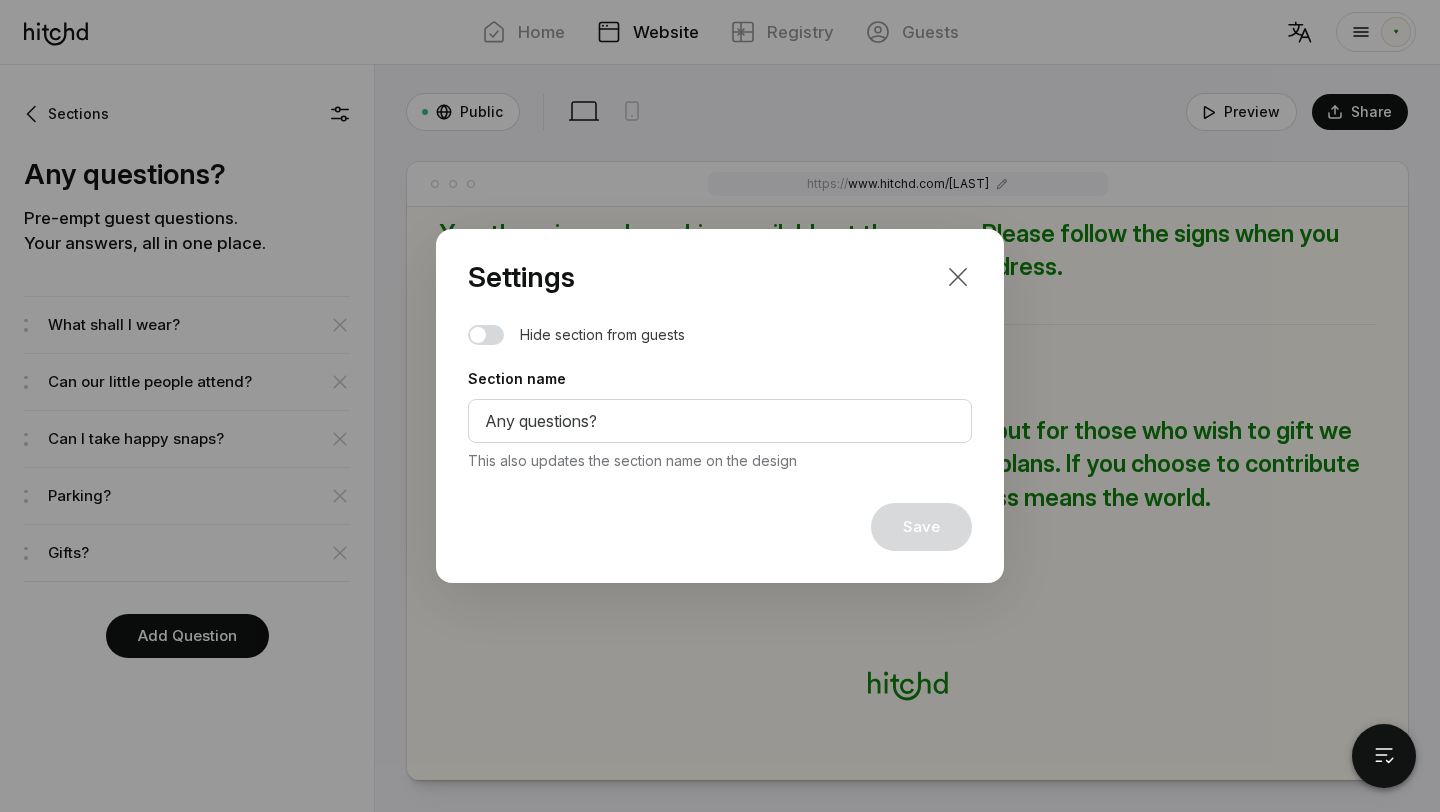 click at bounding box center (958, 277) 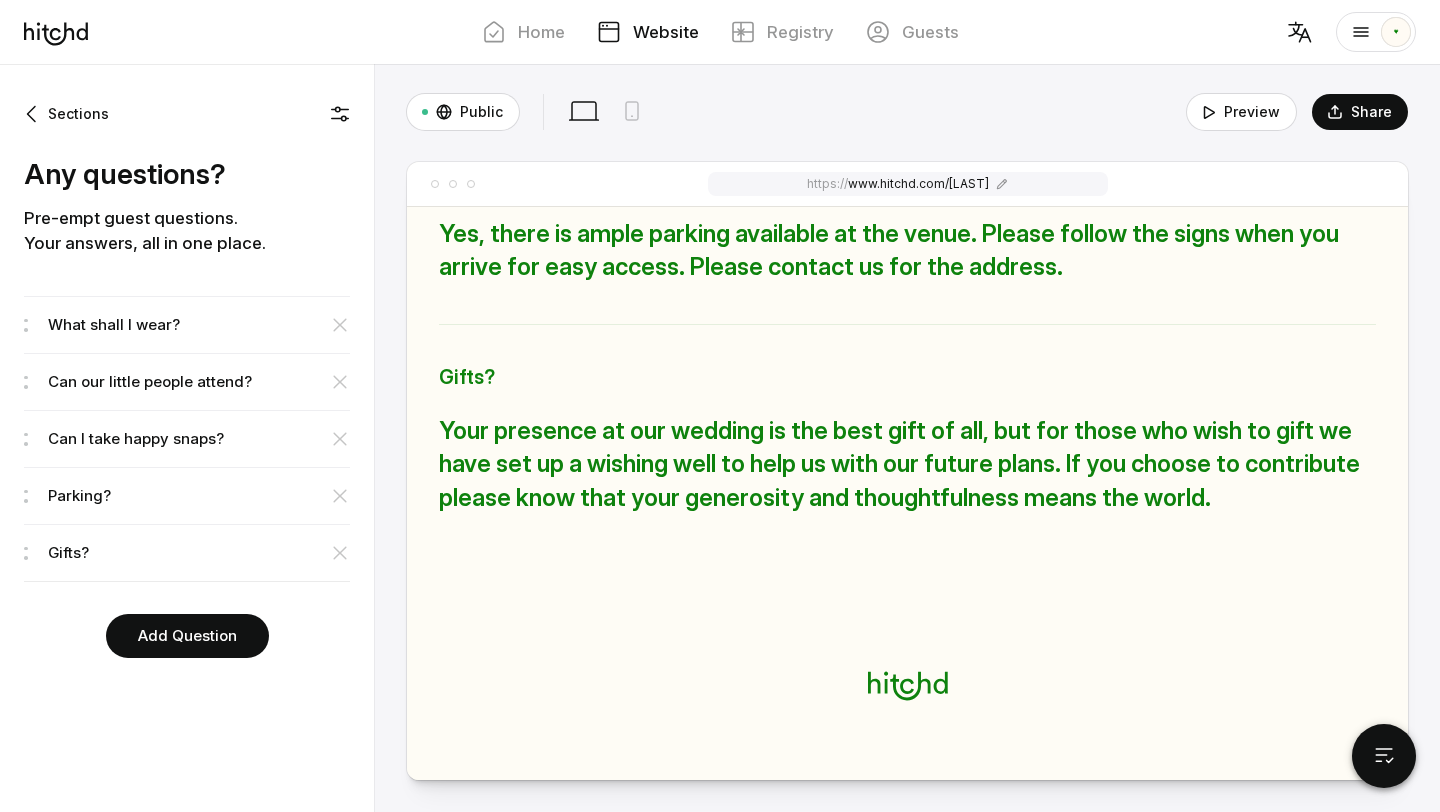 click on "Pre-empt guest questions.
Your answers, all in one place.
What shall I wear?
Can our little people attend?
Can I take happy snaps?
Gifts?" at bounding box center [187, 432] 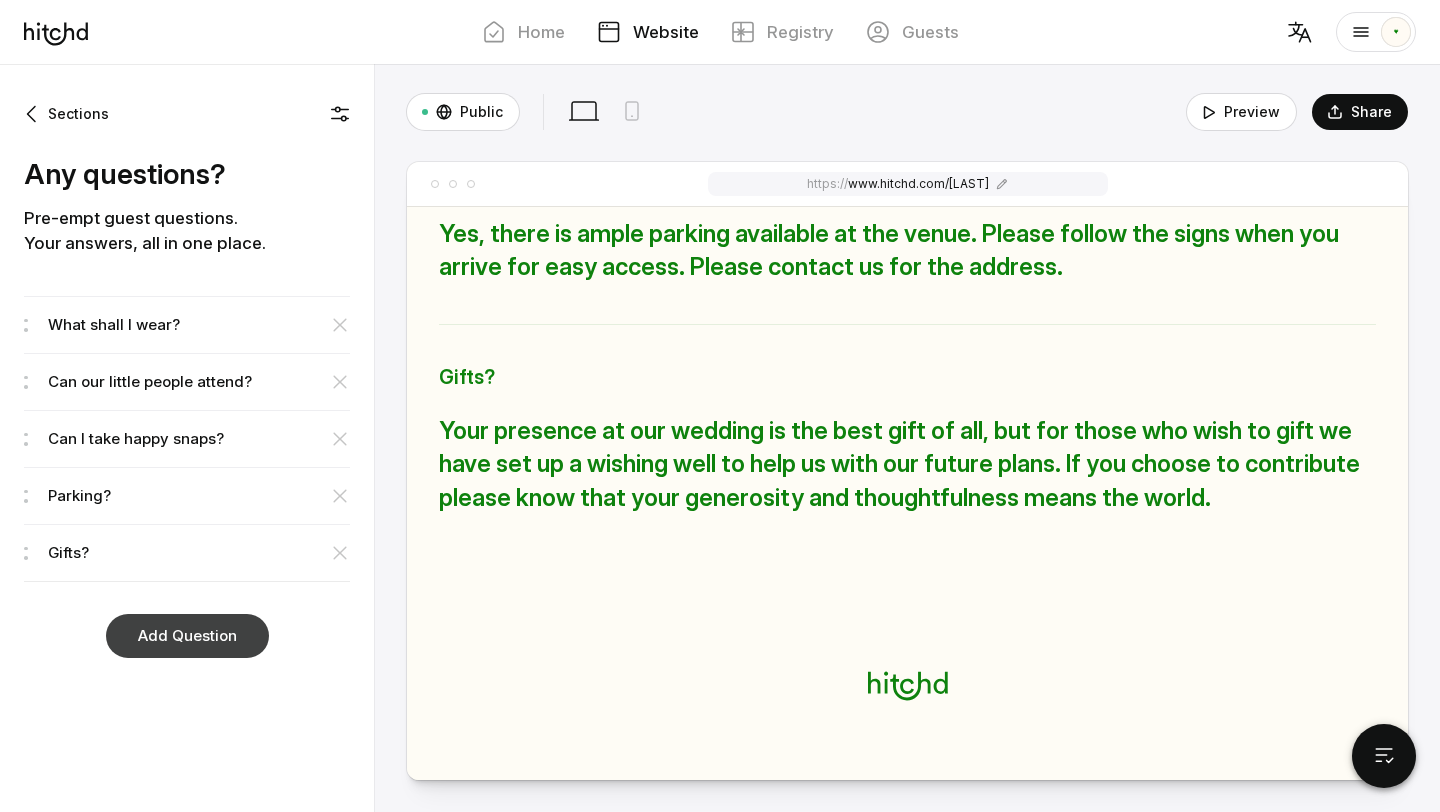 click on "Add Question" at bounding box center (187, 636) 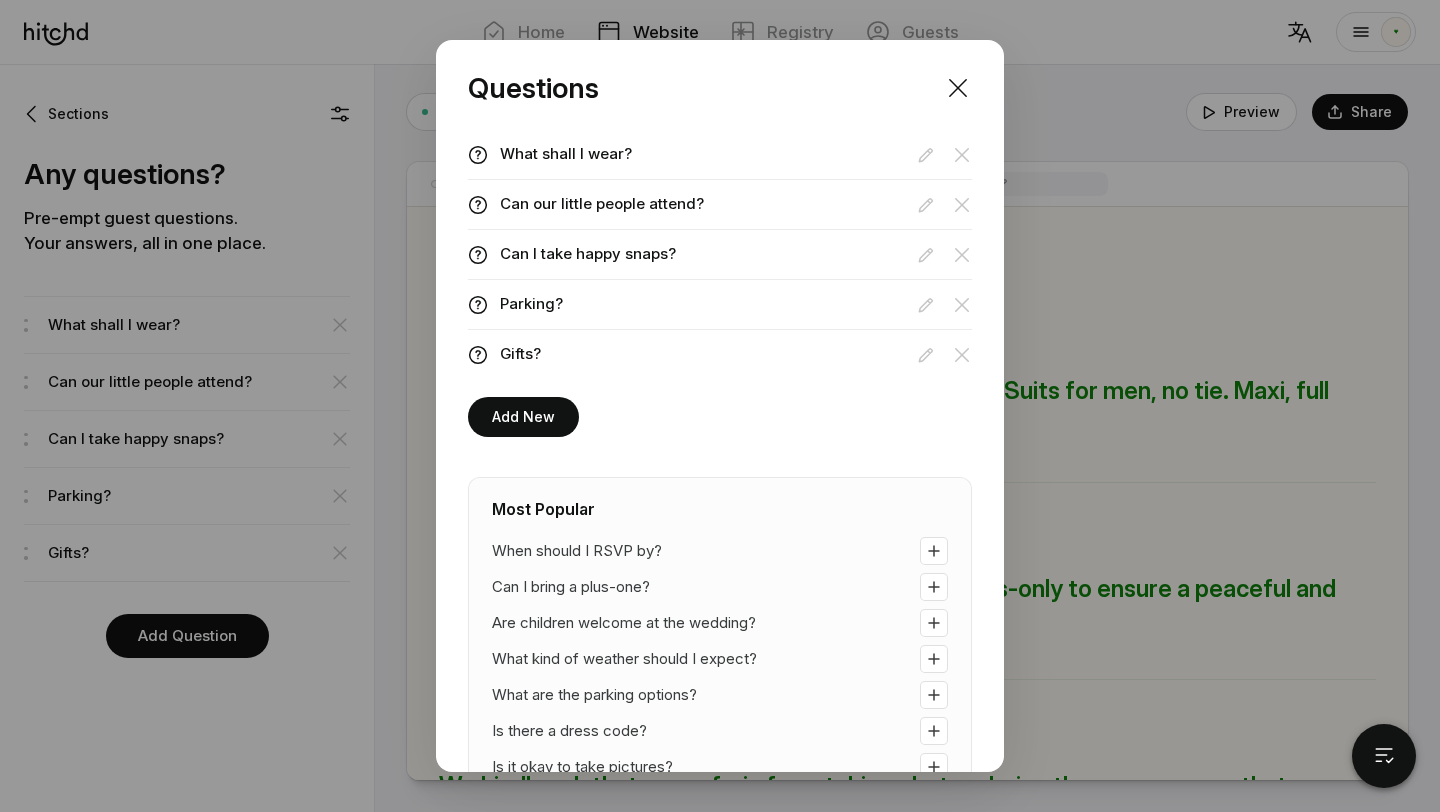 scroll, scrollTop: 4690, scrollLeft: 0, axis: vertical 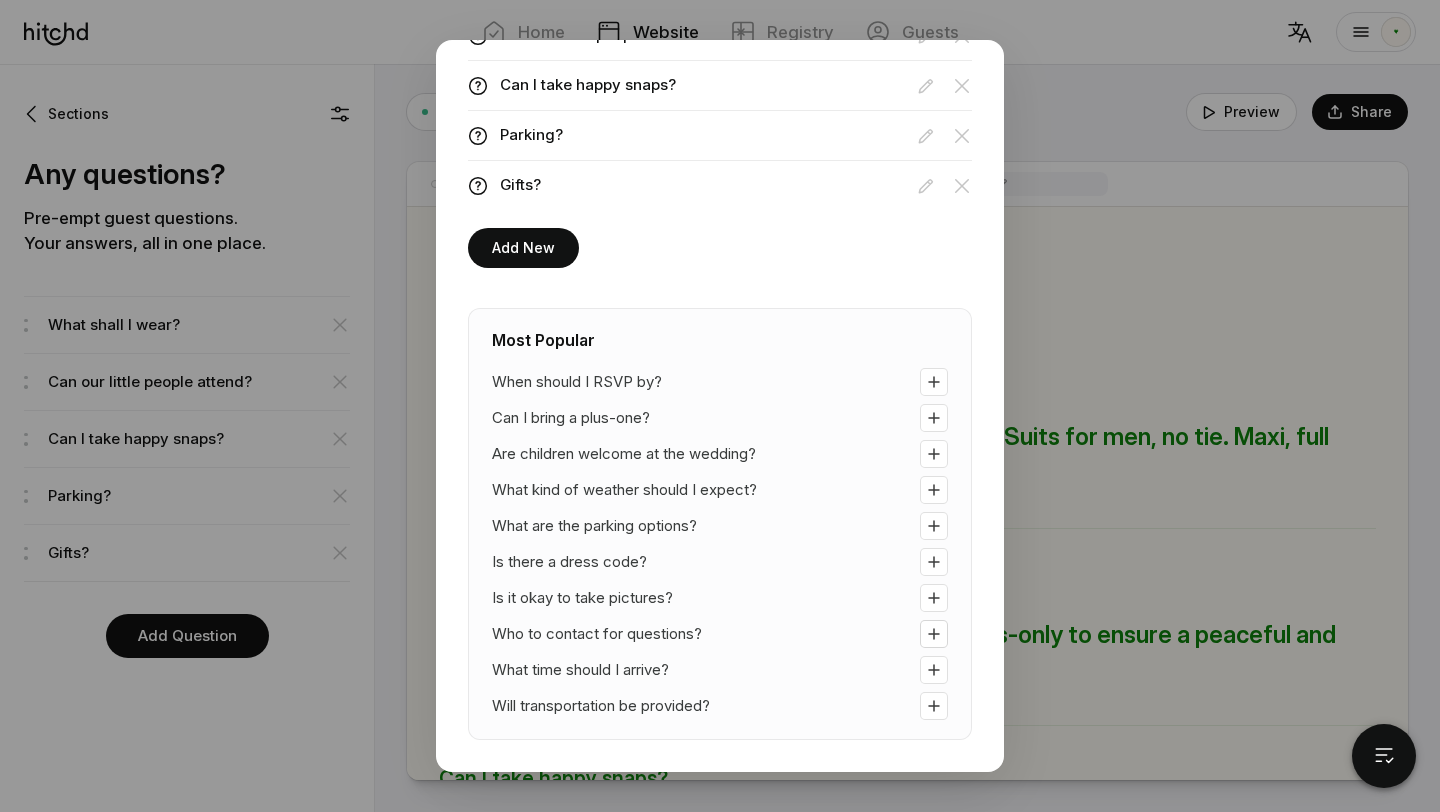 click at bounding box center [934, 382] 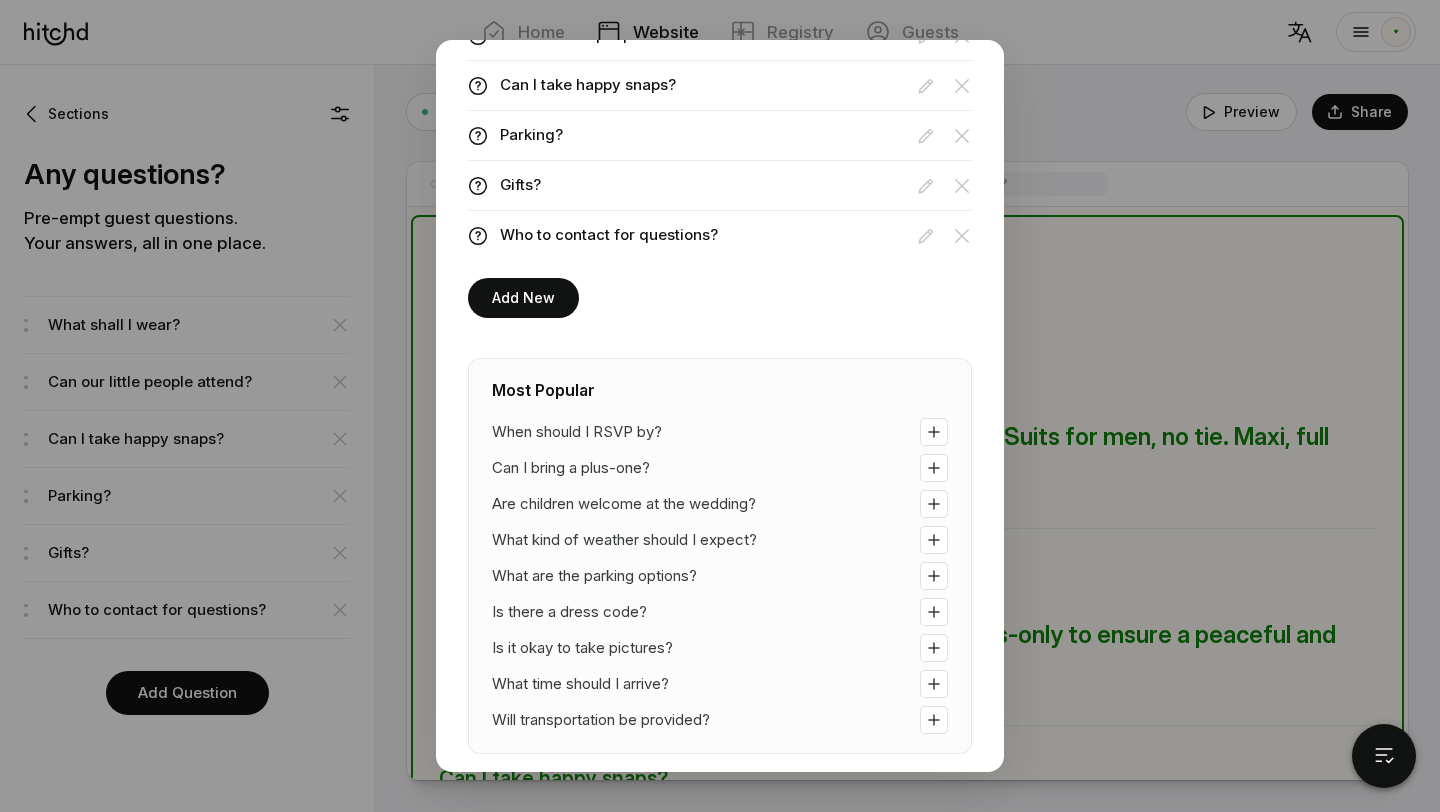 click at bounding box center (720, 406) 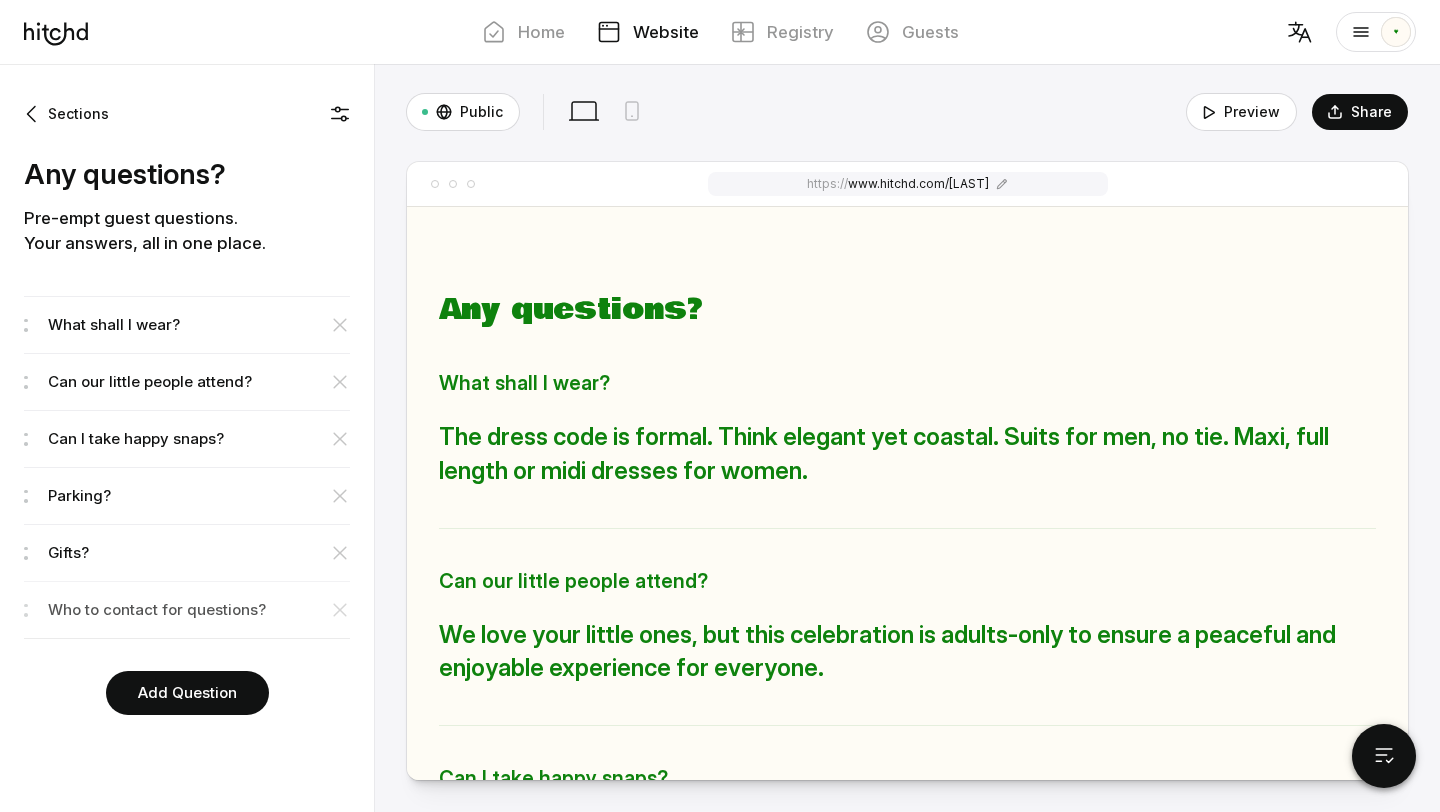 click on "Who to contact for questions?" at bounding box center [199, 325] 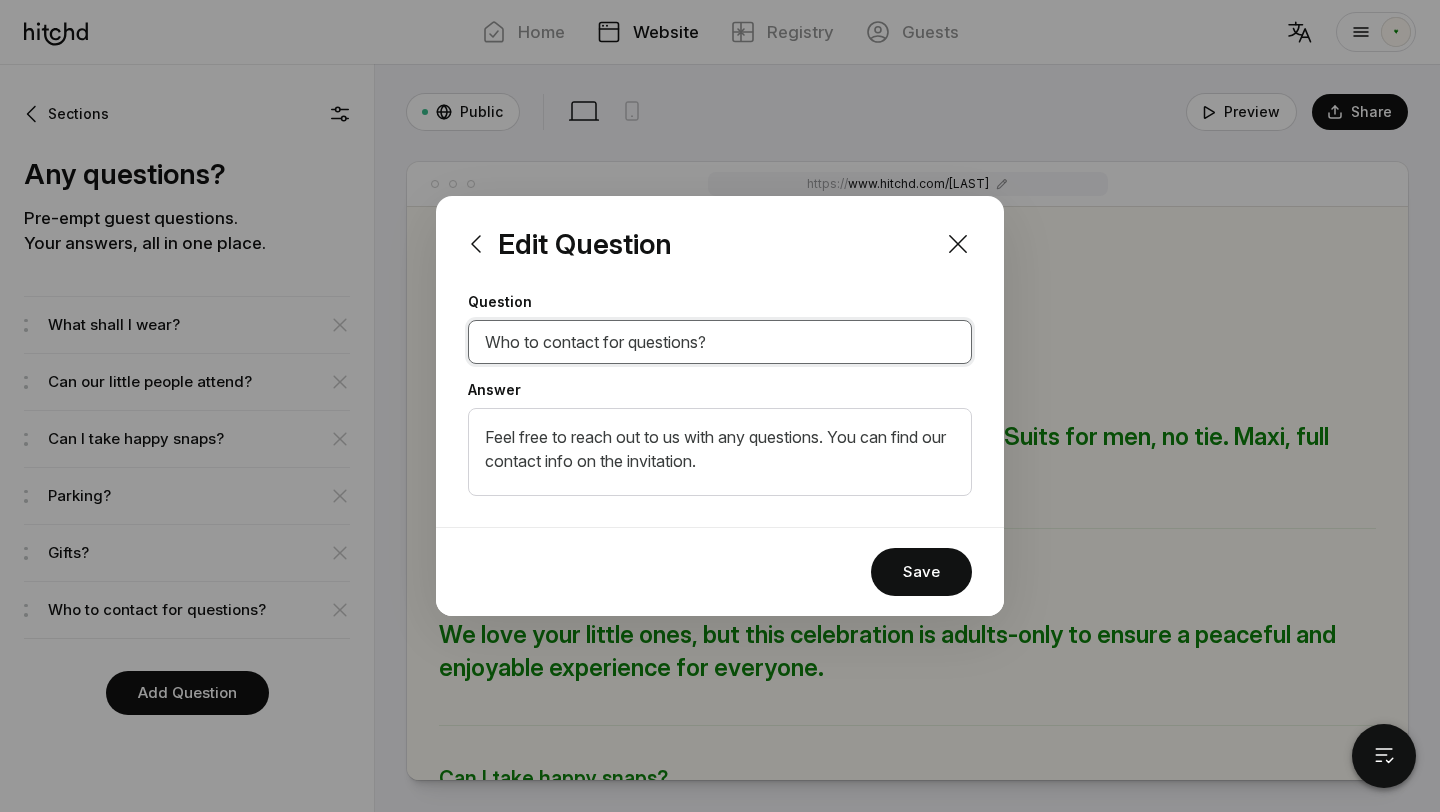 click on "Who to contact for questions?" at bounding box center (720, 342) 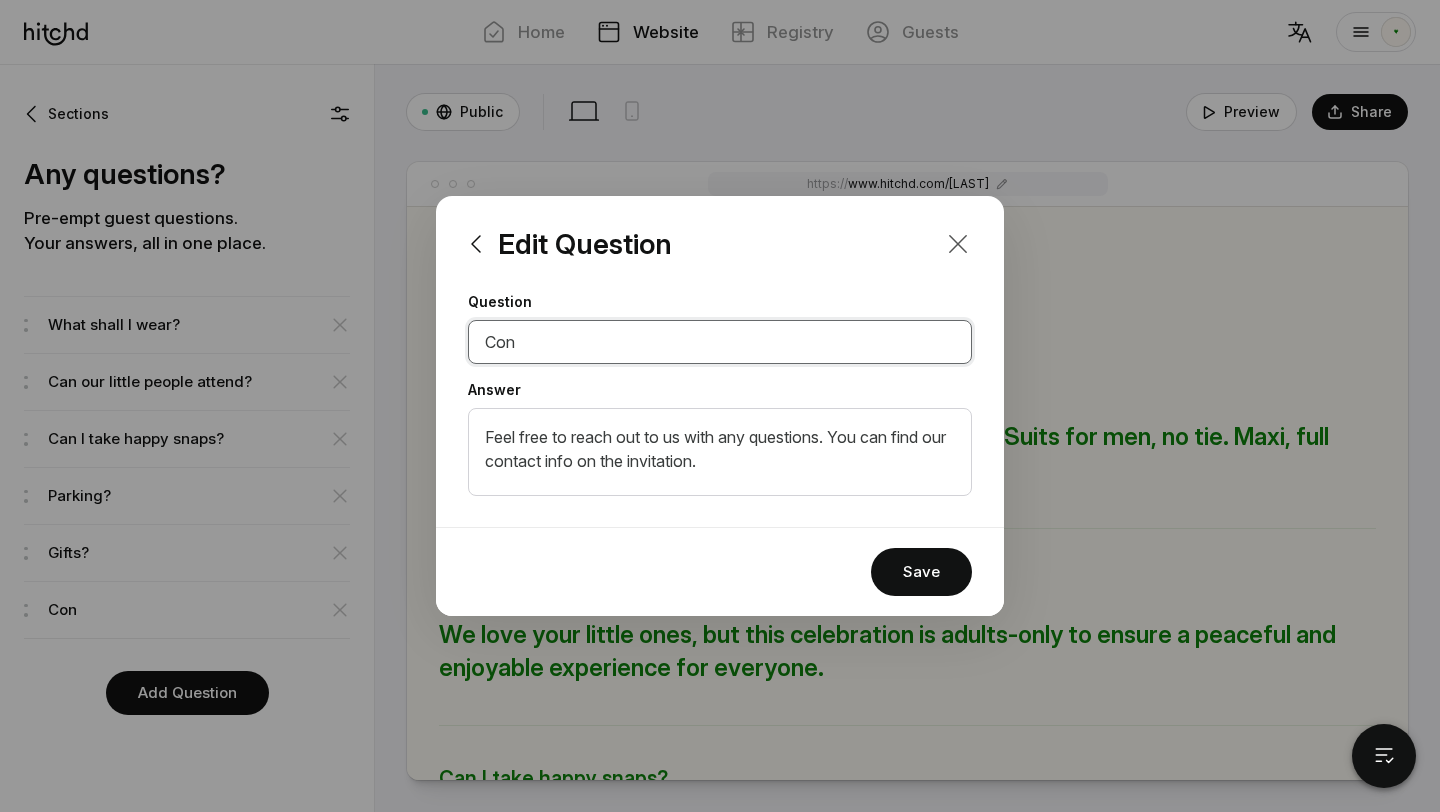 type on "Con" 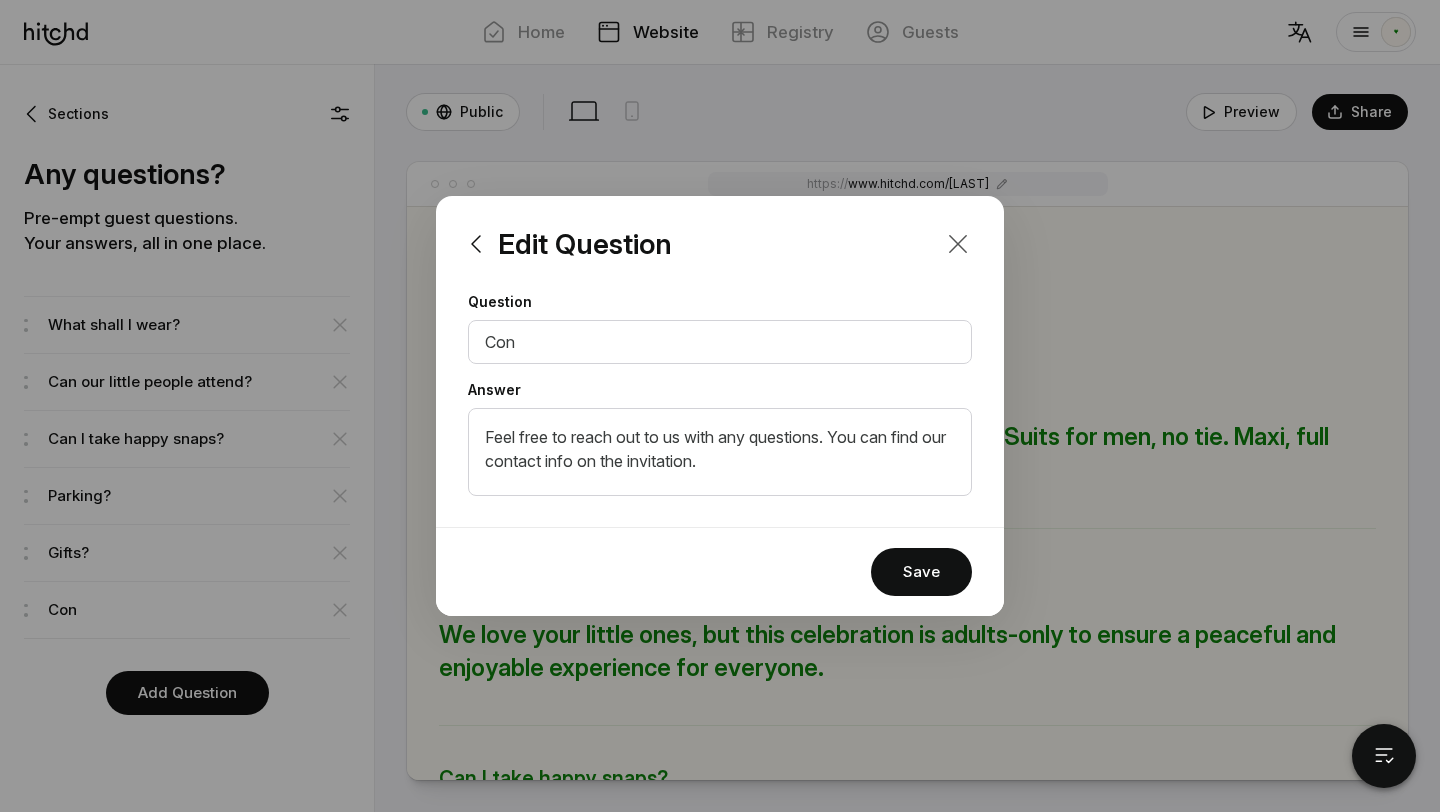 click at bounding box center (958, 244) 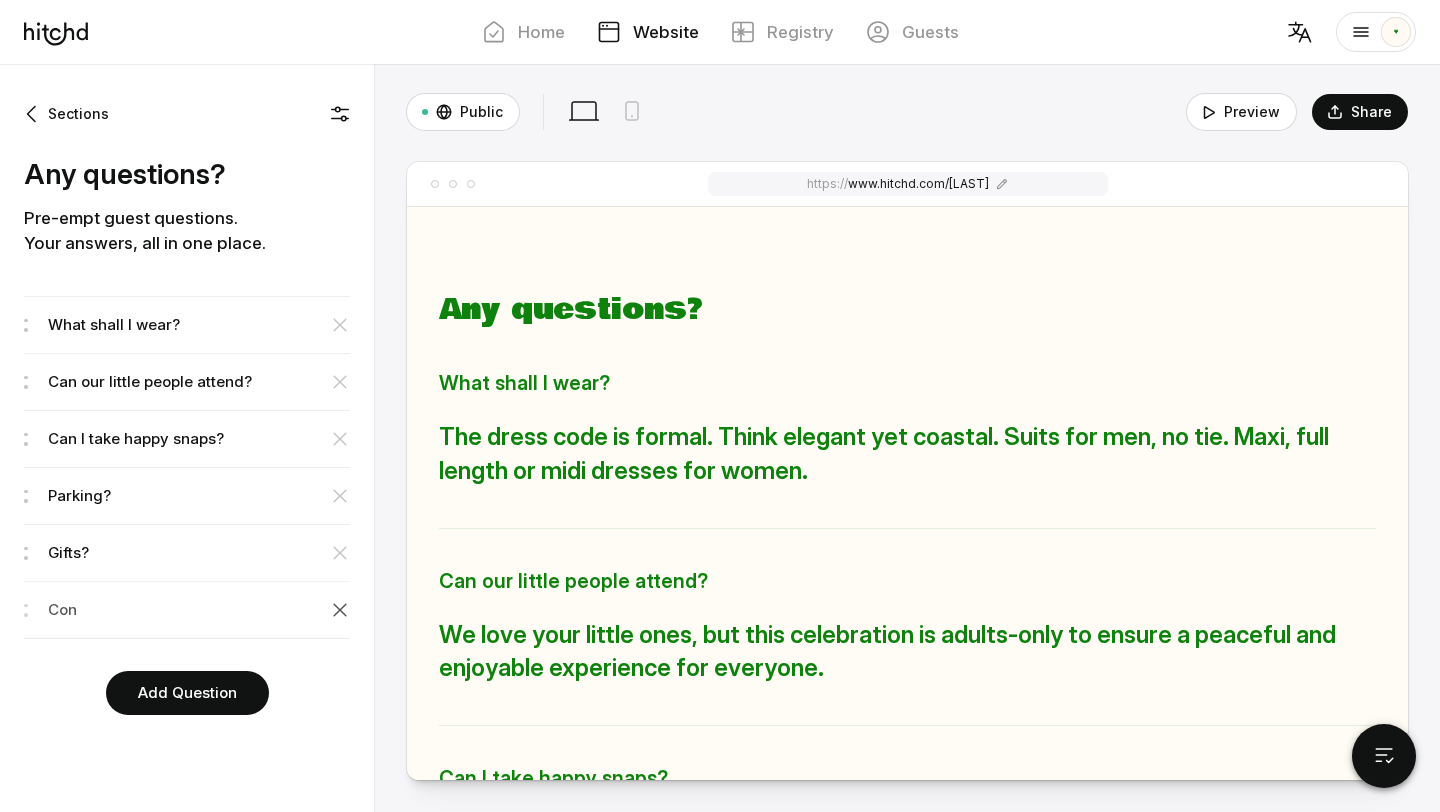 click at bounding box center [340, 325] 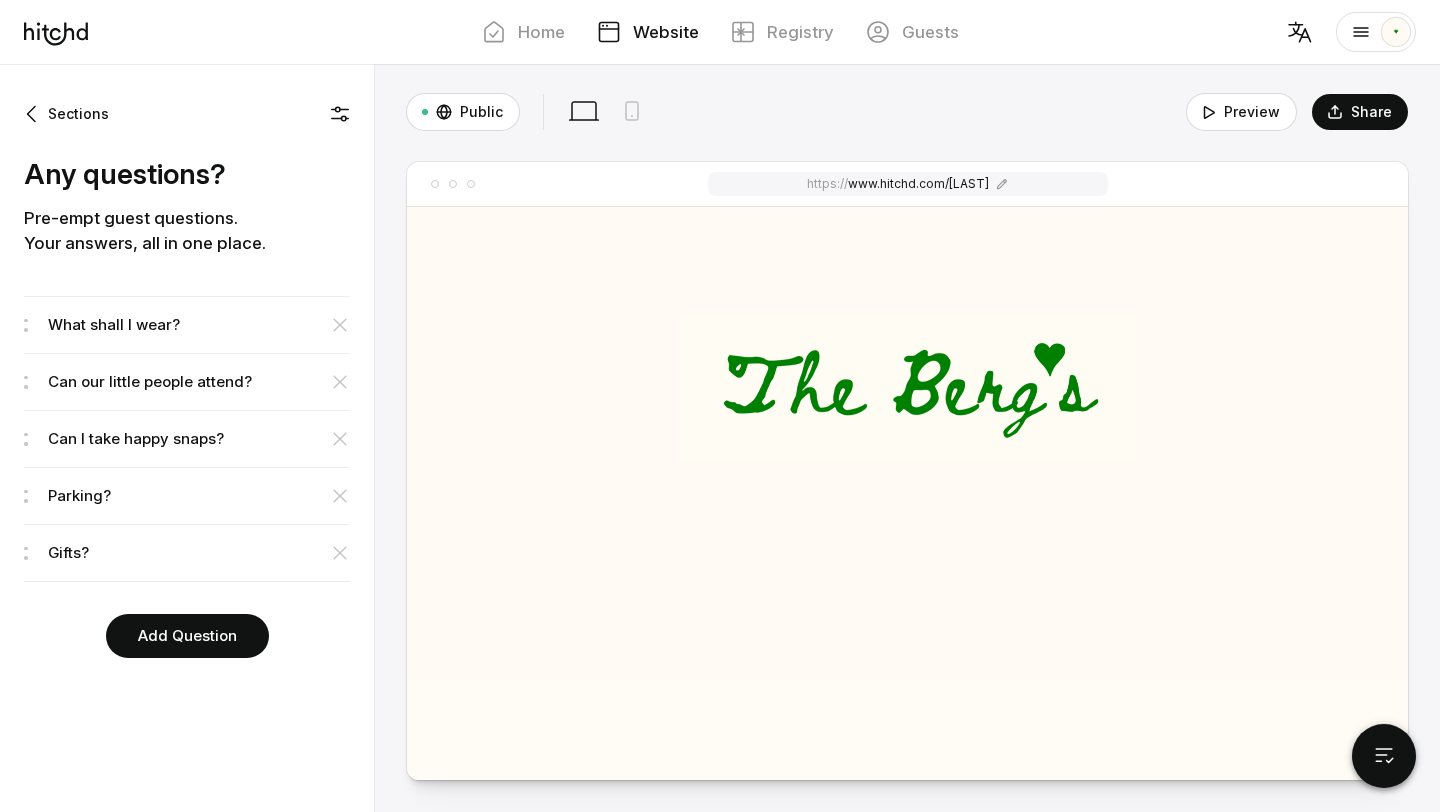 scroll, scrollTop: 0, scrollLeft: 0, axis: both 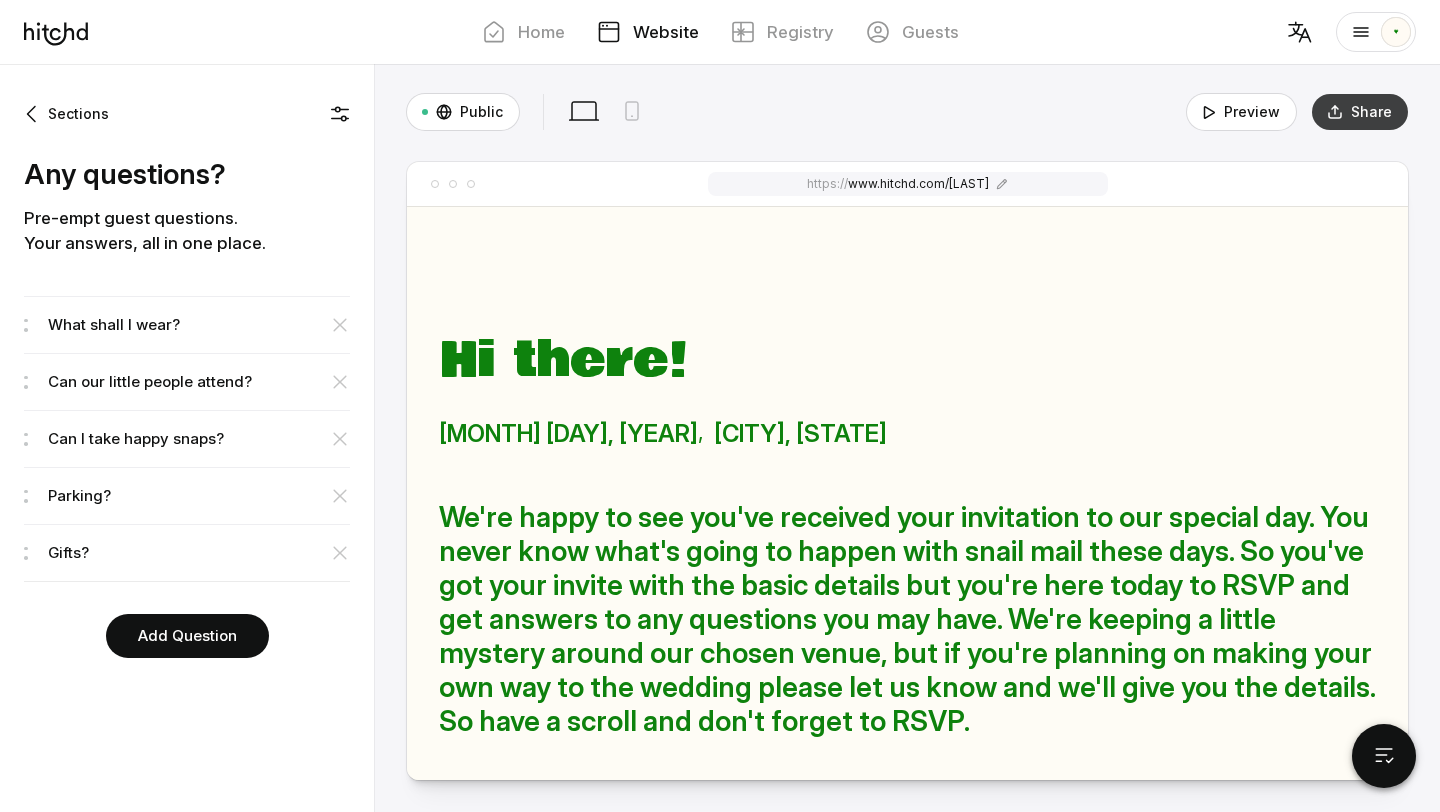 click on "Share" at bounding box center (1360, 112) 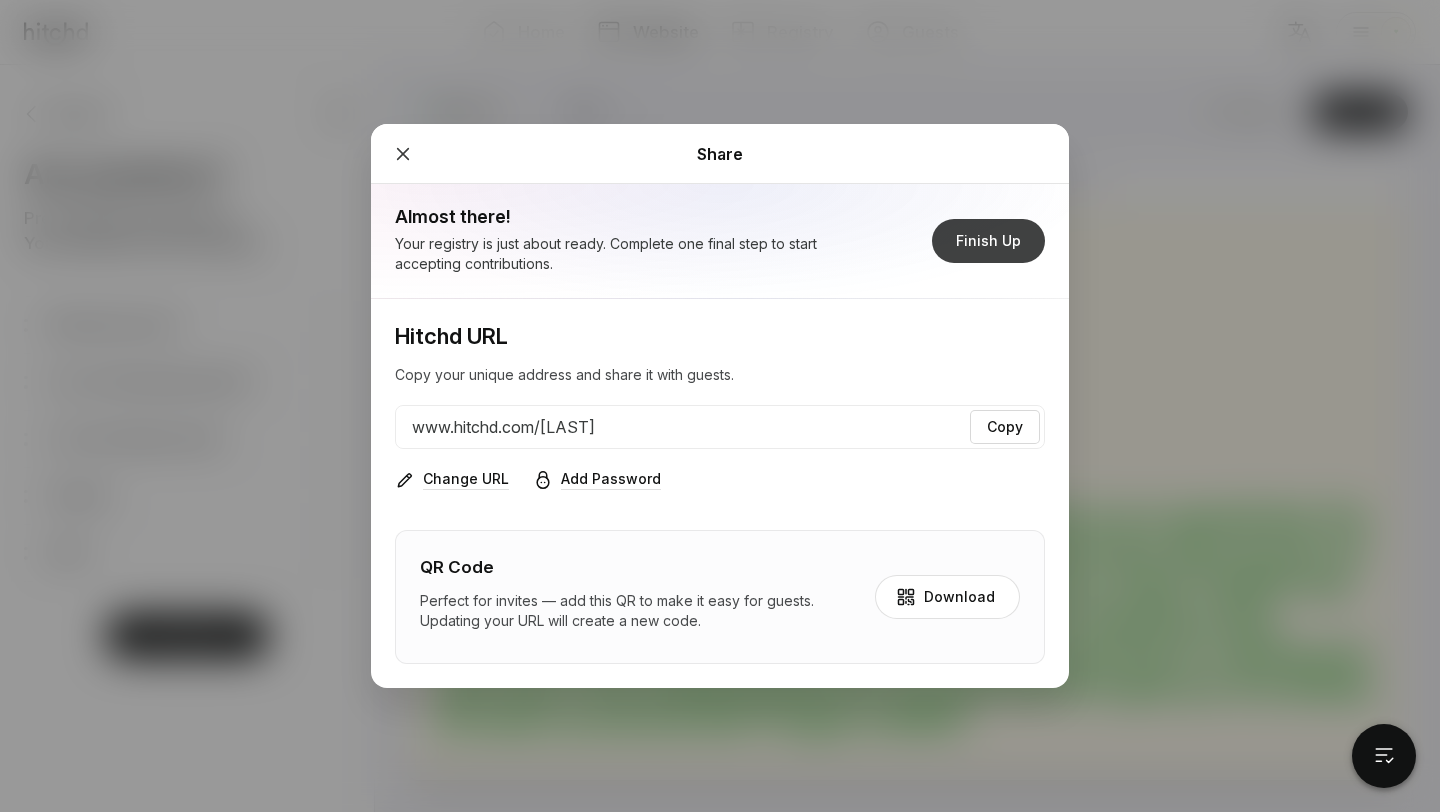 click on "Finish Up" at bounding box center (988, 241) 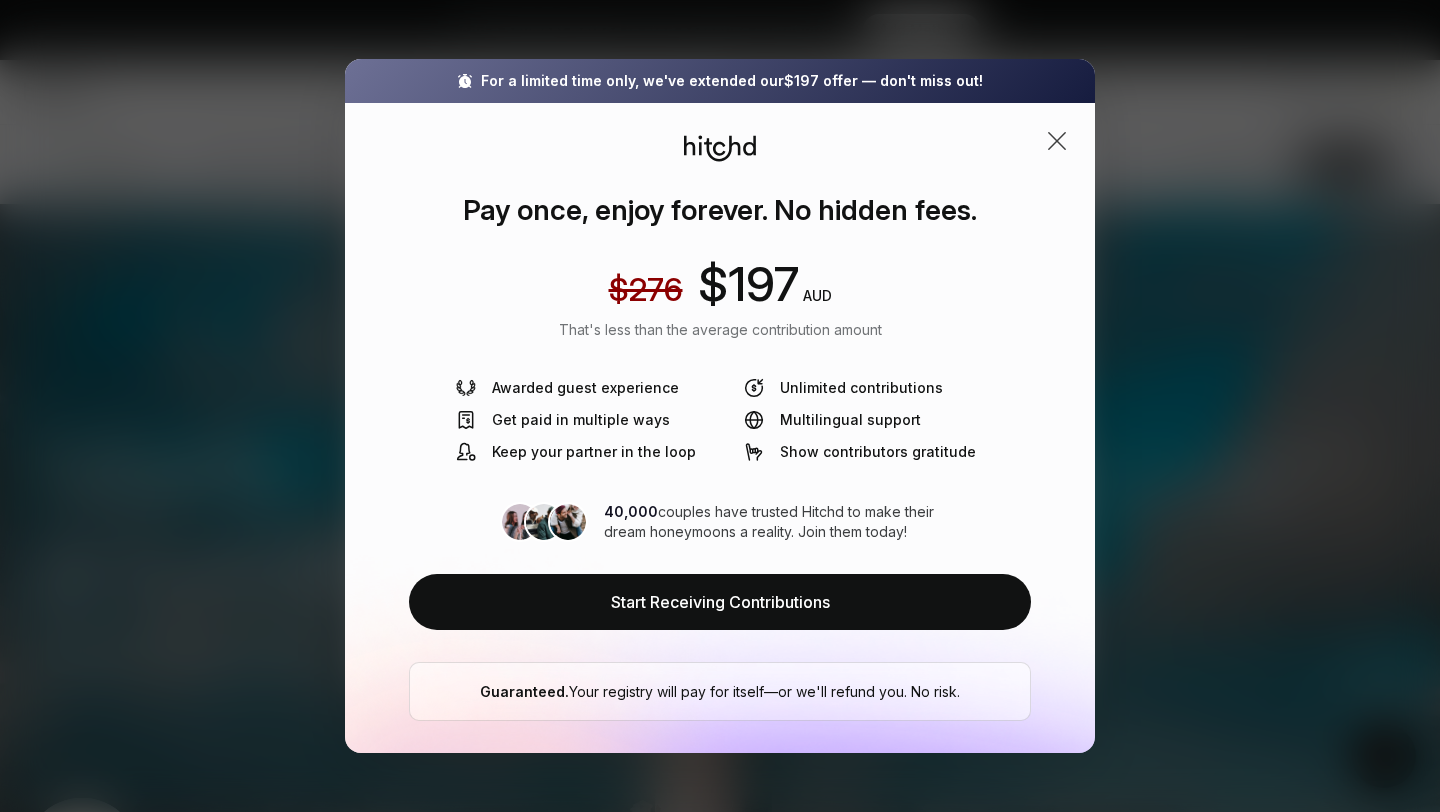 click at bounding box center [1057, 141] 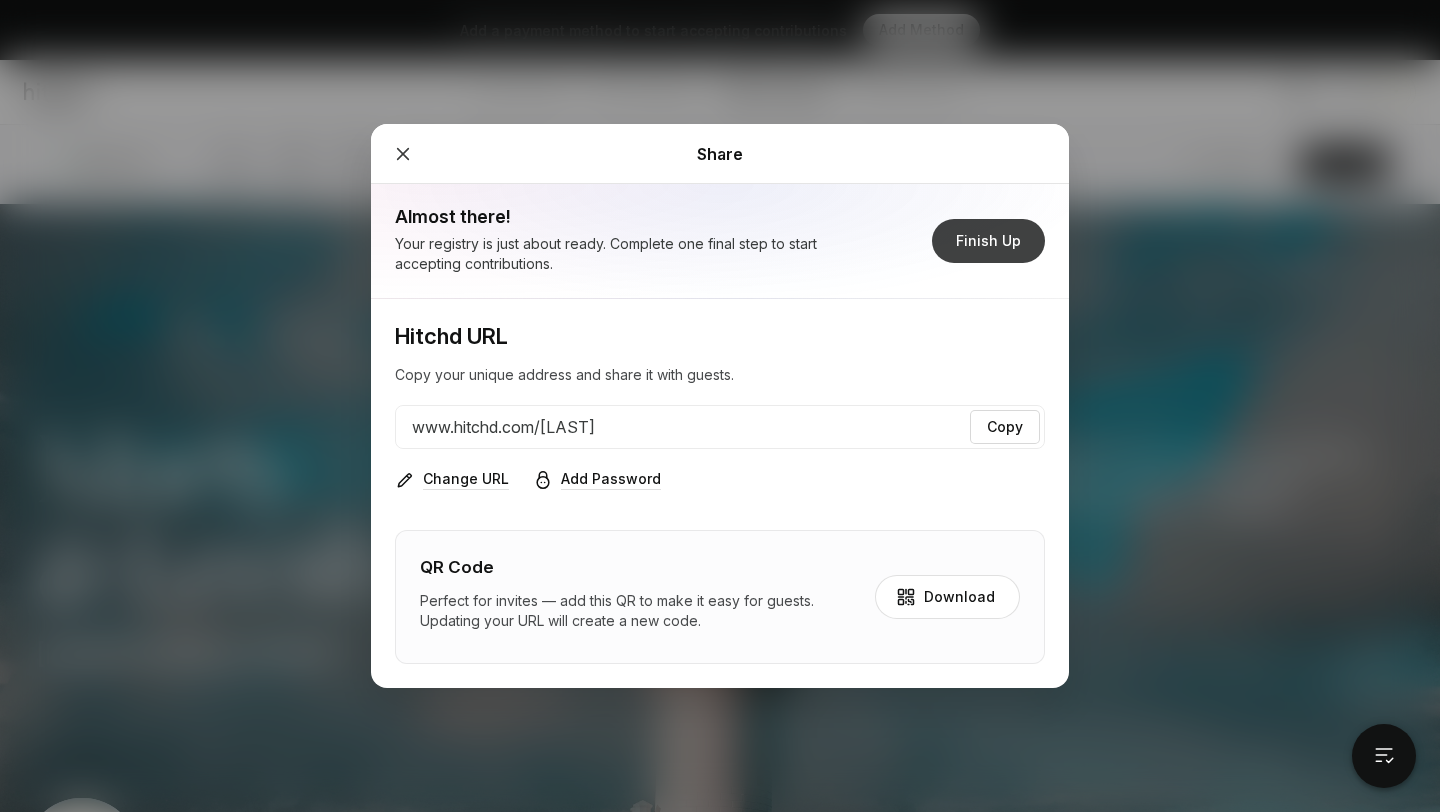 click on "Finish Up" at bounding box center [988, 241] 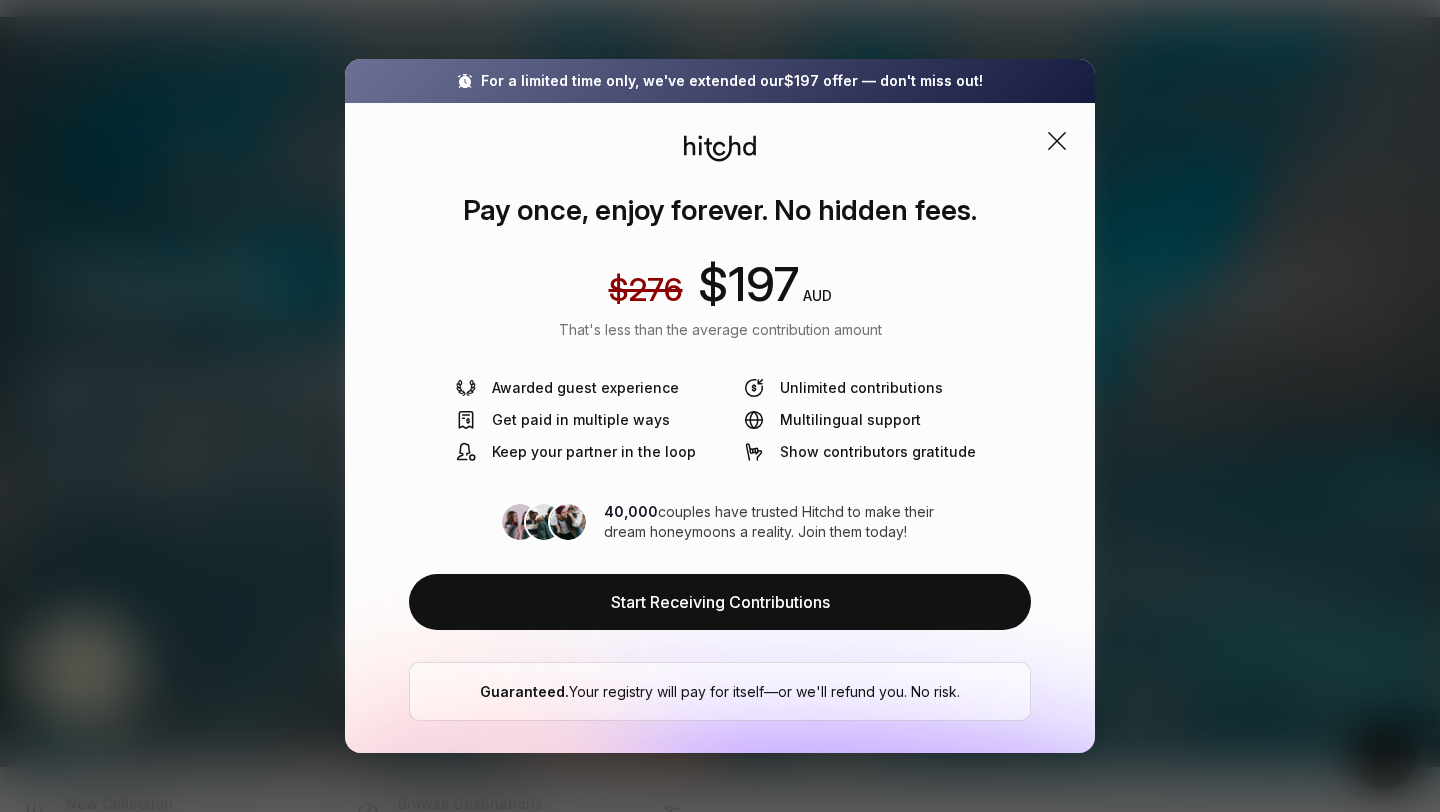 scroll, scrollTop: 0, scrollLeft: 0, axis: both 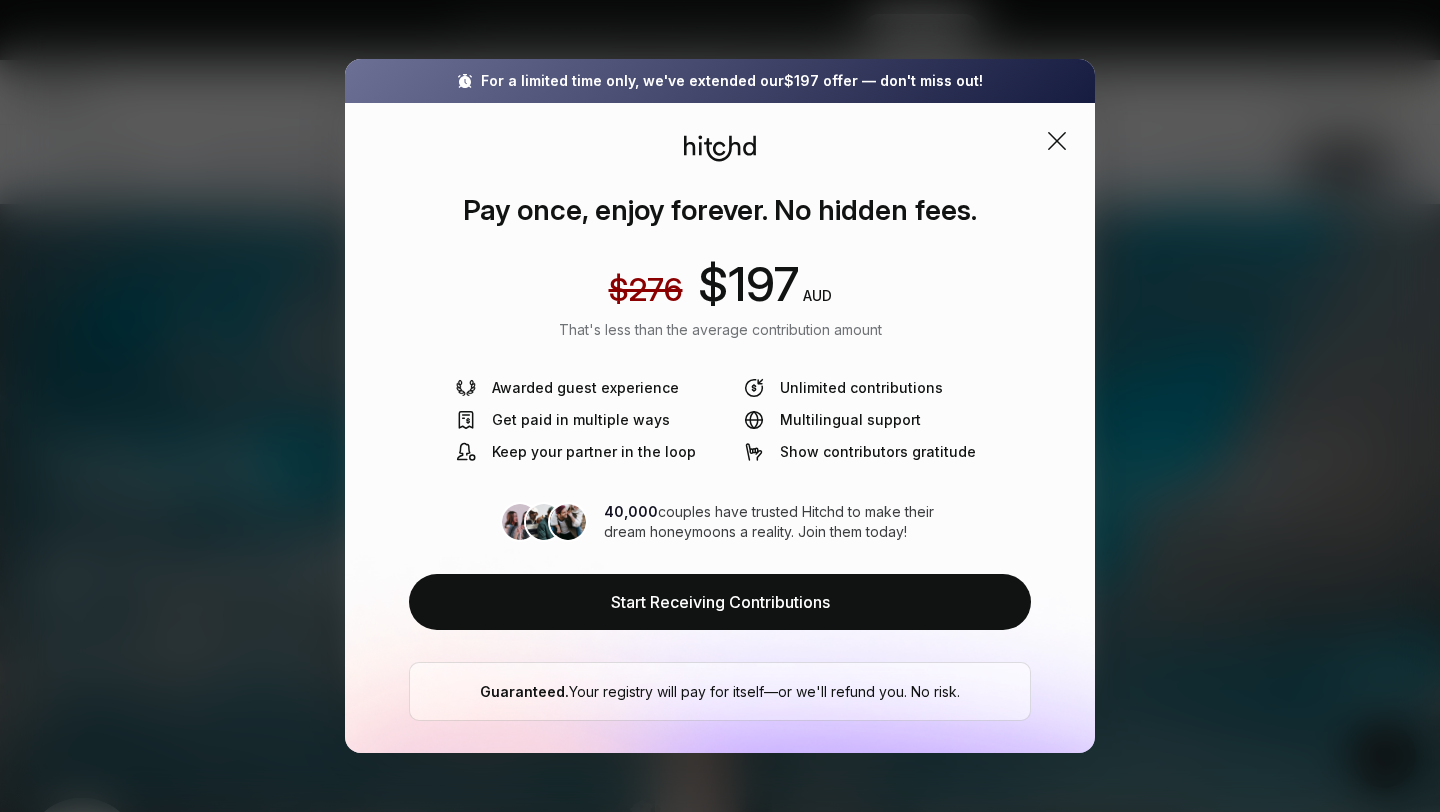 click on "Pay once, enjoy forever. No hidden fees." at bounding box center [720, 210] 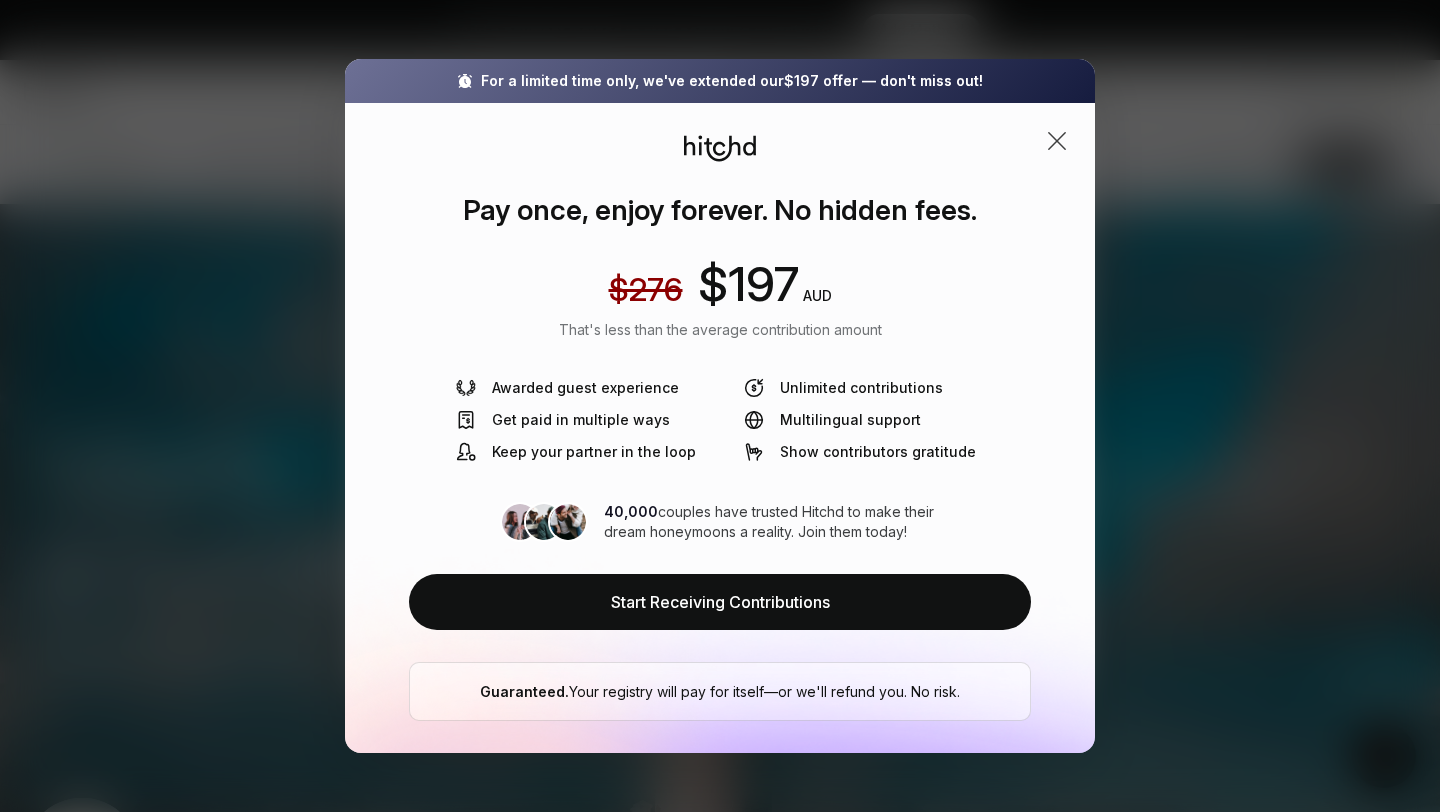 click at bounding box center [1057, 141] 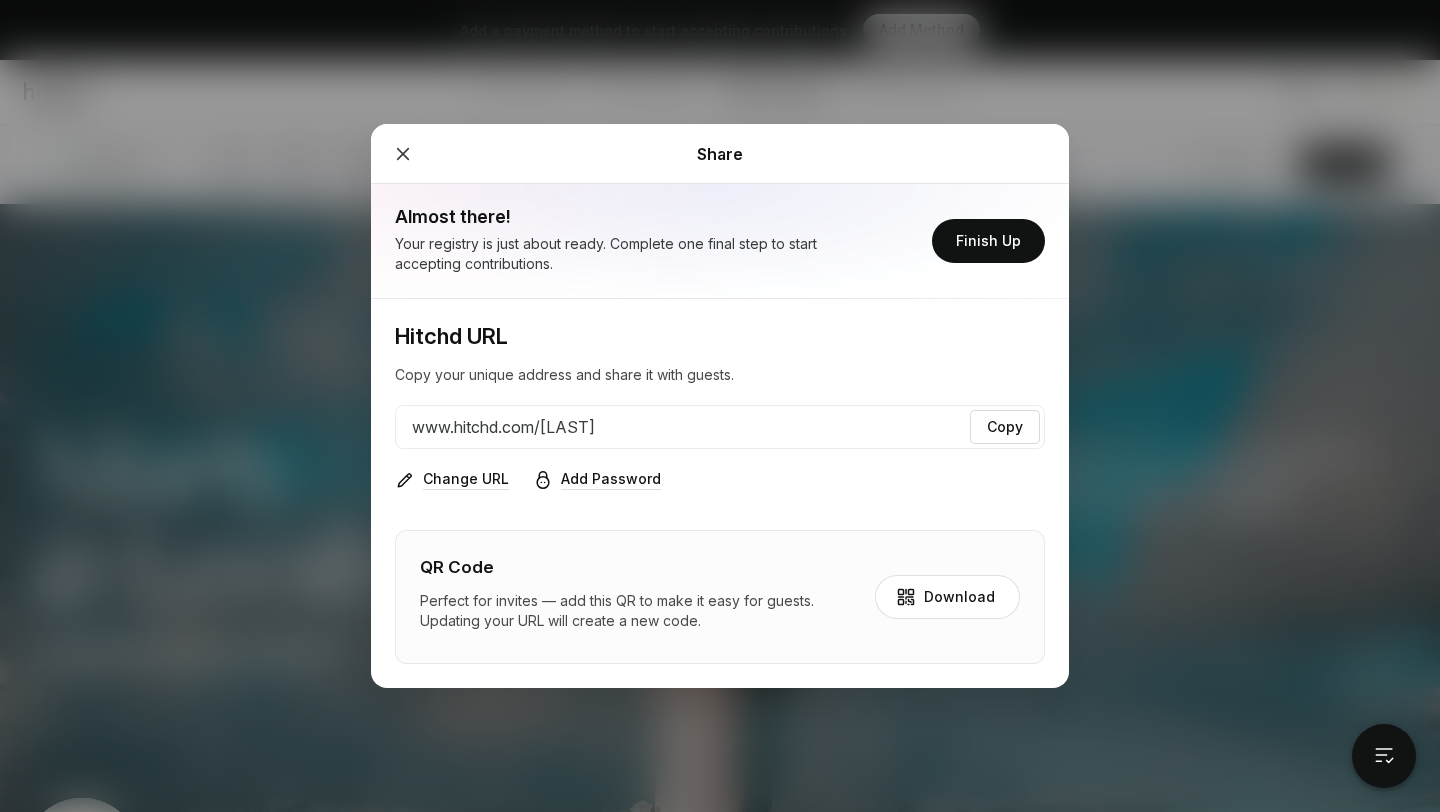 click at bounding box center (403, 154) 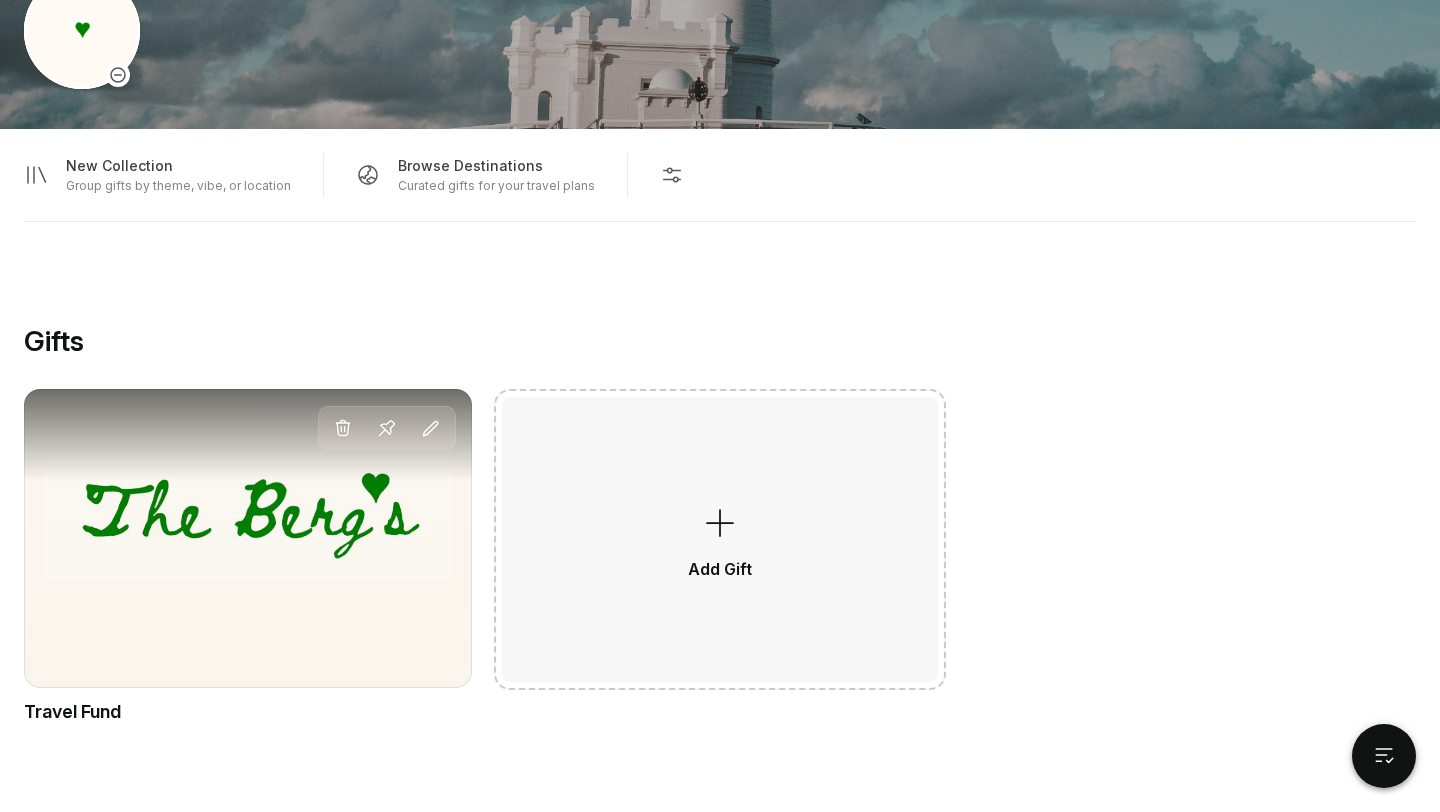 scroll, scrollTop: 0, scrollLeft: 0, axis: both 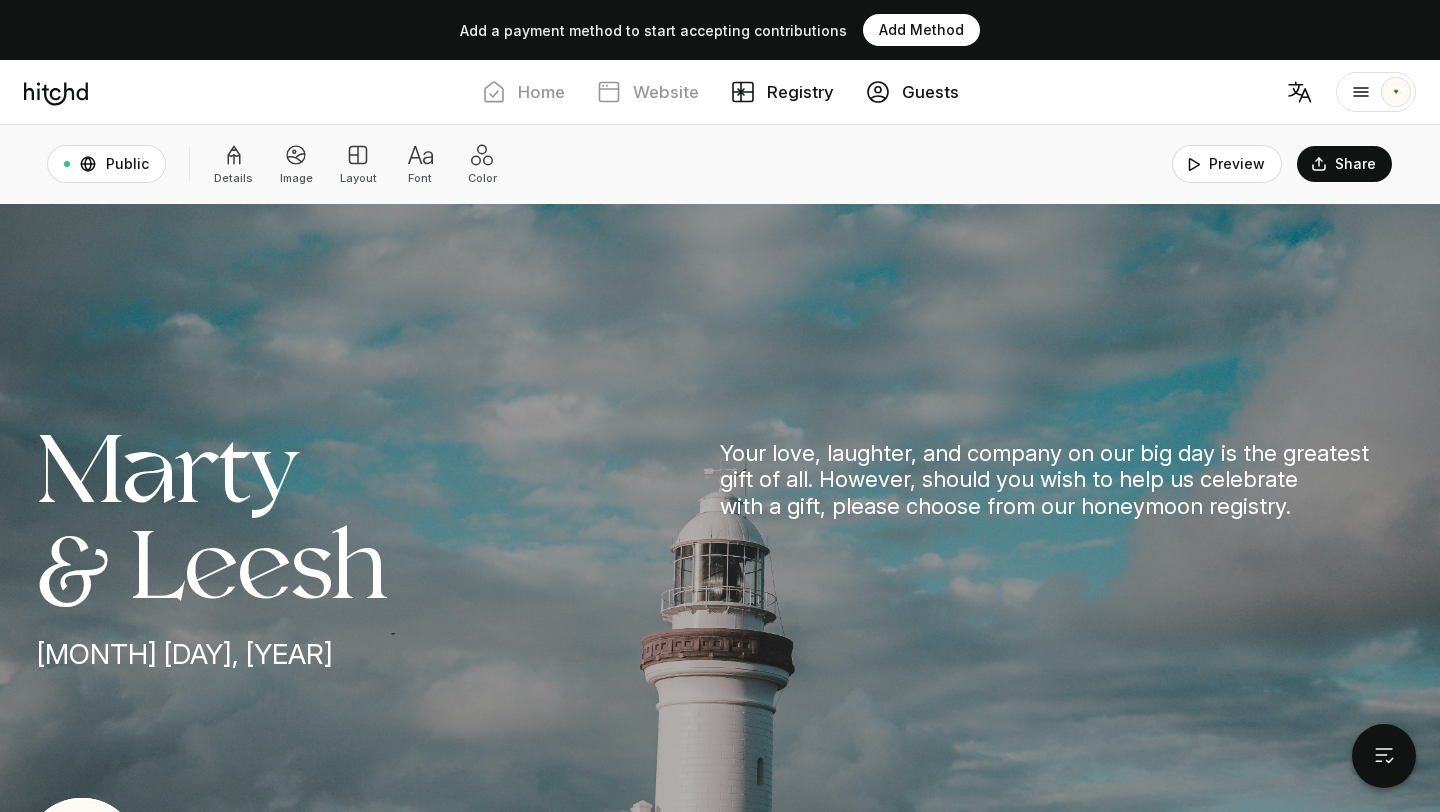 click on "Guests" at bounding box center [930, 92] 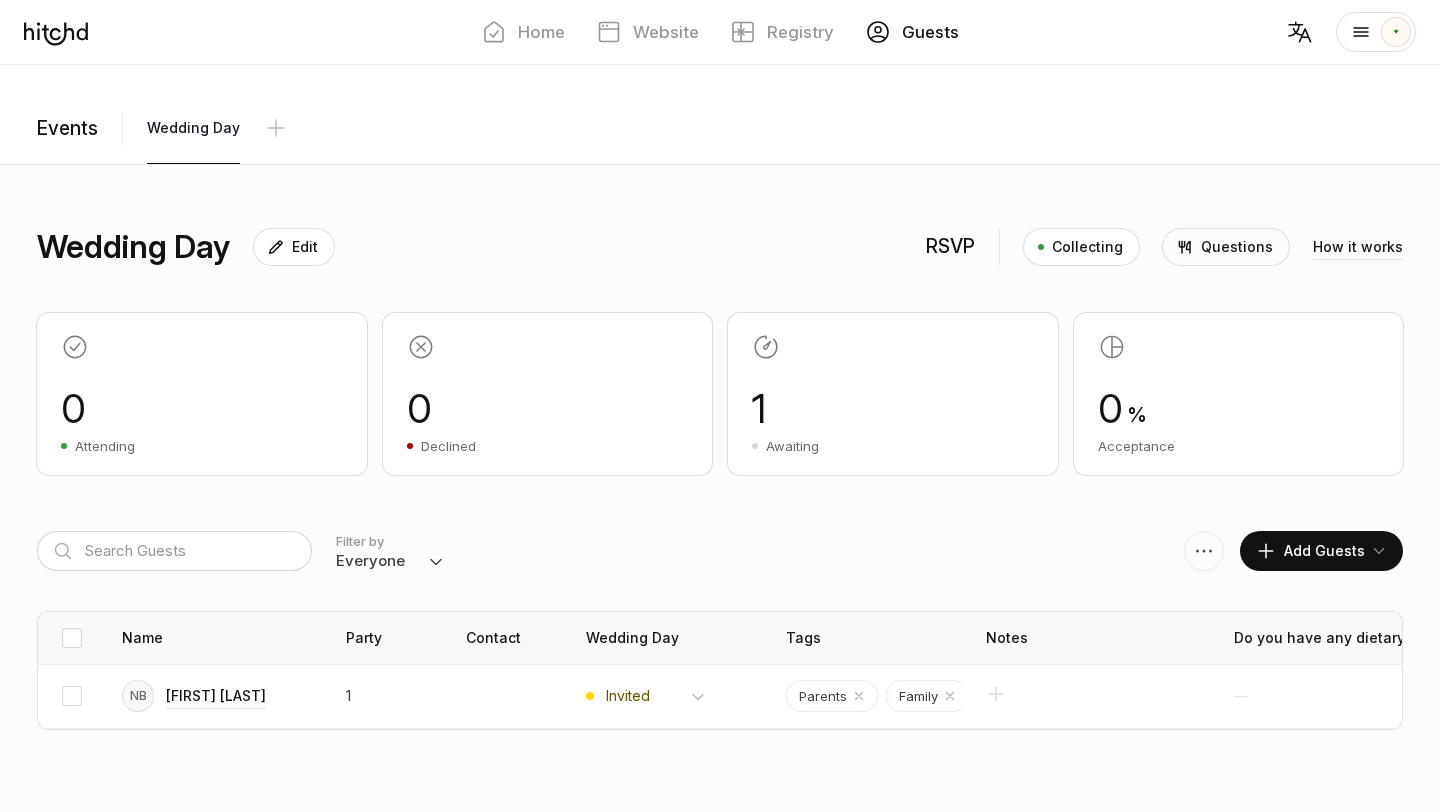 click on "Add Guests" at bounding box center [1310, 551] 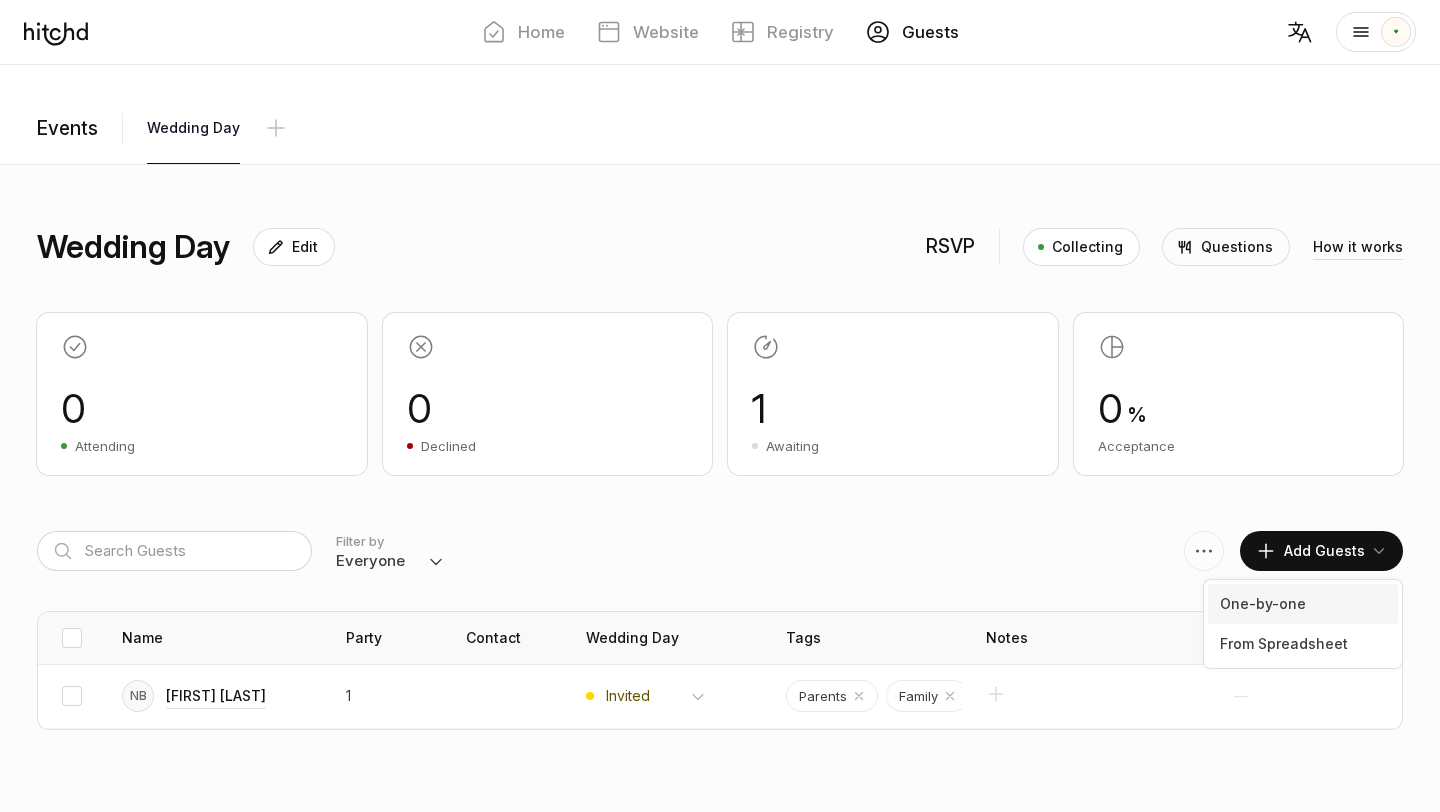 click on "One-by-one" at bounding box center [1303, 604] 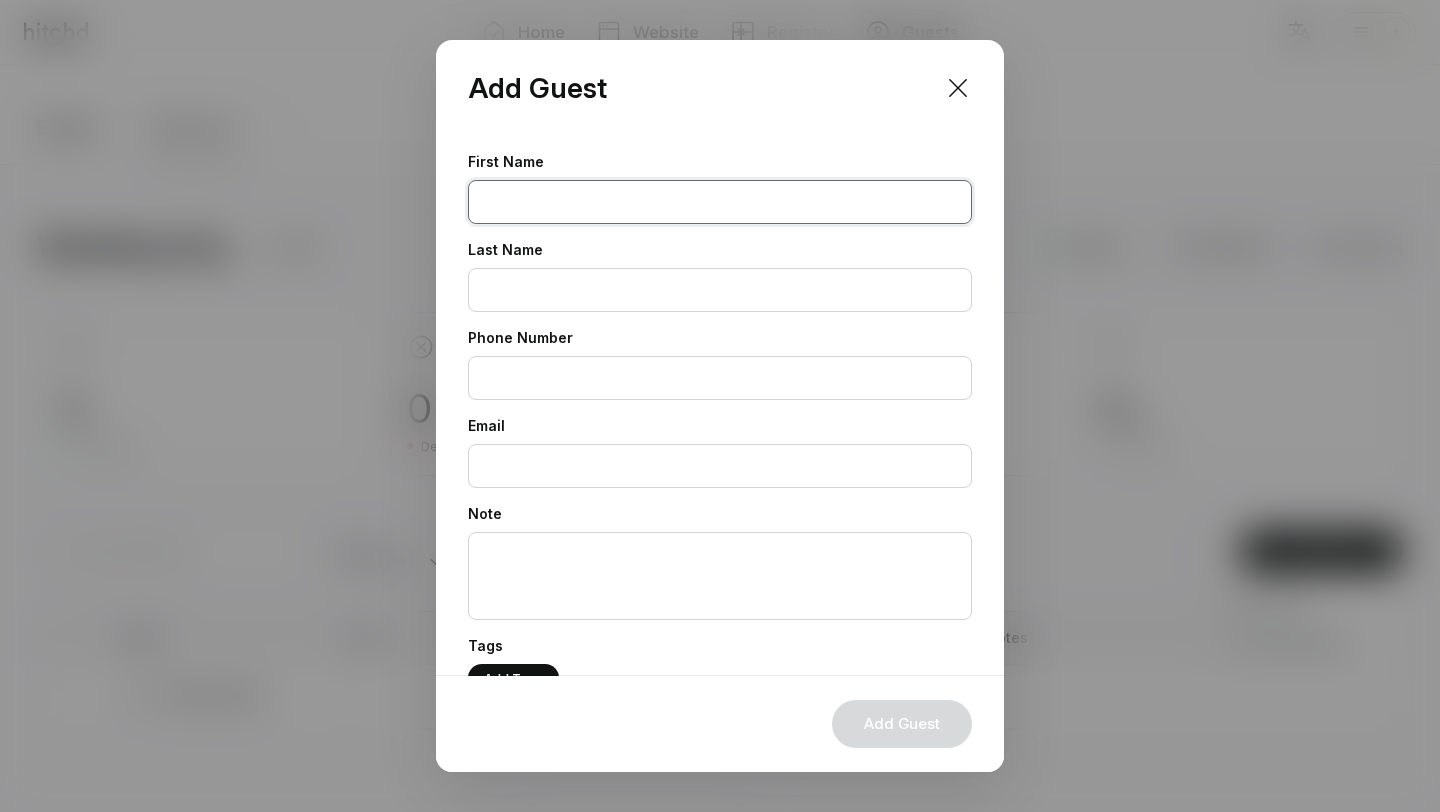 click at bounding box center (720, 202) 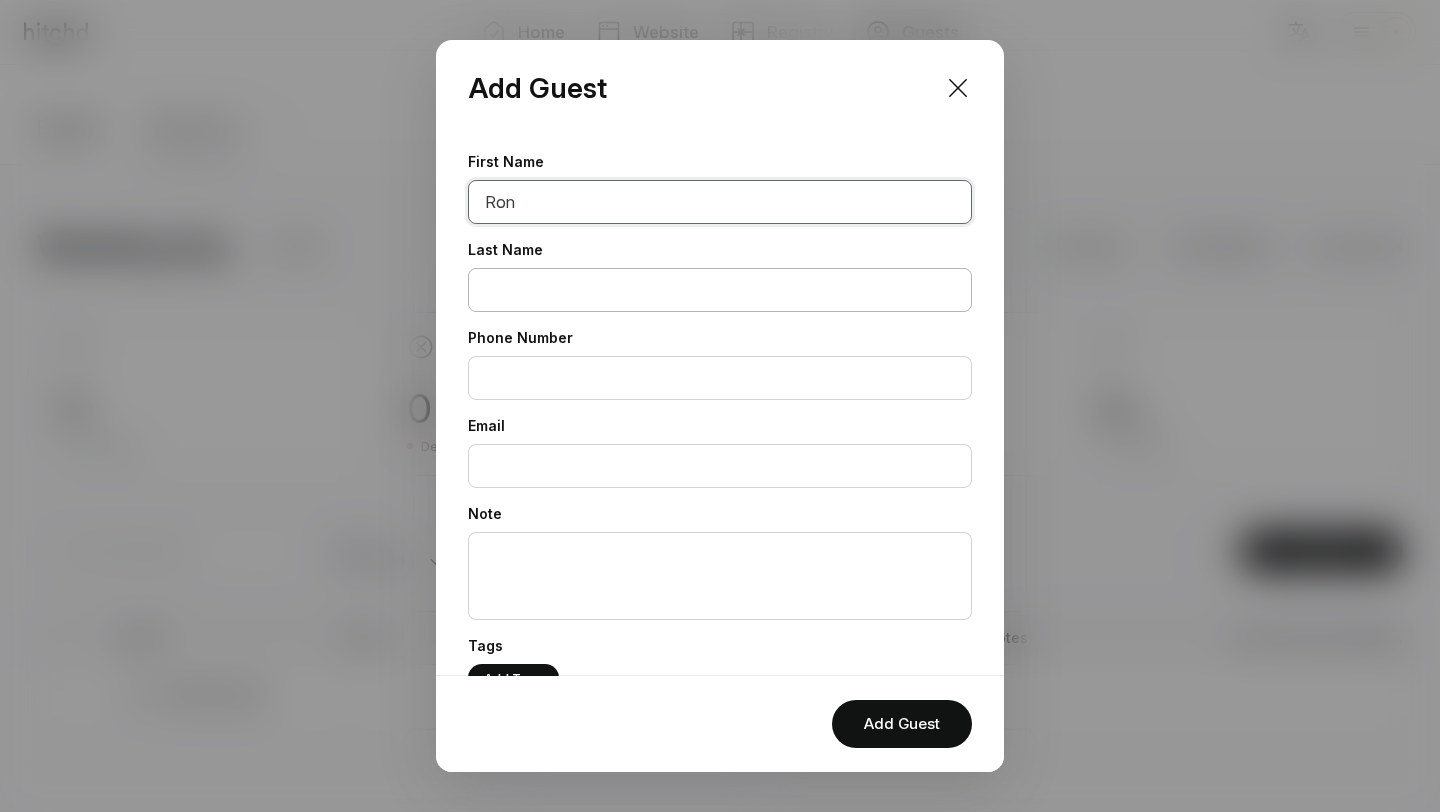 type on "Ron" 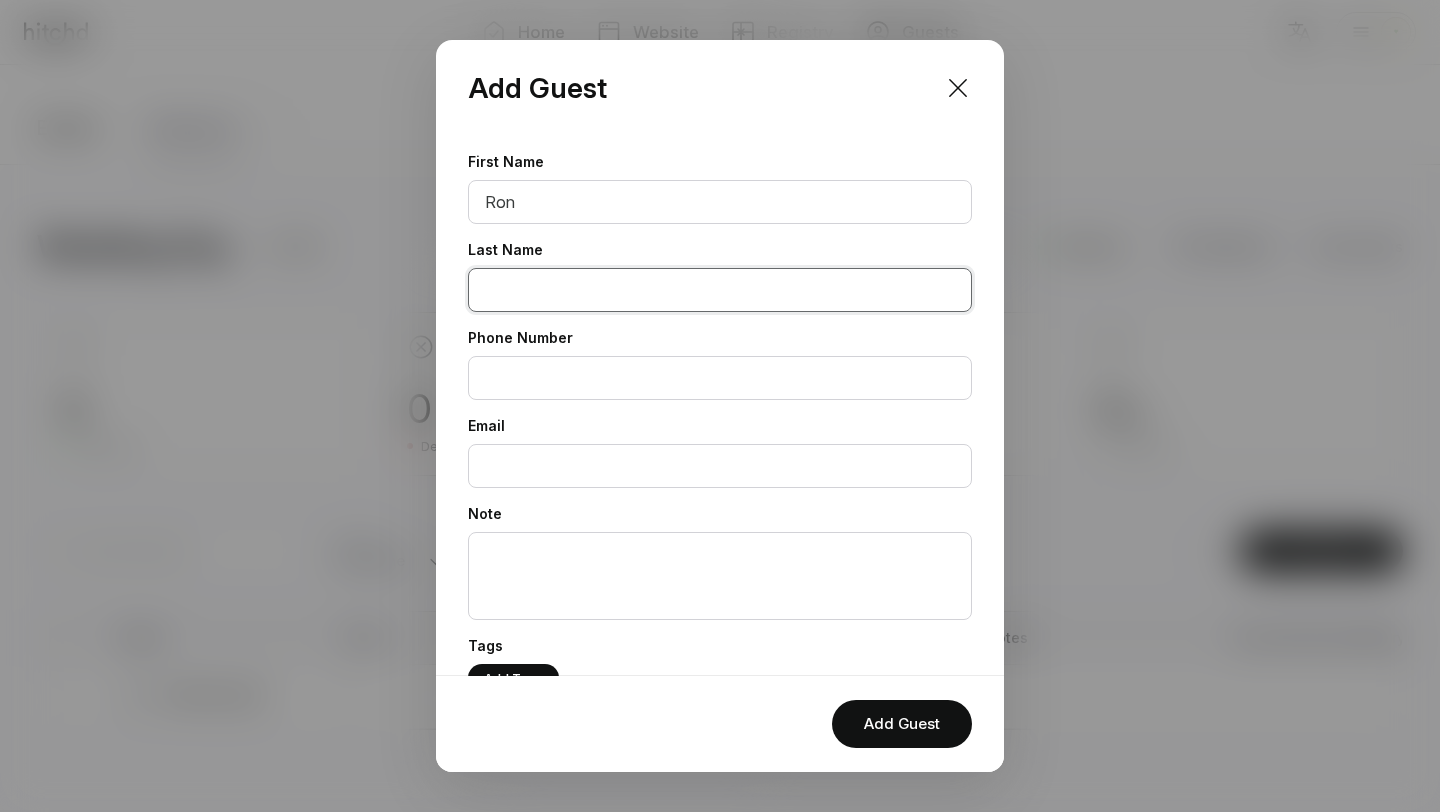 click at bounding box center [720, 290] 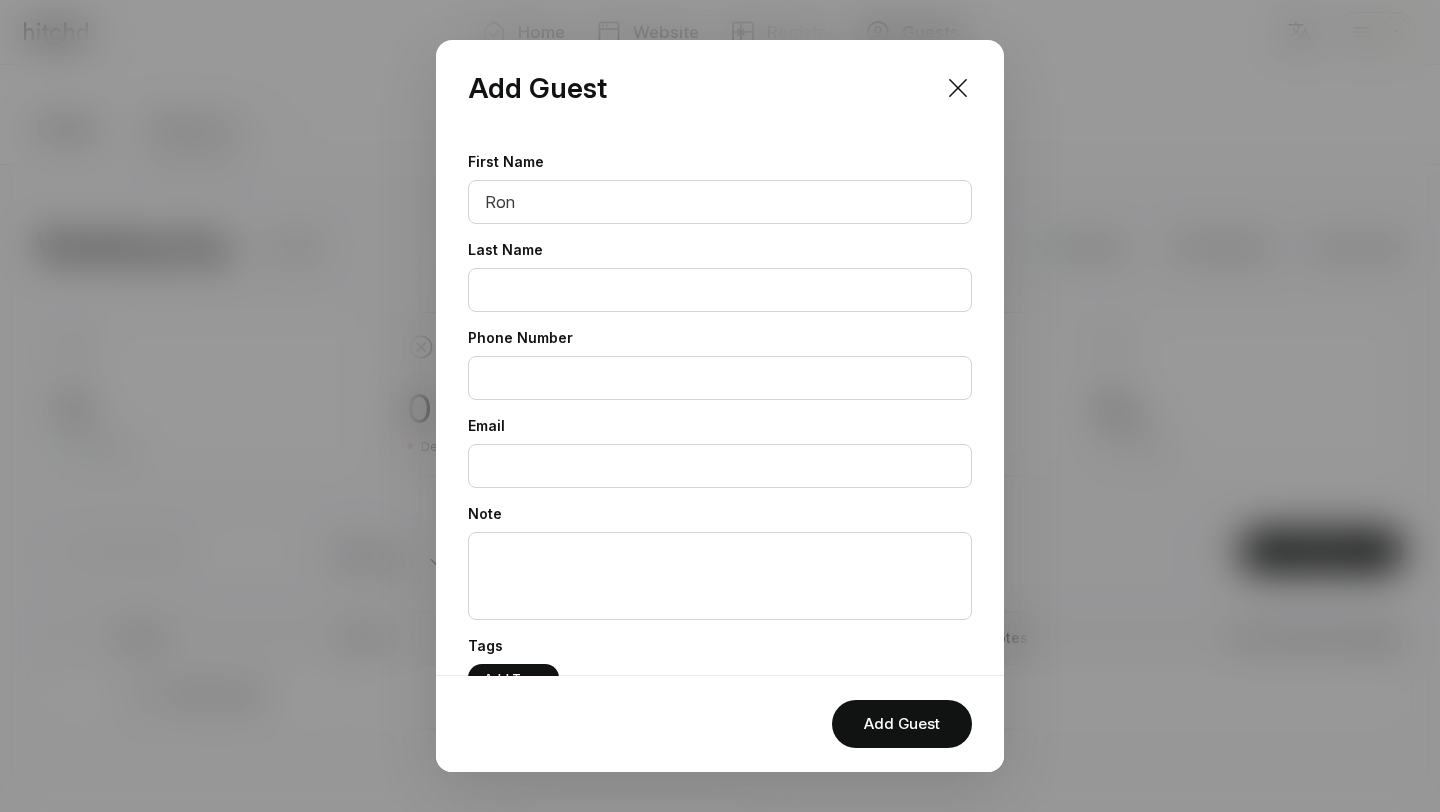 click on "Phone Number" at bounding box center [720, 162] 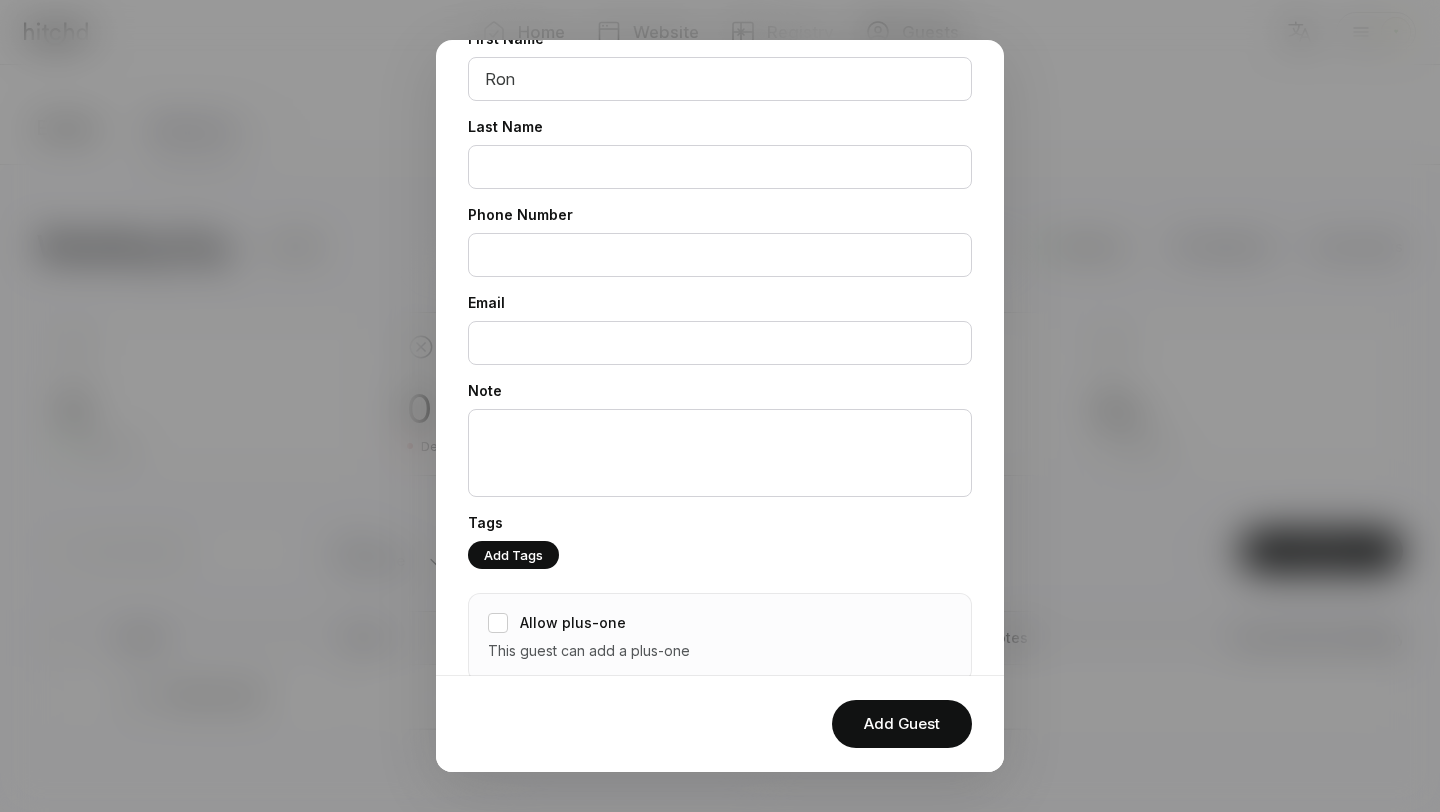 scroll, scrollTop: 161, scrollLeft: 0, axis: vertical 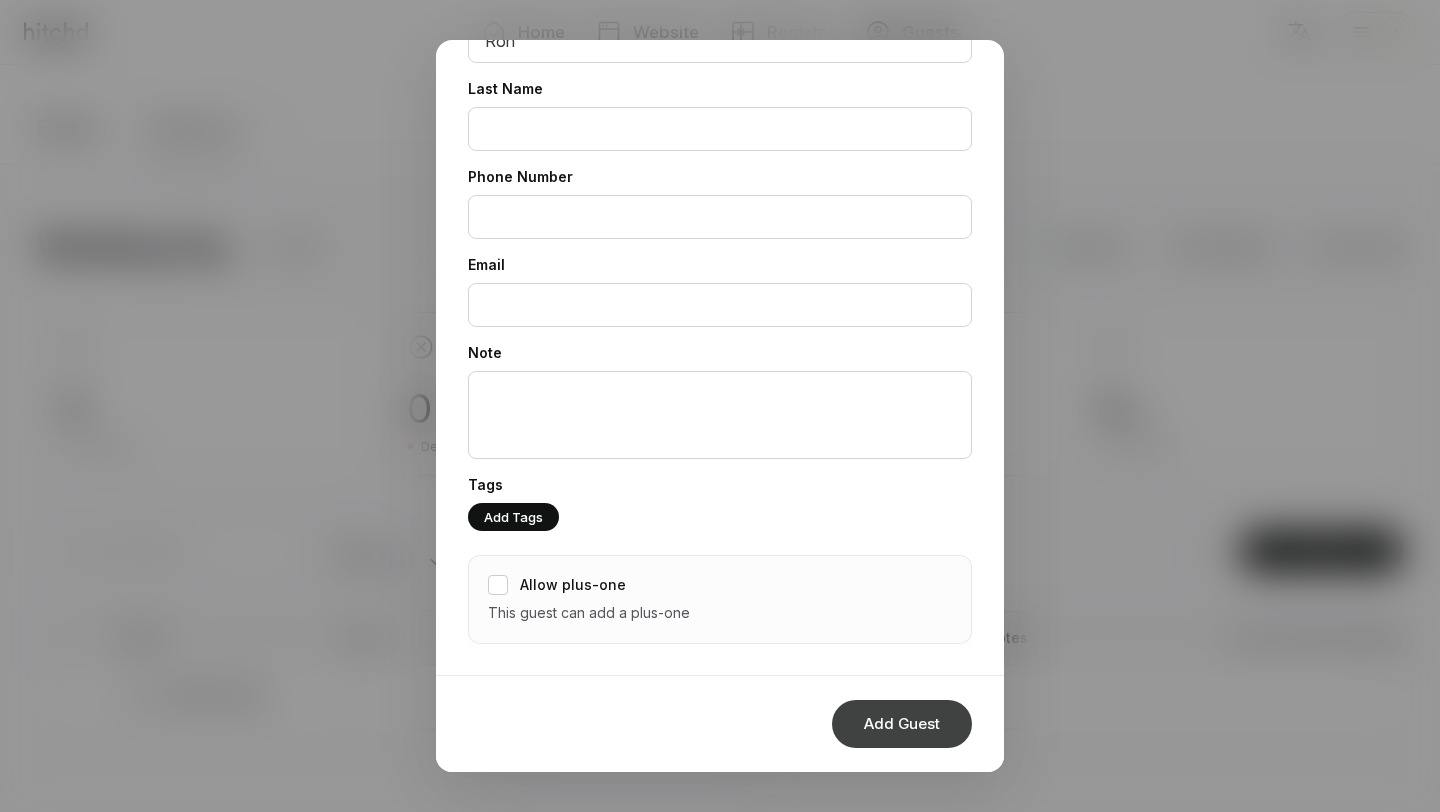 click on "Add Guest" at bounding box center (902, 724) 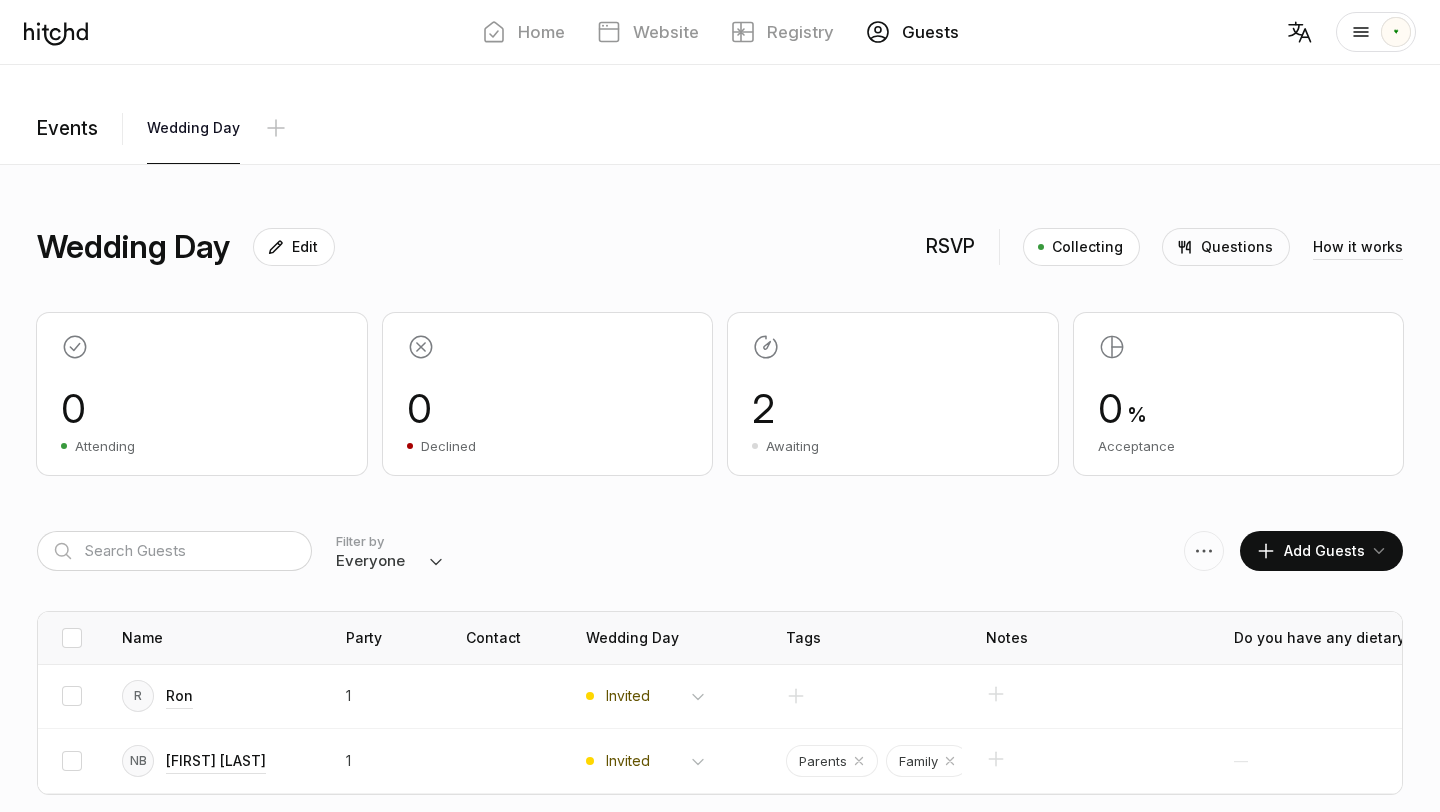 scroll, scrollTop: 9, scrollLeft: 0, axis: vertical 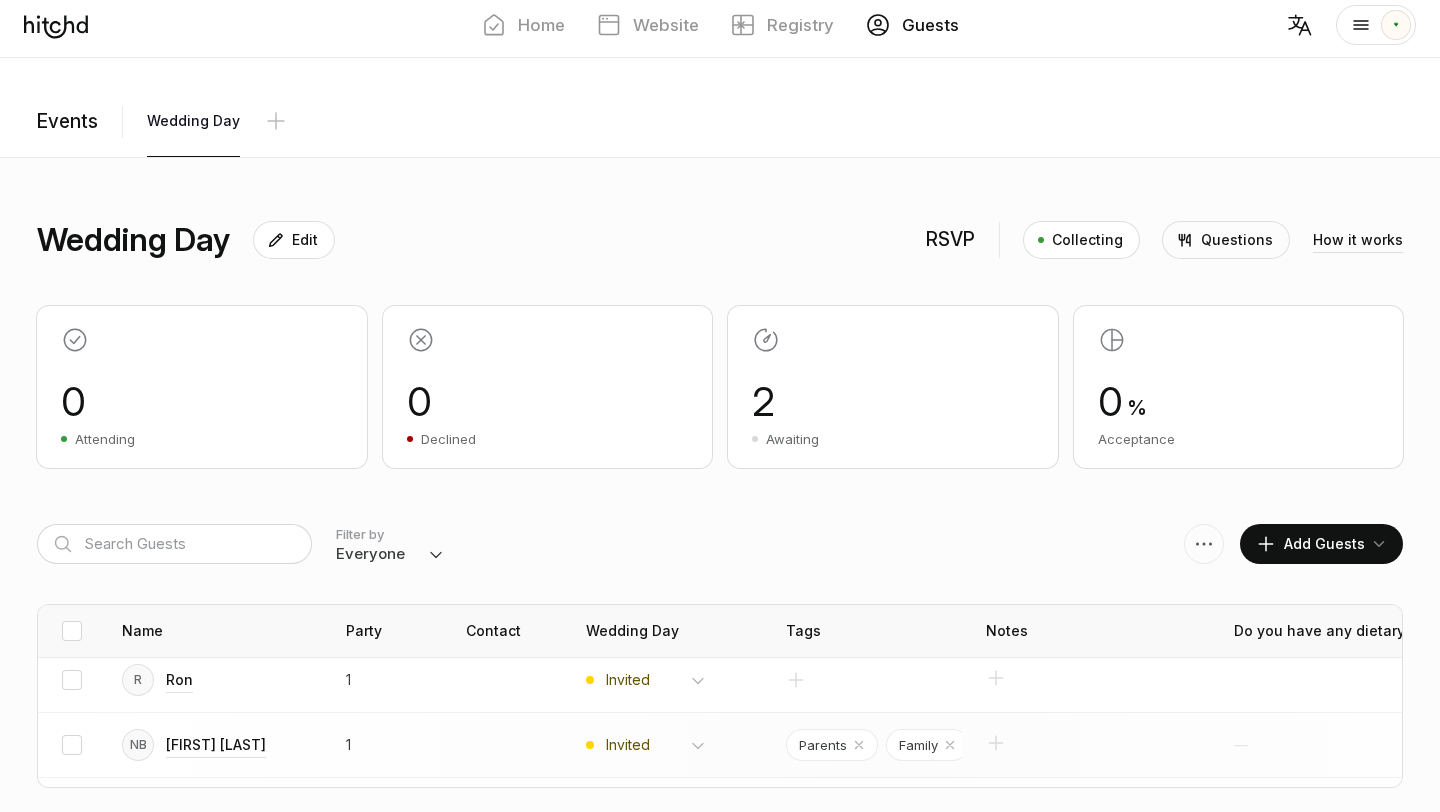 click on "[INITIALS]
[FIRST] [LAST]
This guest can add a plus-one" at bounding box center (222, 680) 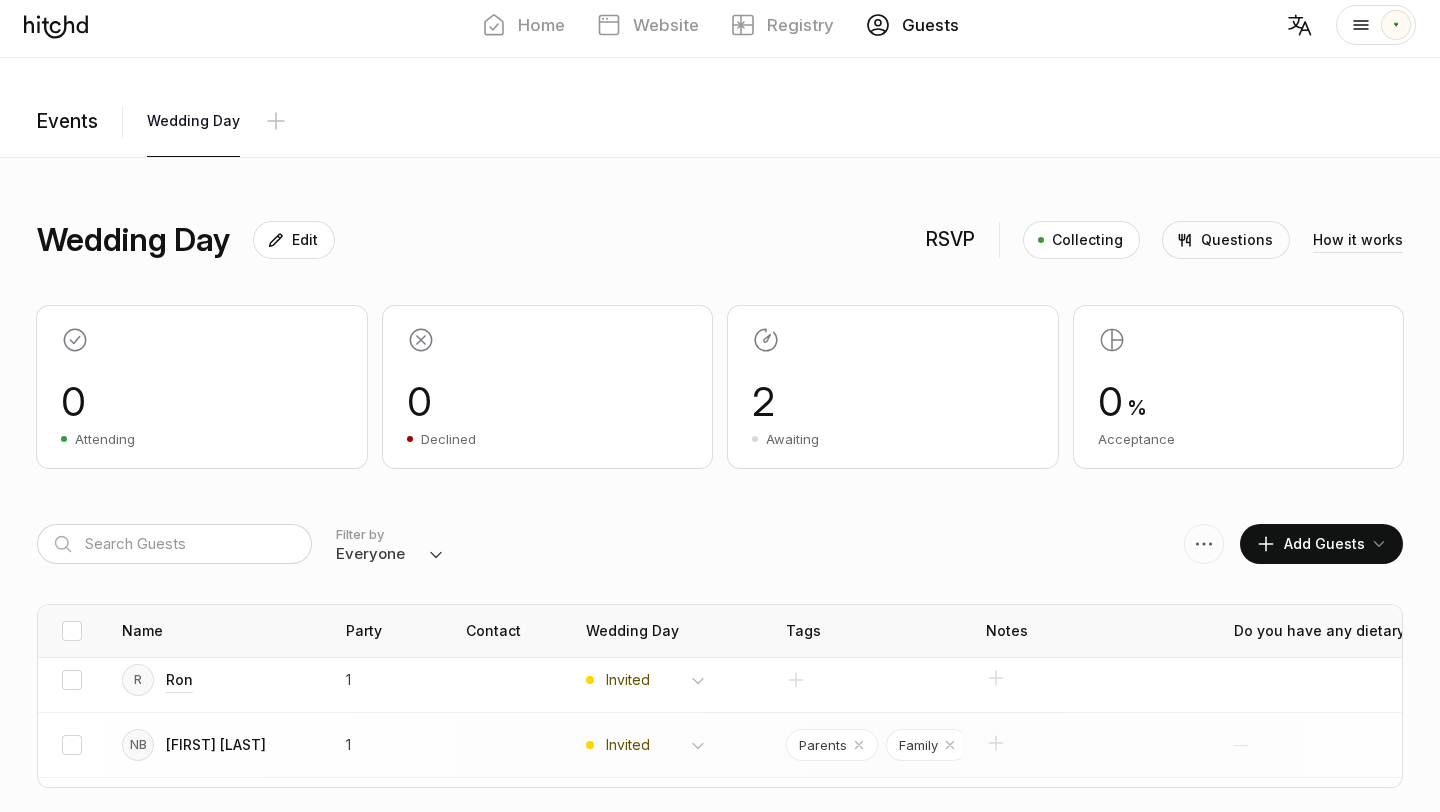 click on "[FIRST] [LAST]" at bounding box center [179, 680] 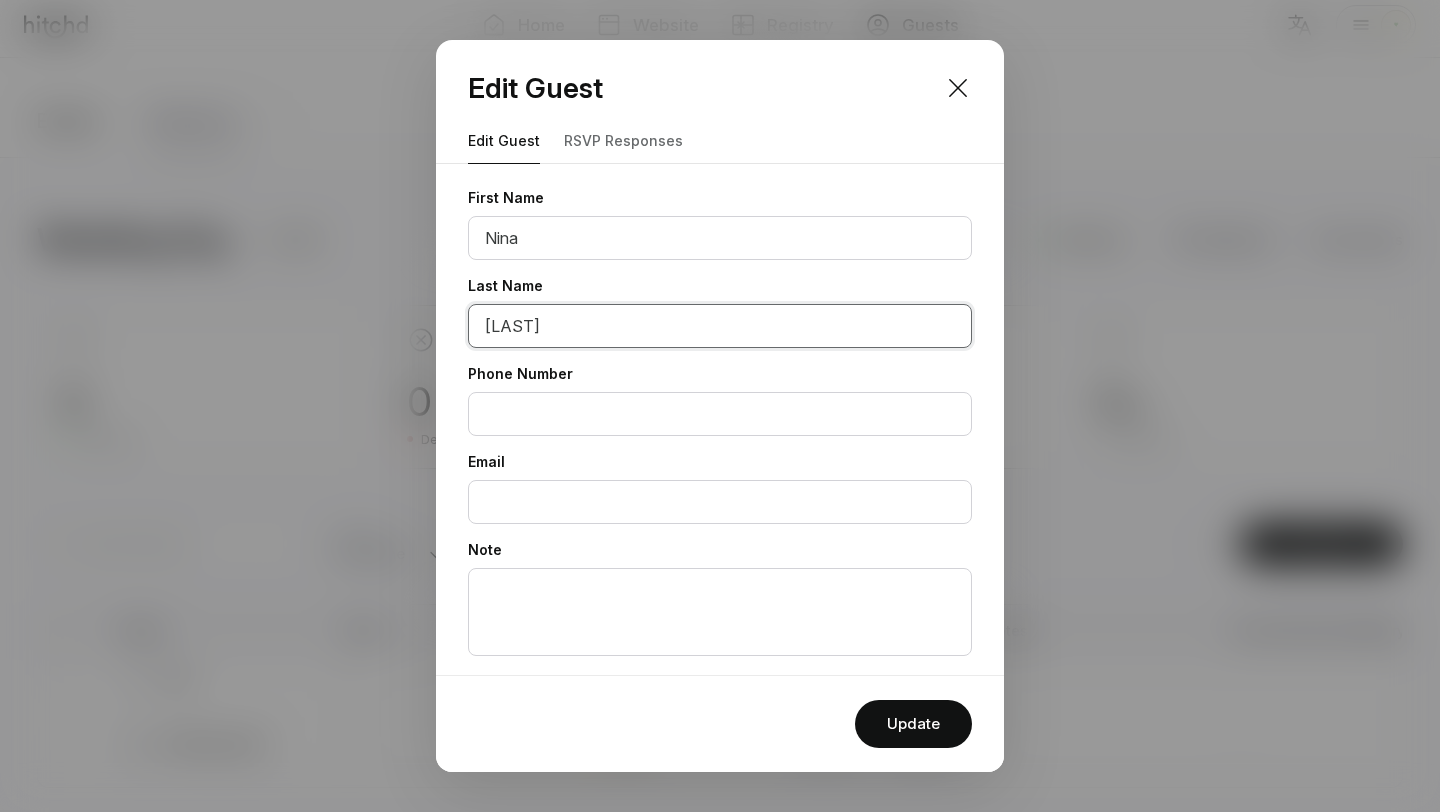 drag, startPoint x: 565, startPoint y: 312, endPoint x: 344, endPoint y: 296, distance: 221.57843 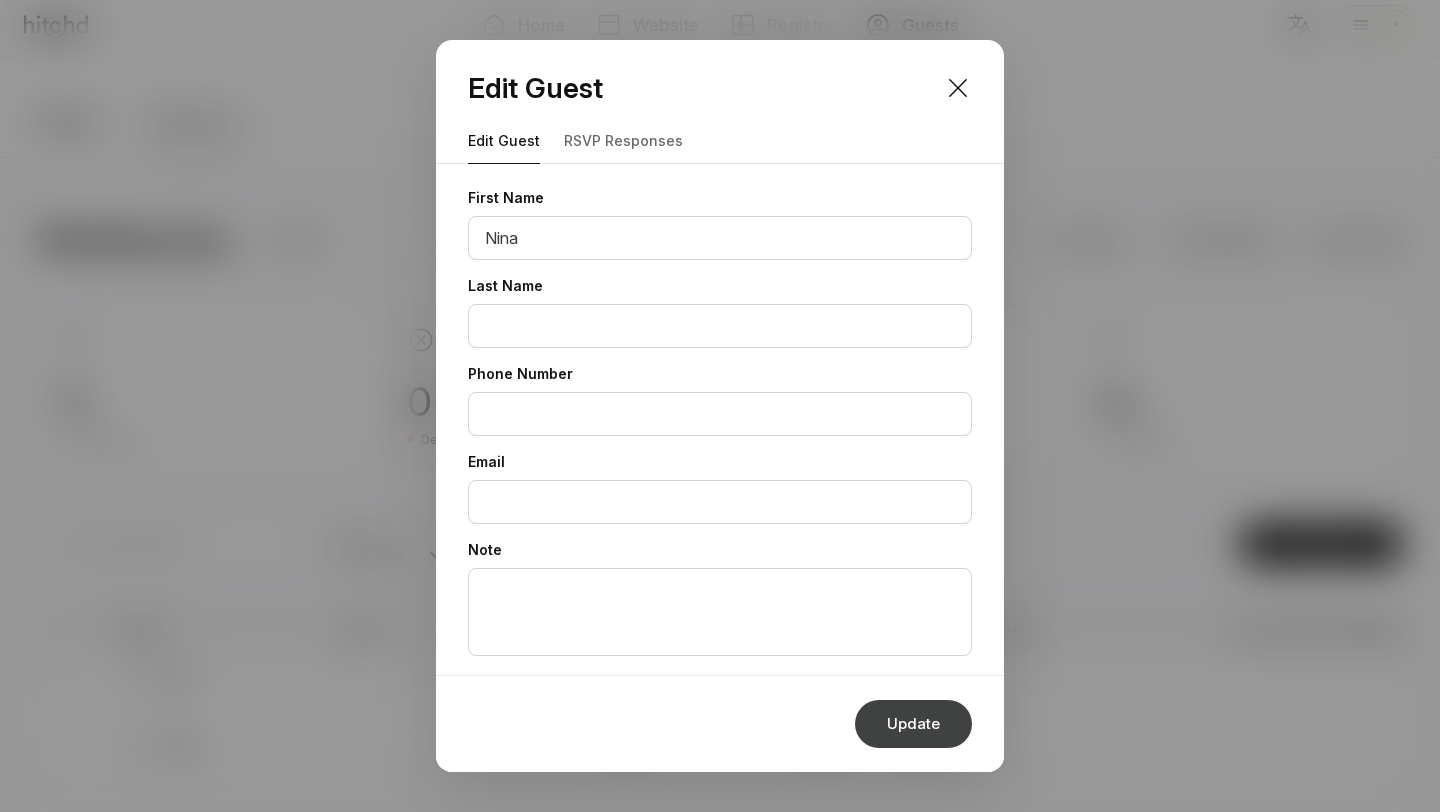 click on "Update" at bounding box center [913, 724] 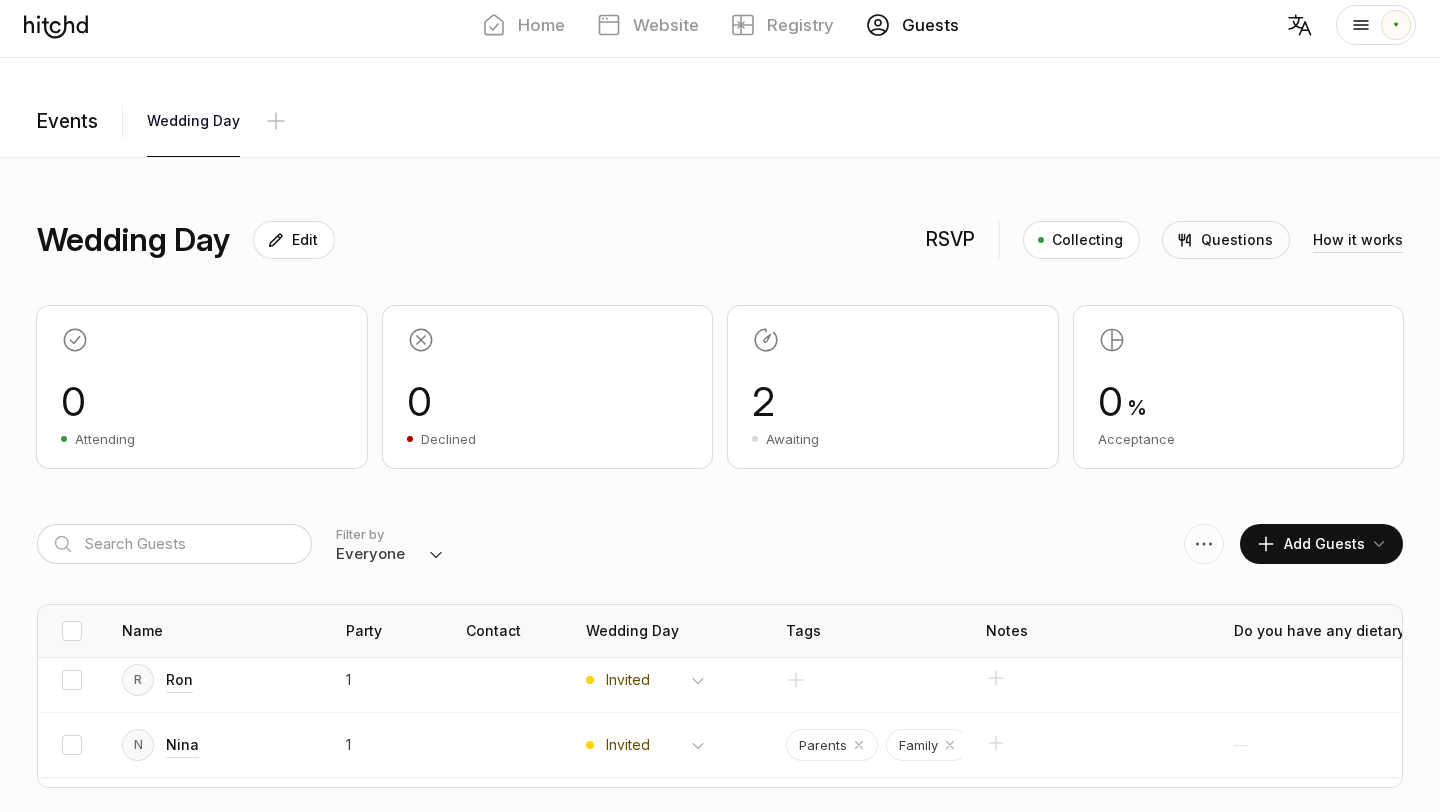 click on "Add Guests" at bounding box center (1310, 544) 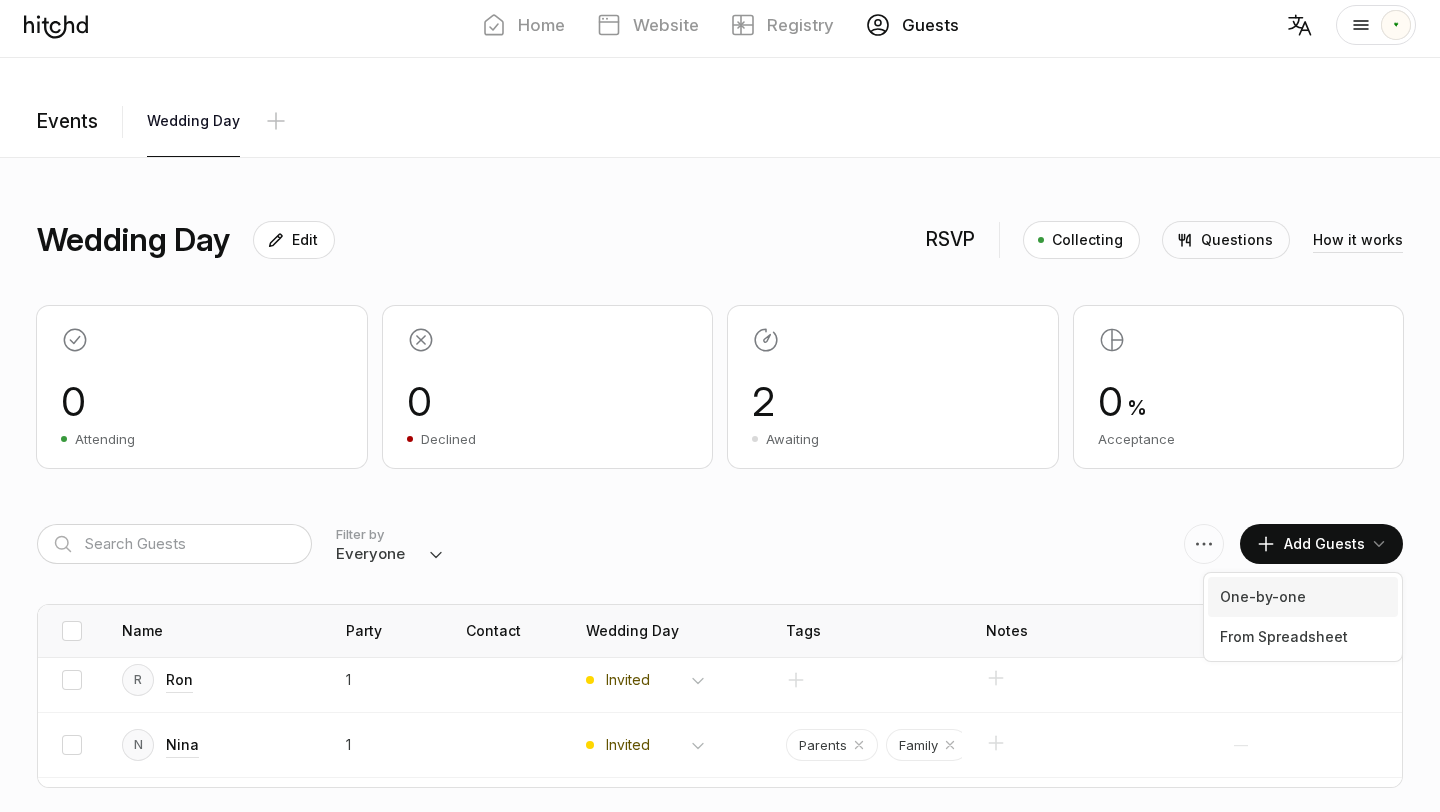 click on "One-by-one" at bounding box center (1303, 597) 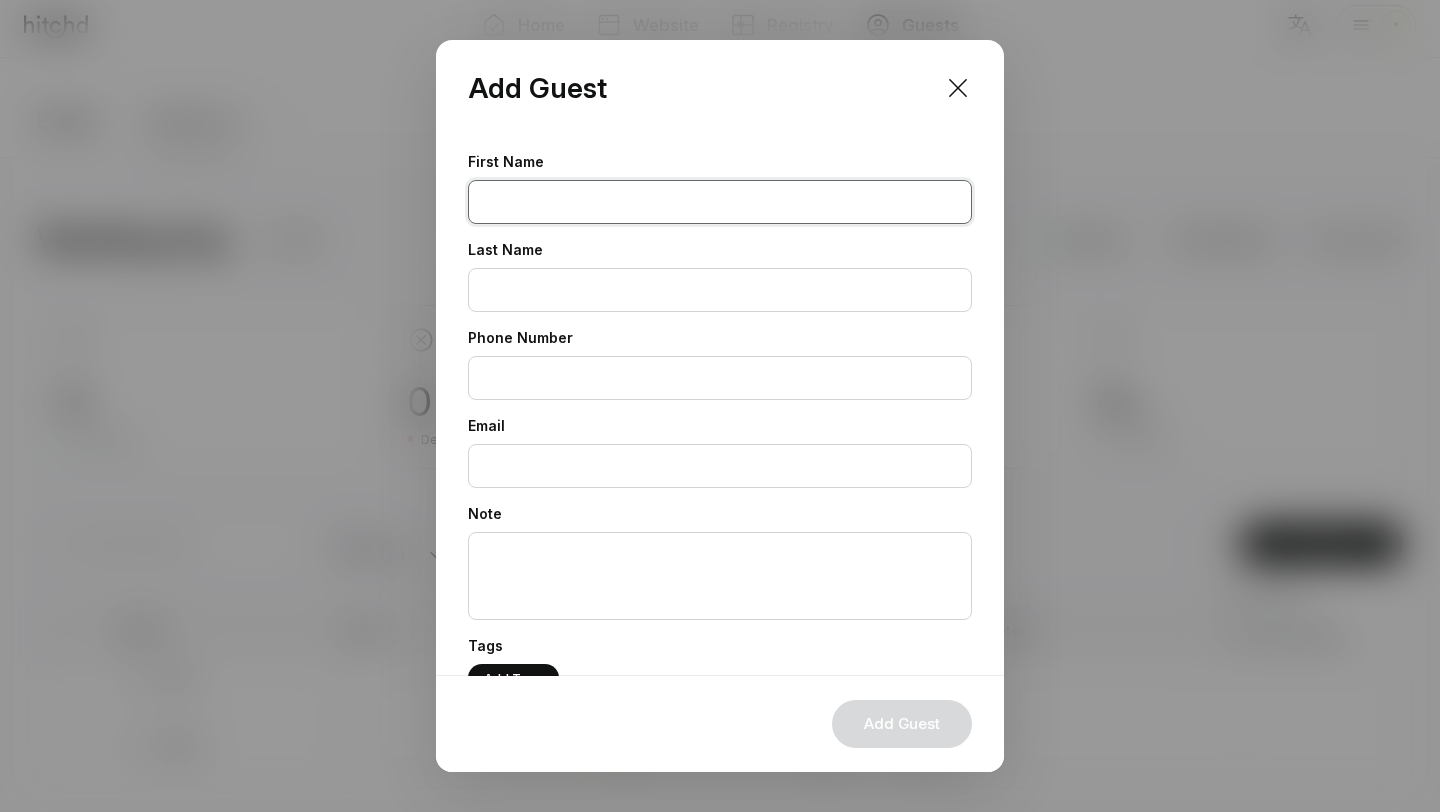 click at bounding box center (720, 202) 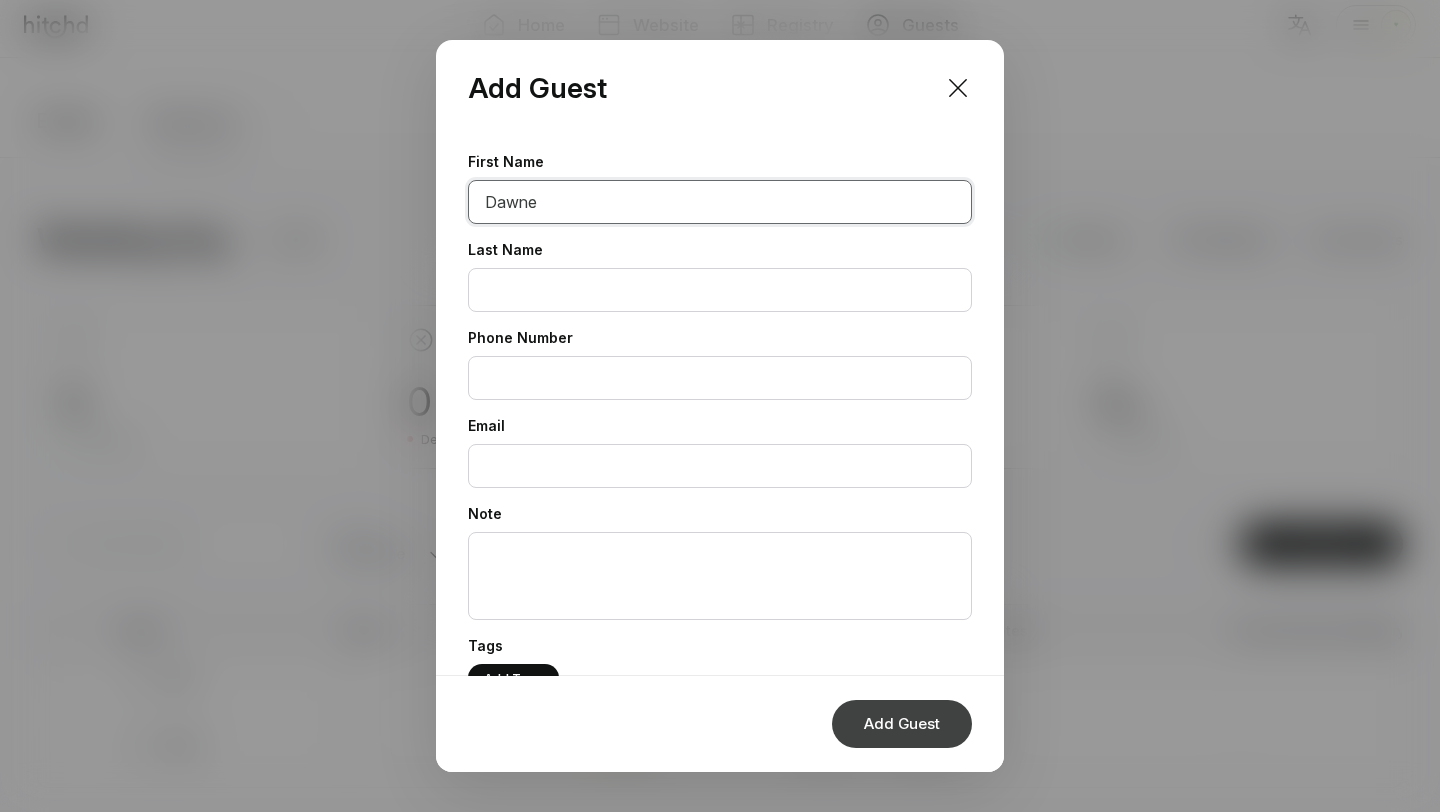 type on "Dawne" 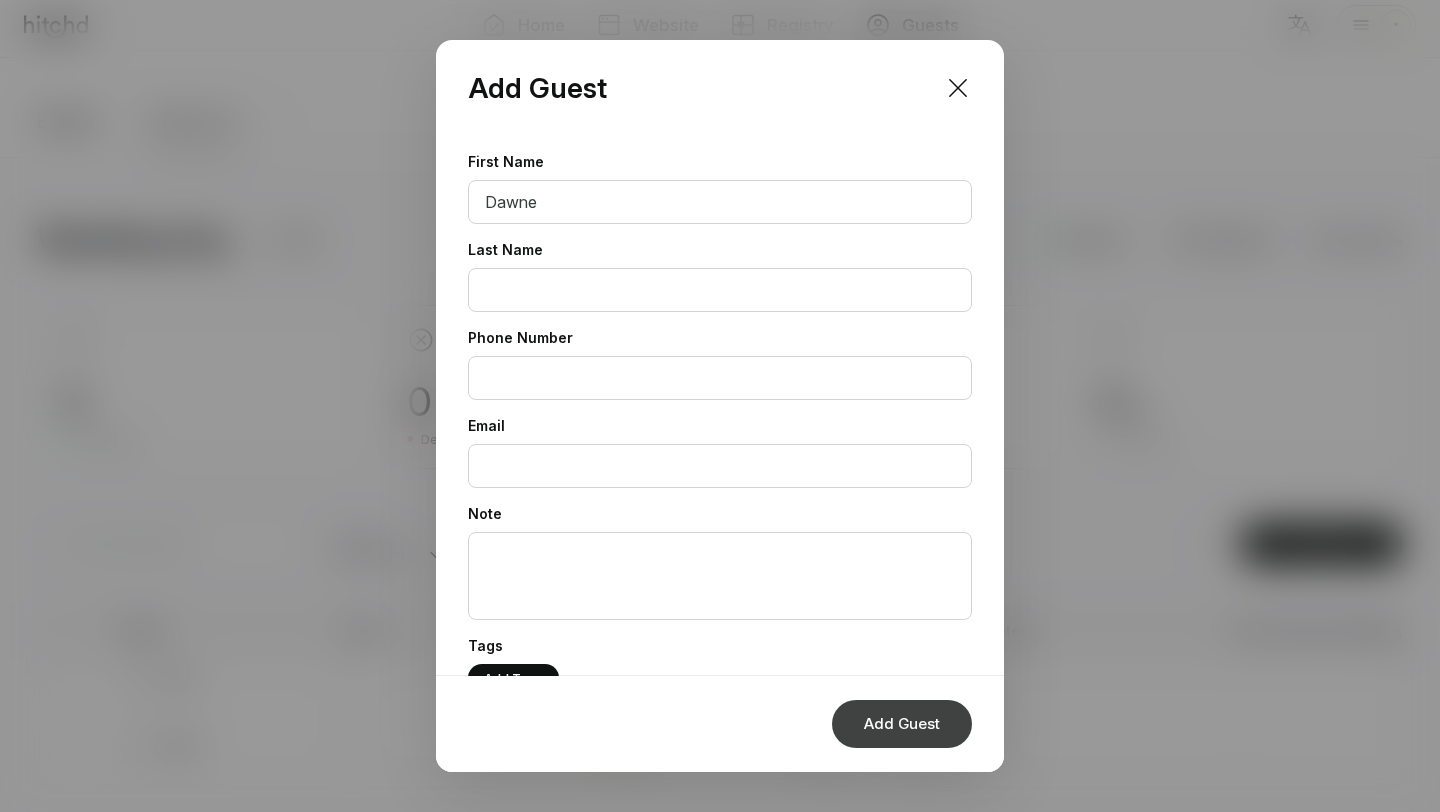 click on "Add Guest" at bounding box center [902, 724] 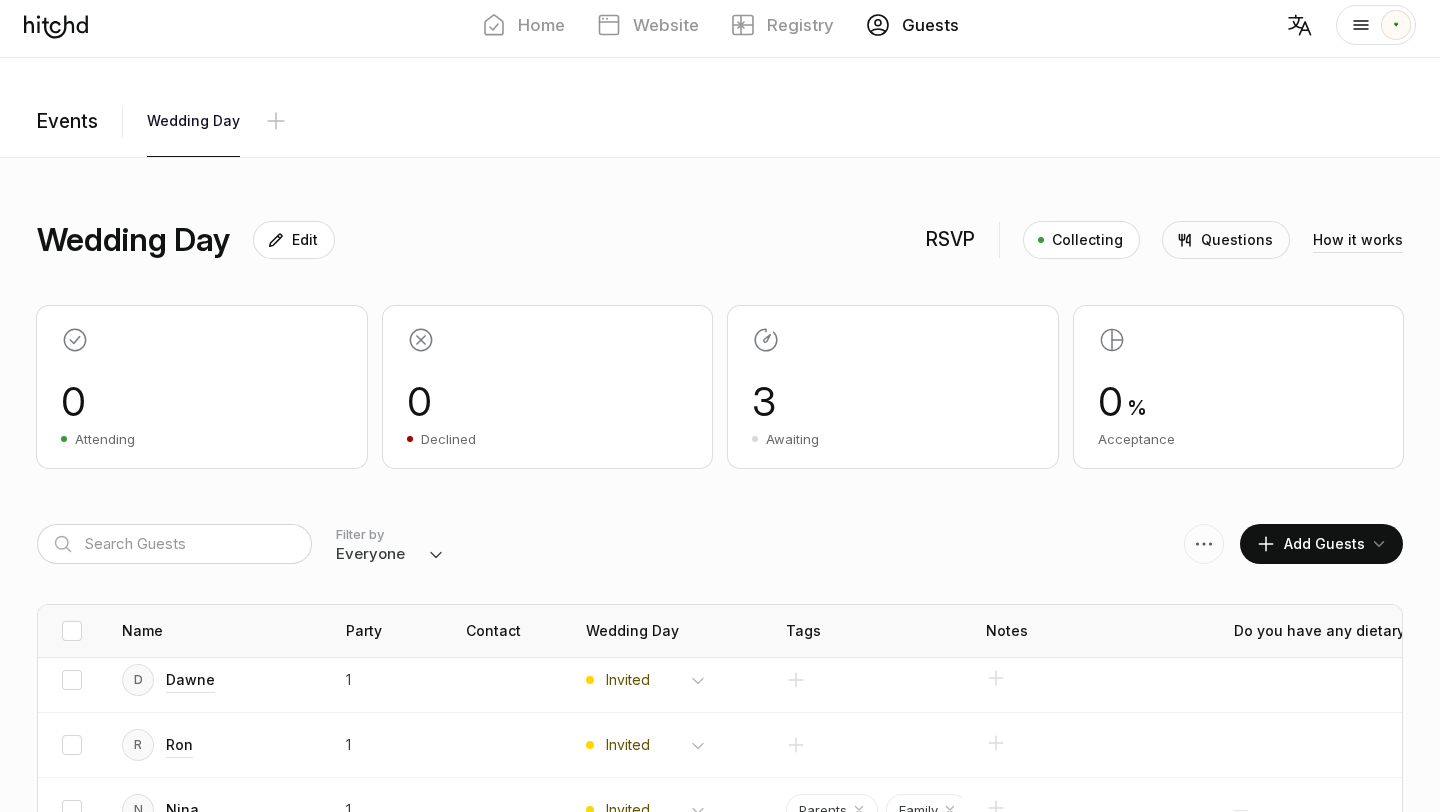 scroll, scrollTop: 72, scrollLeft: 0, axis: vertical 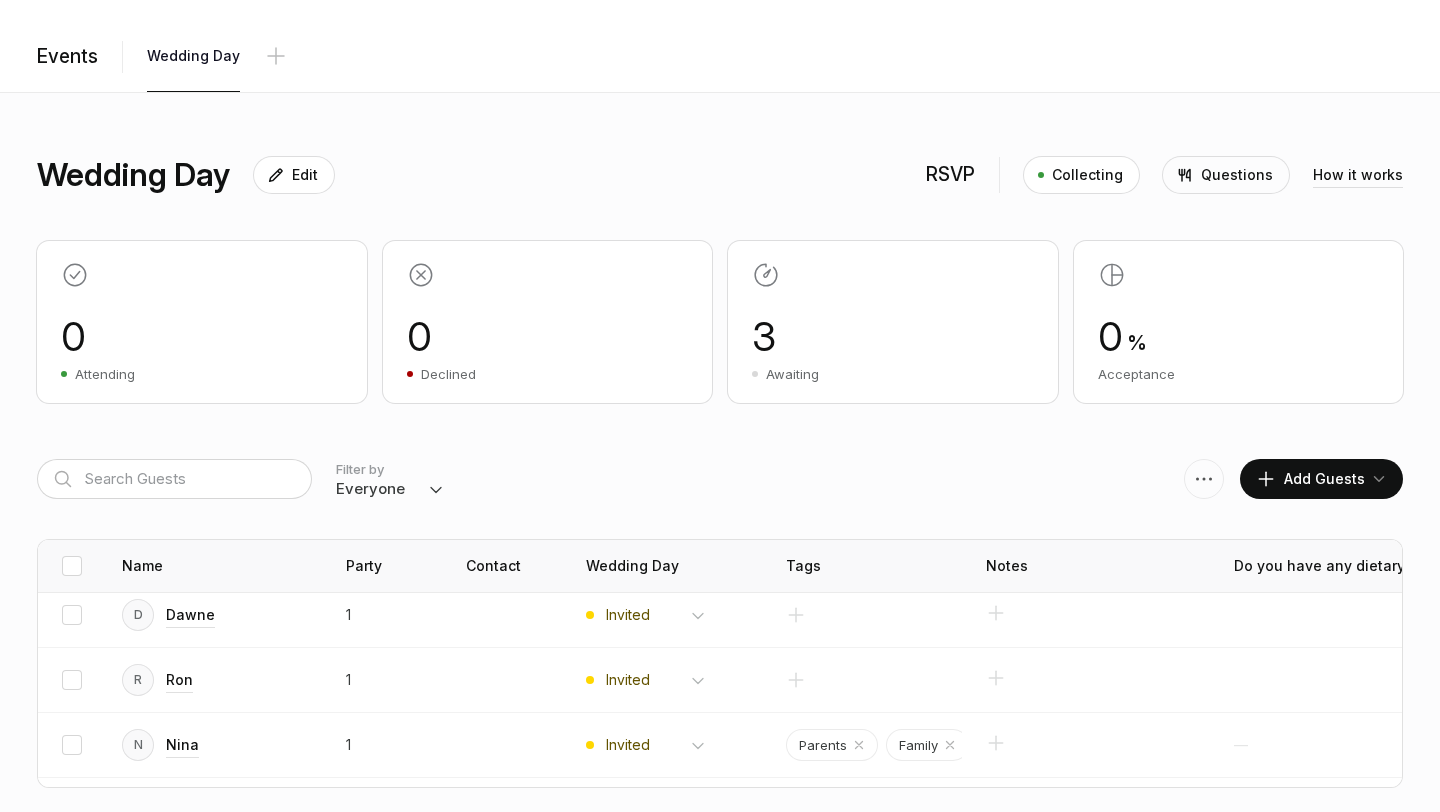 click on "Add Guests" at bounding box center (1310, 479) 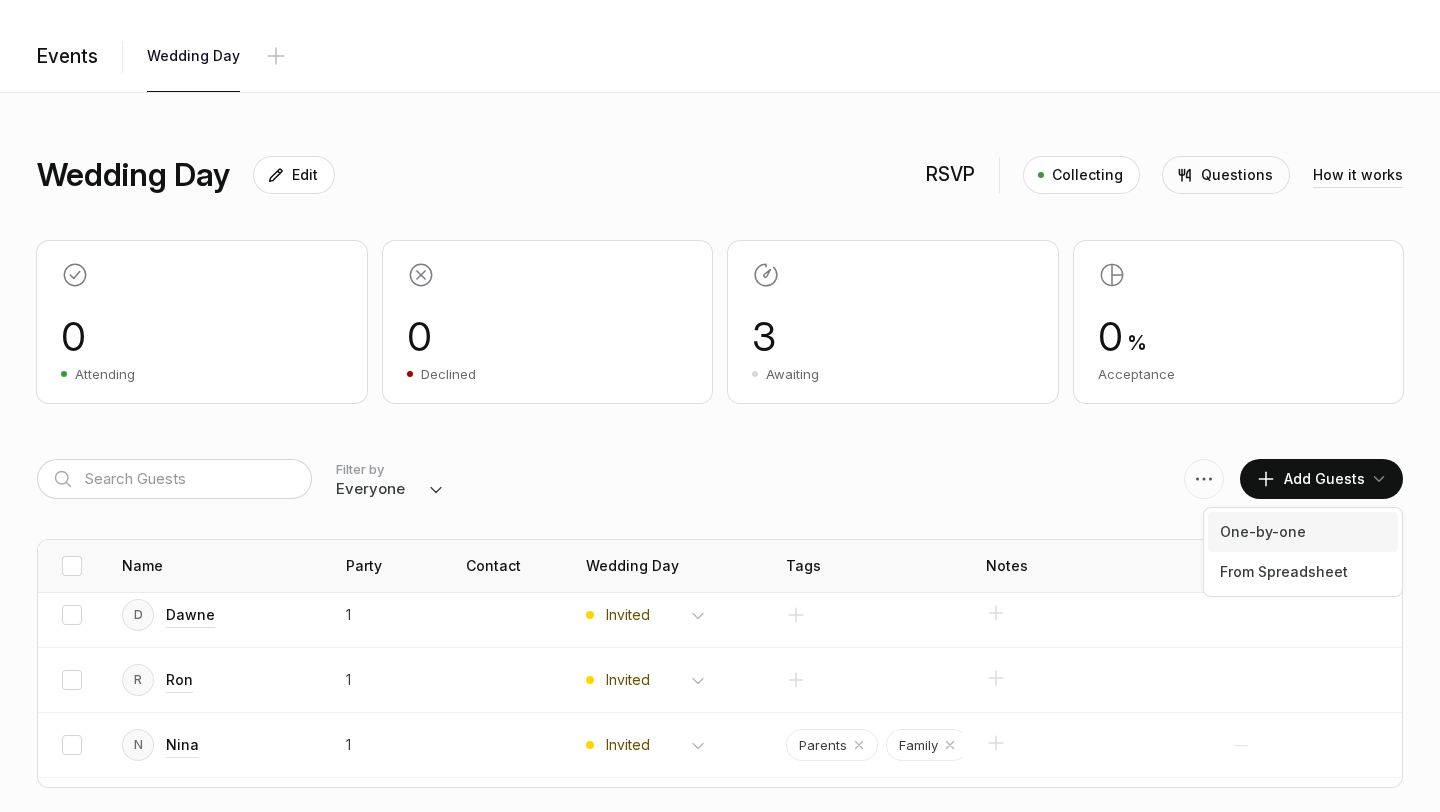 click on "One-by-one" at bounding box center [1303, 532] 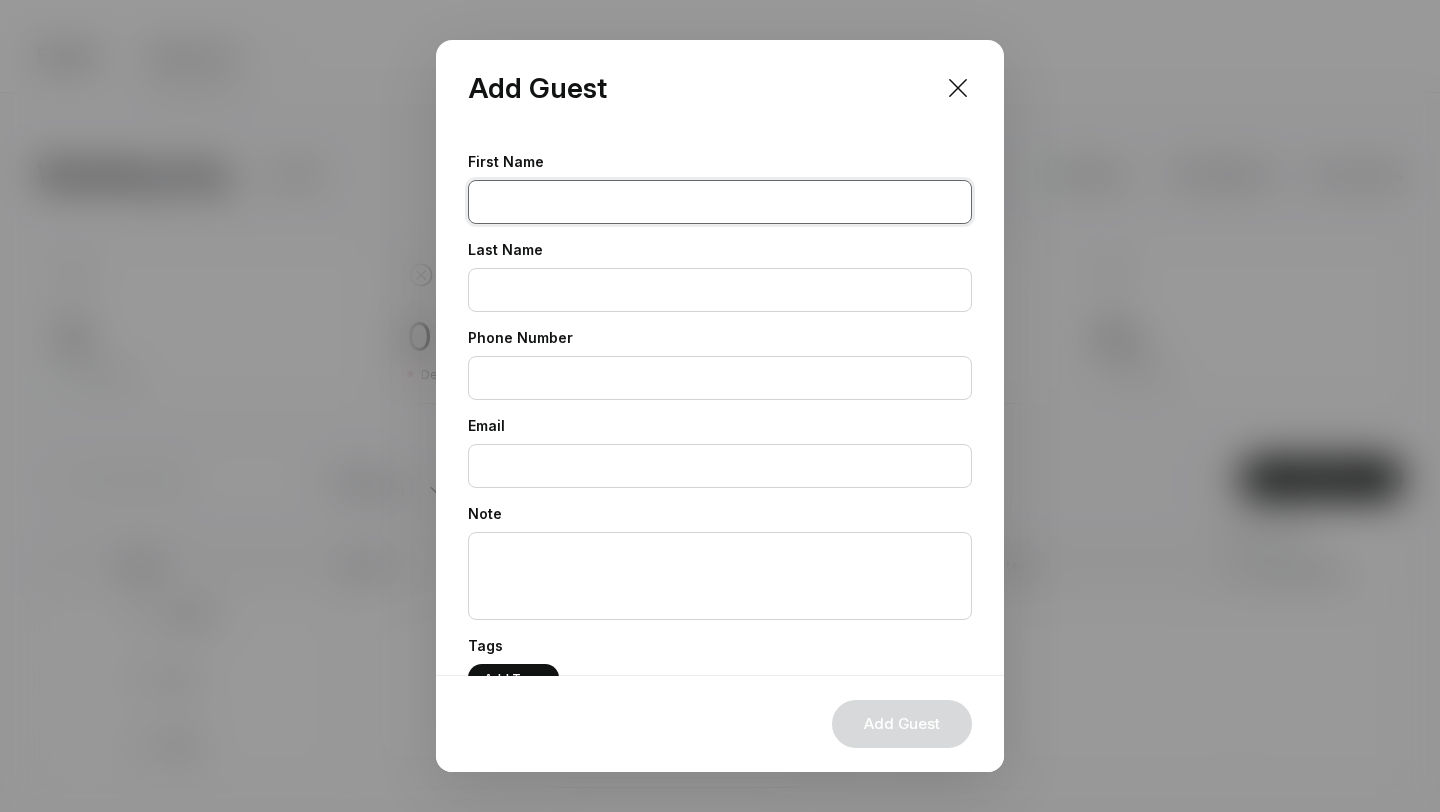 click at bounding box center (720, 202) 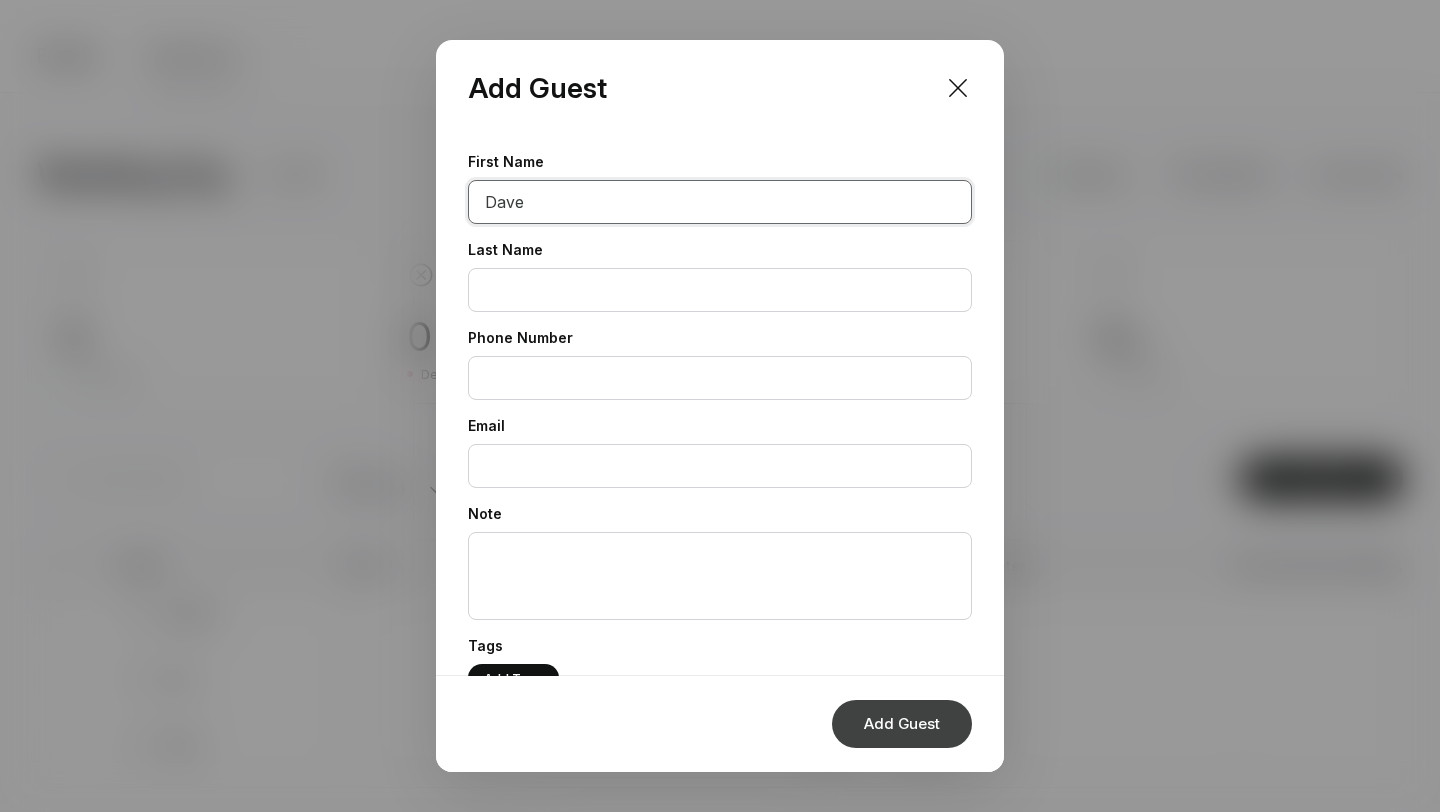type on "Dave" 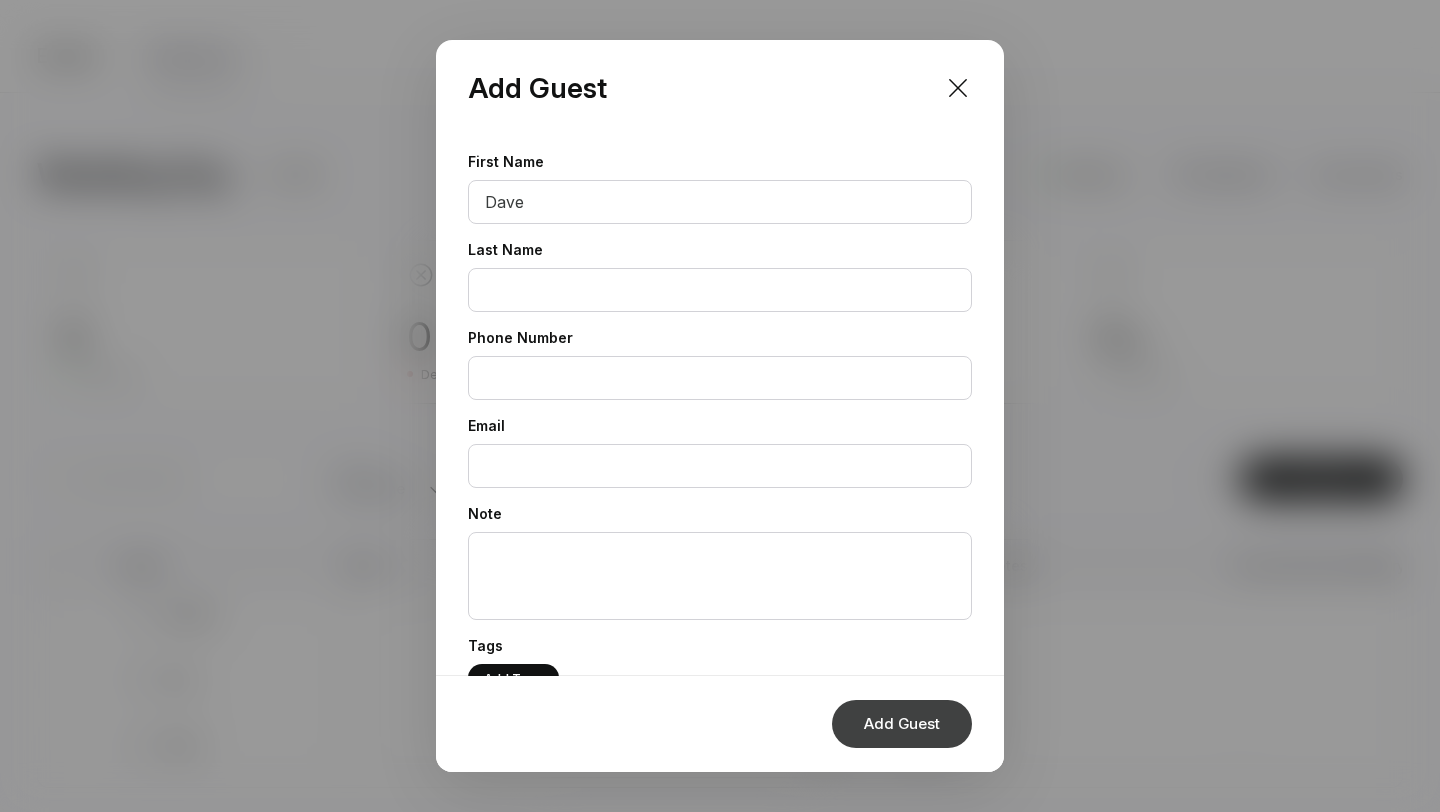 click on "Add Guest" at bounding box center [902, 724] 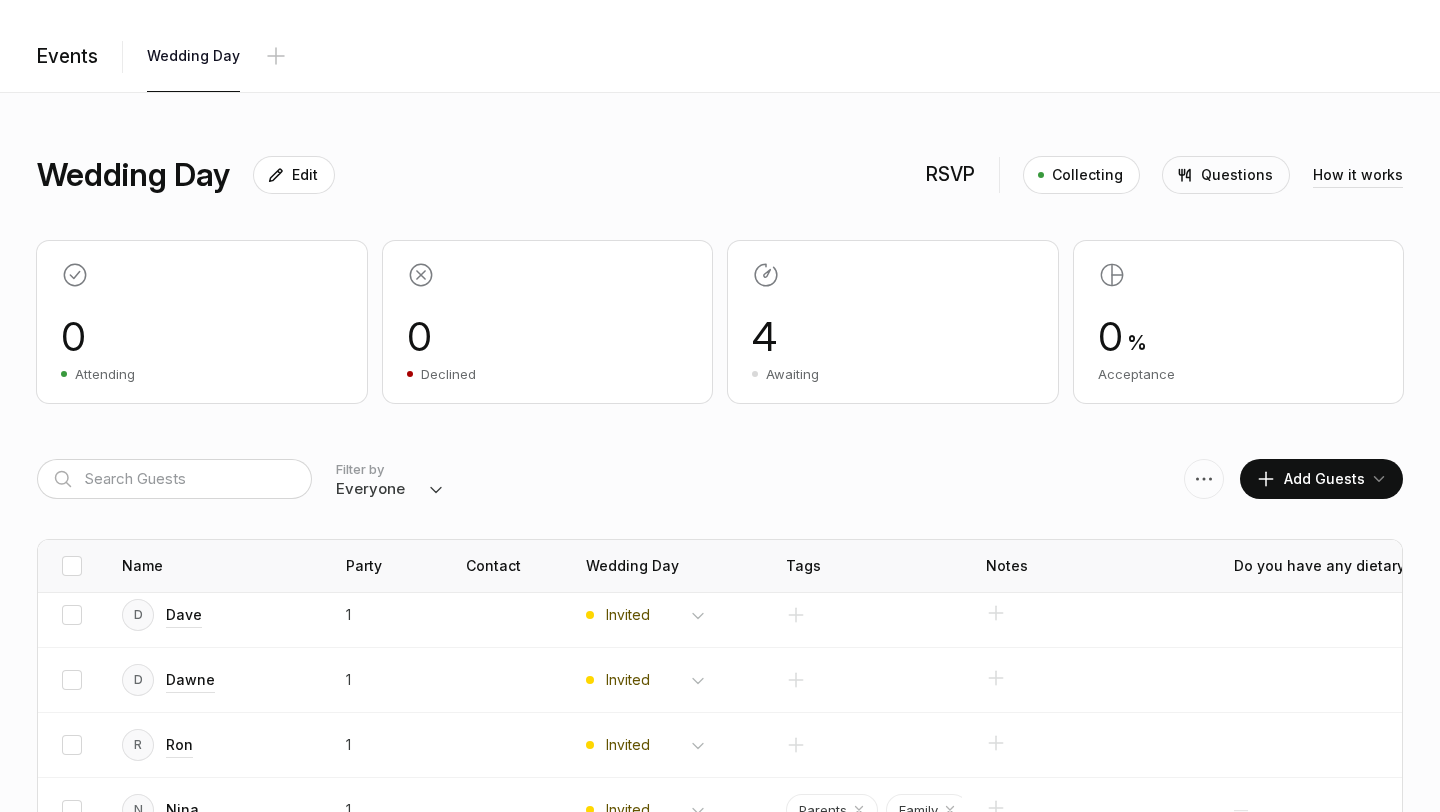 scroll, scrollTop: 137, scrollLeft: 0, axis: vertical 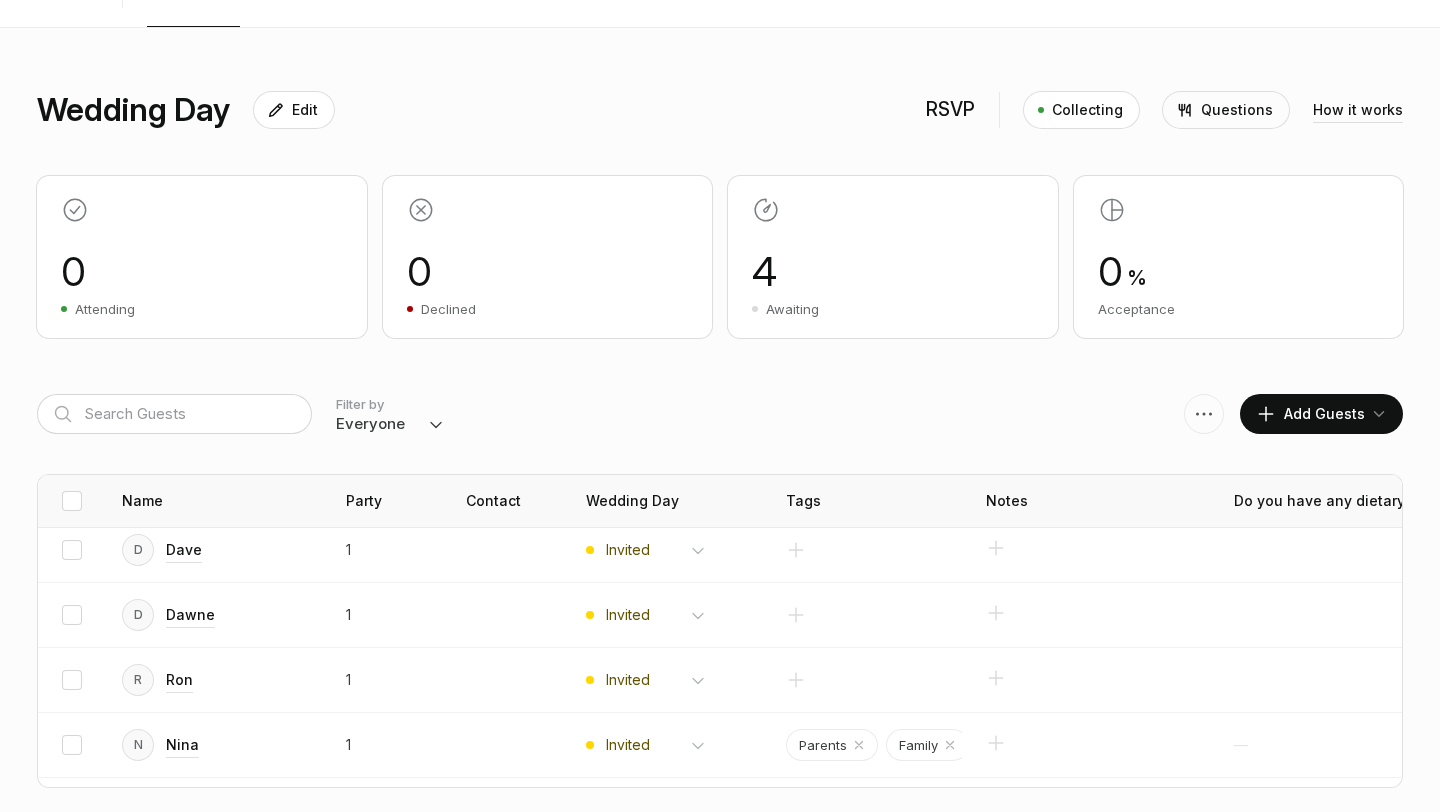 click on "Add Guests" at bounding box center [1310, 414] 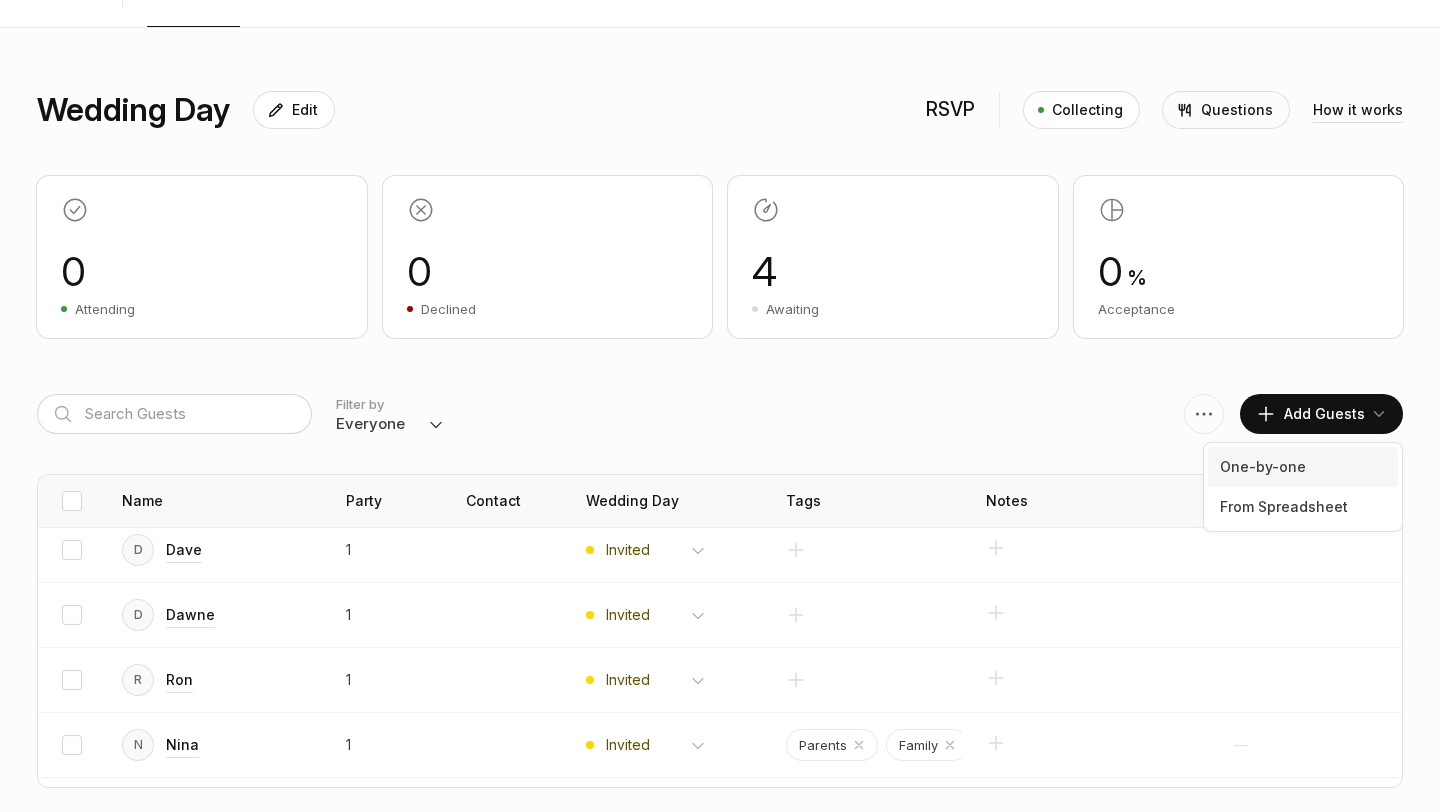 click on "One-by-one" at bounding box center [1303, 467] 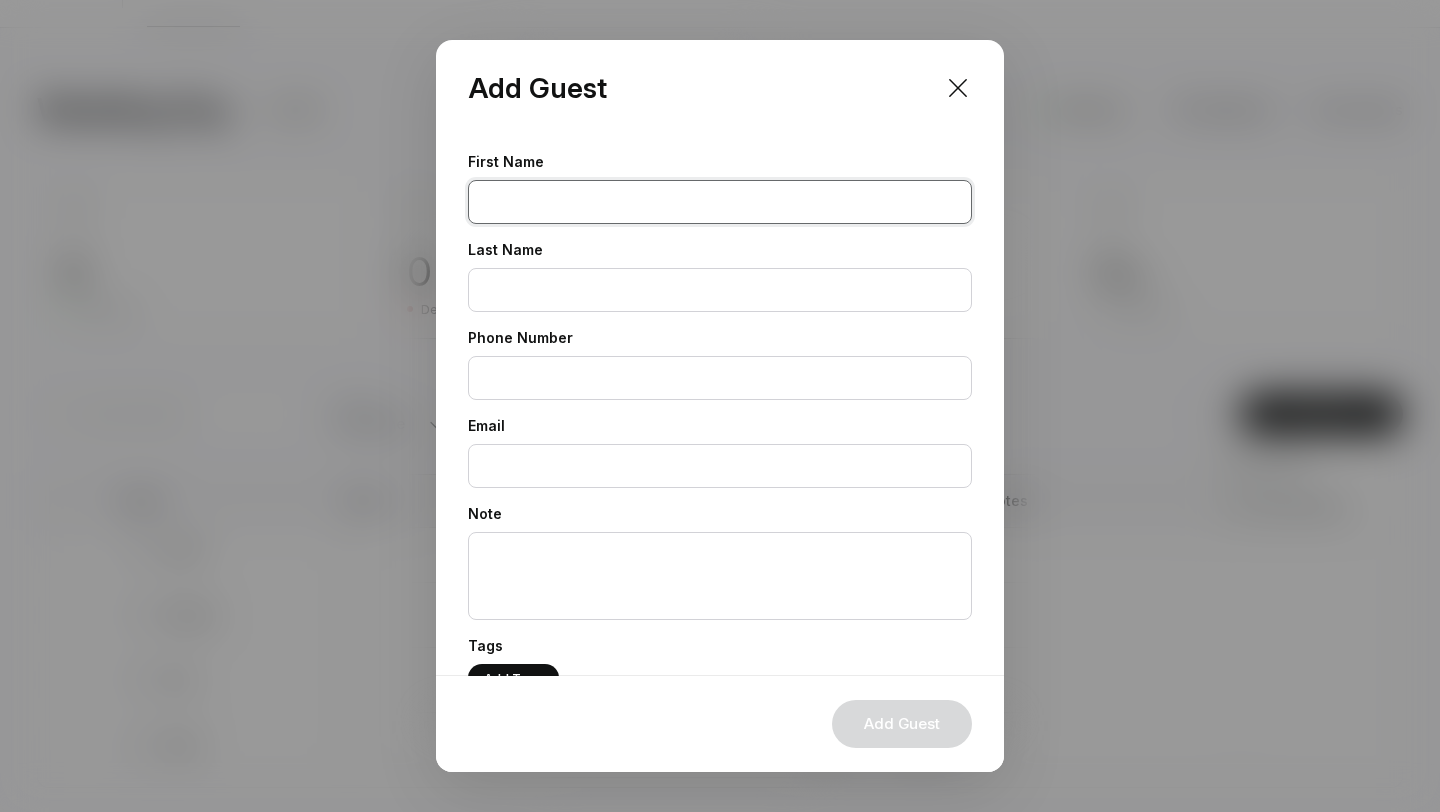 click at bounding box center (720, 202) 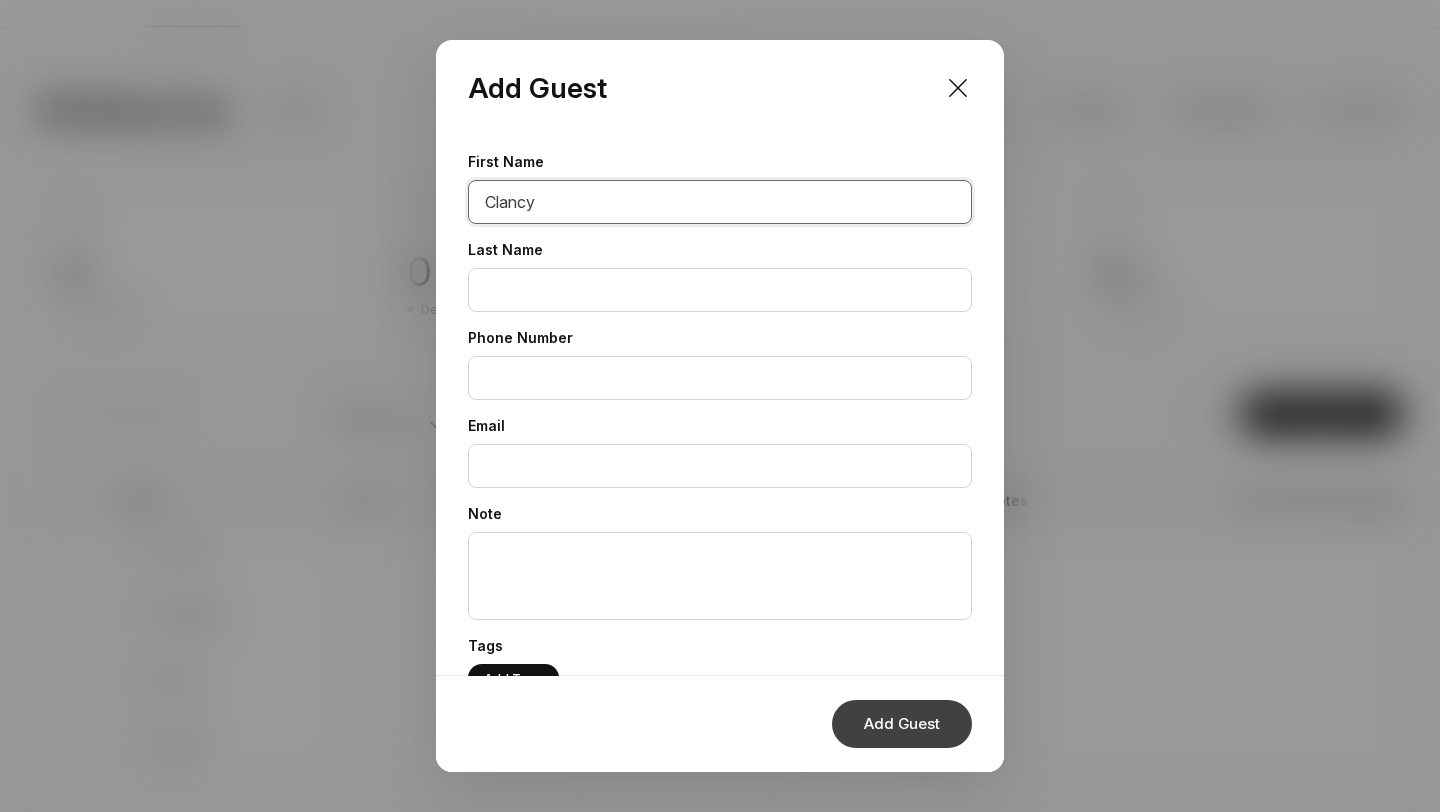 type on "Clancy" 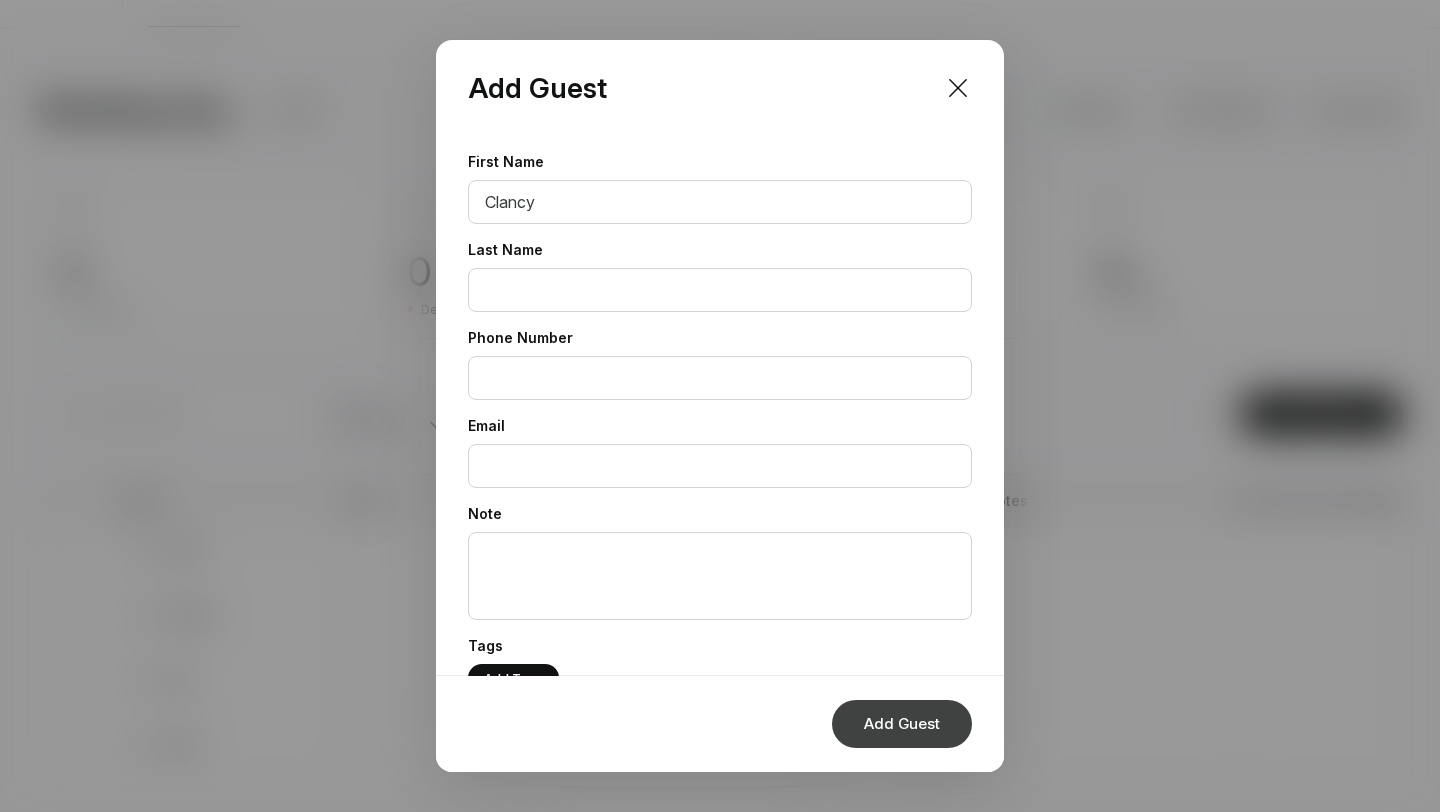 click on "Add Guest" at bounding box center [902, 724] 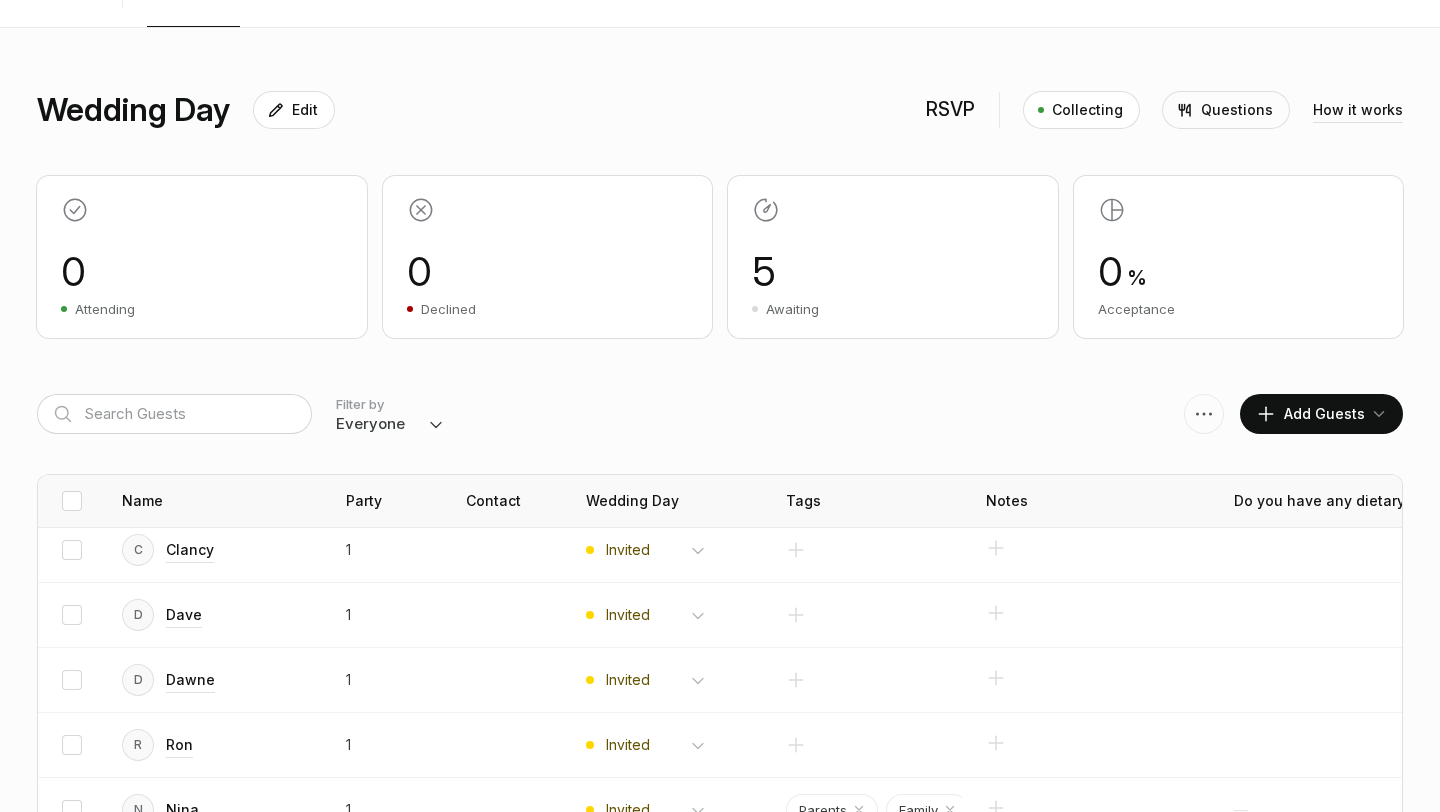 click at bounding box center [1379, 414] 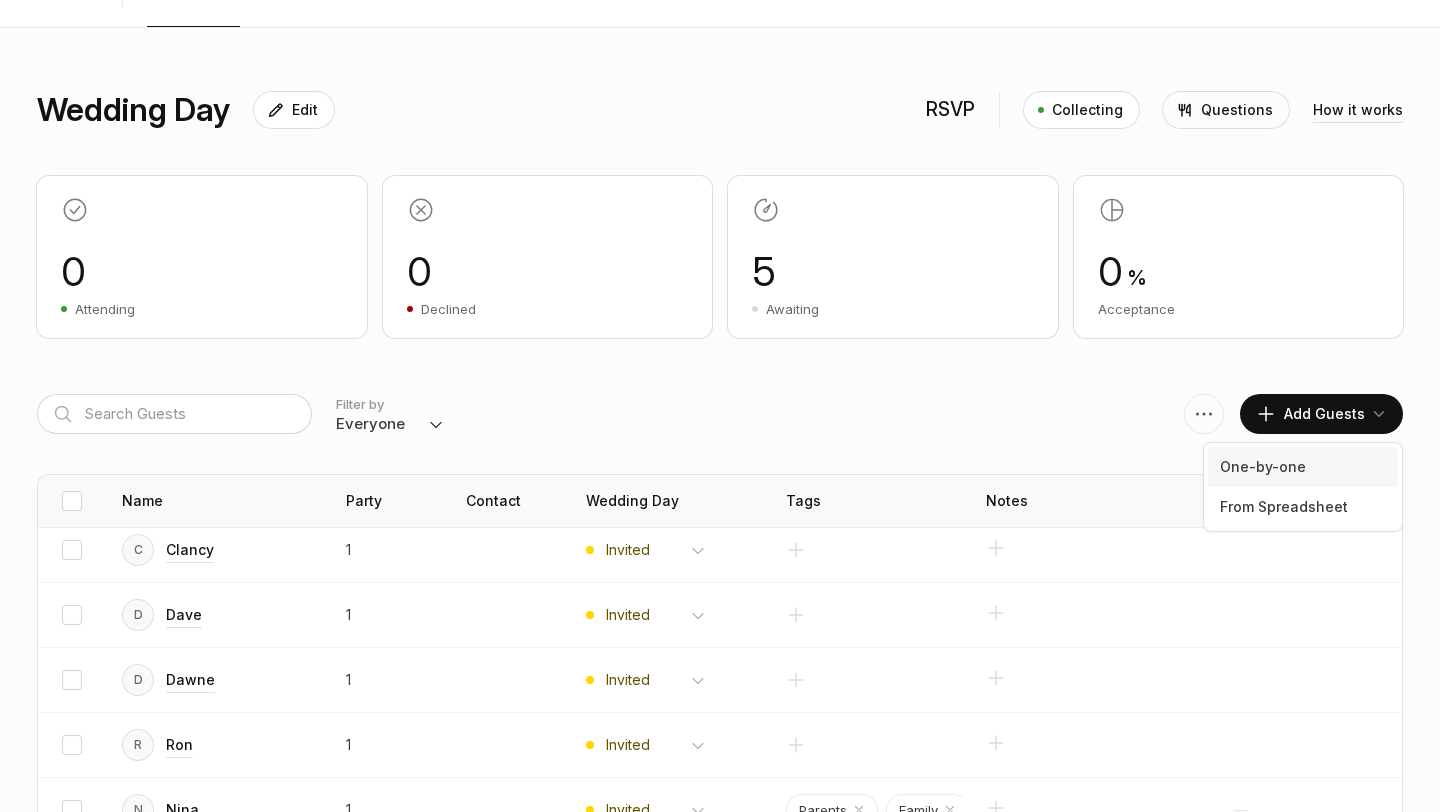 click on "One-by-one" at bounding box center (1303, 467) 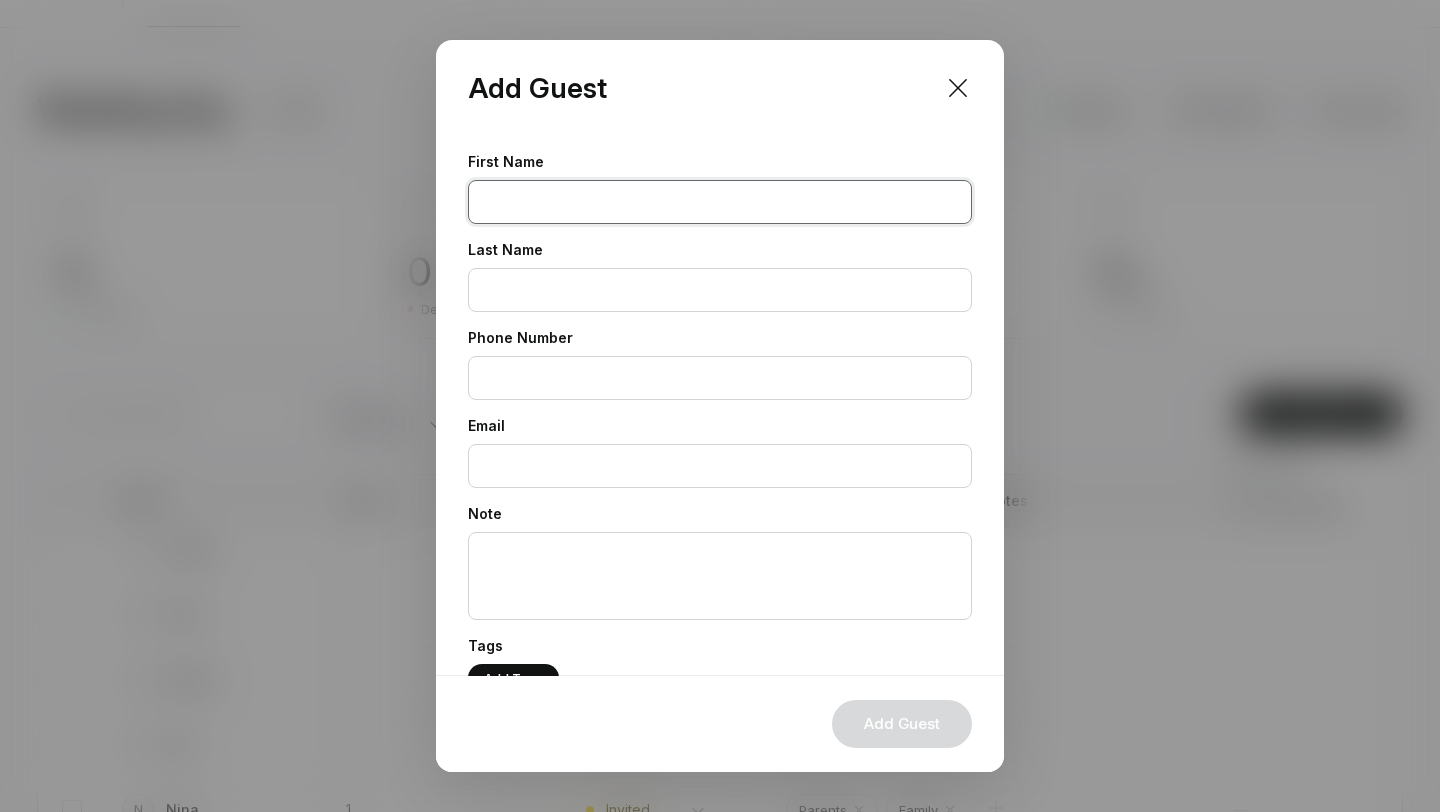 click at bounding box center [720, 202] 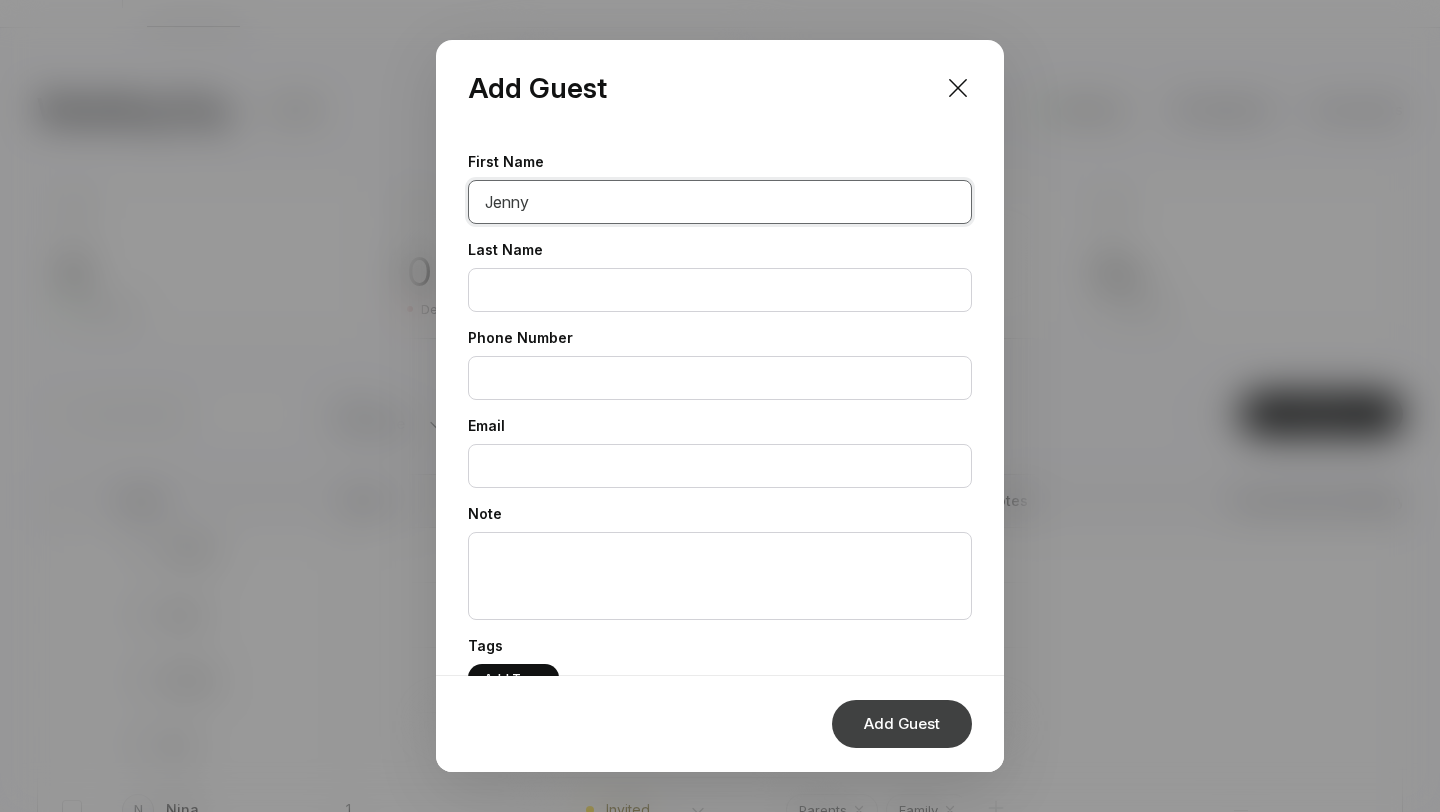 type on "Jenny" 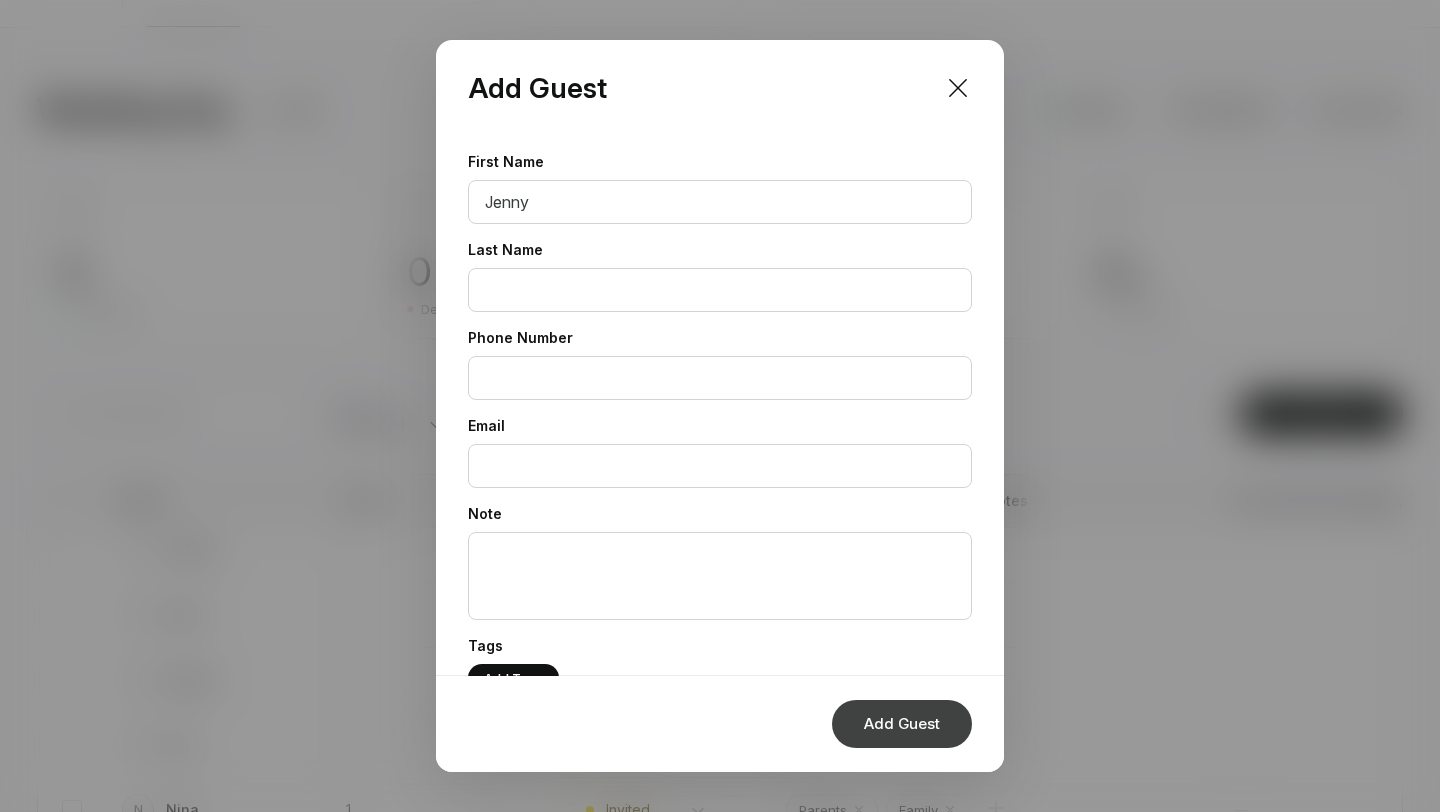 click on "Add Guest" at bounding box center [902, 724] 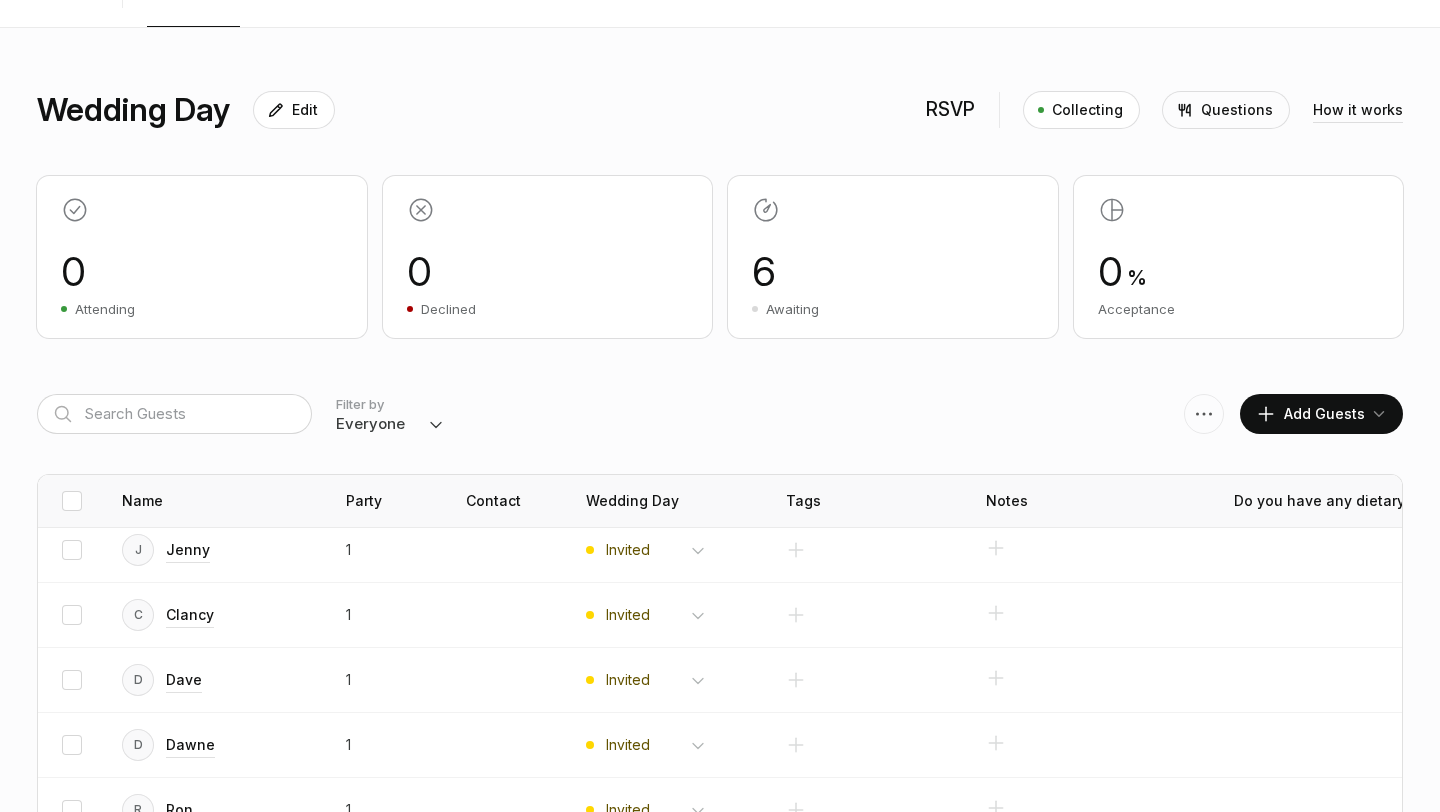 click on "Add Guests" at bounding box center (1310, 414) 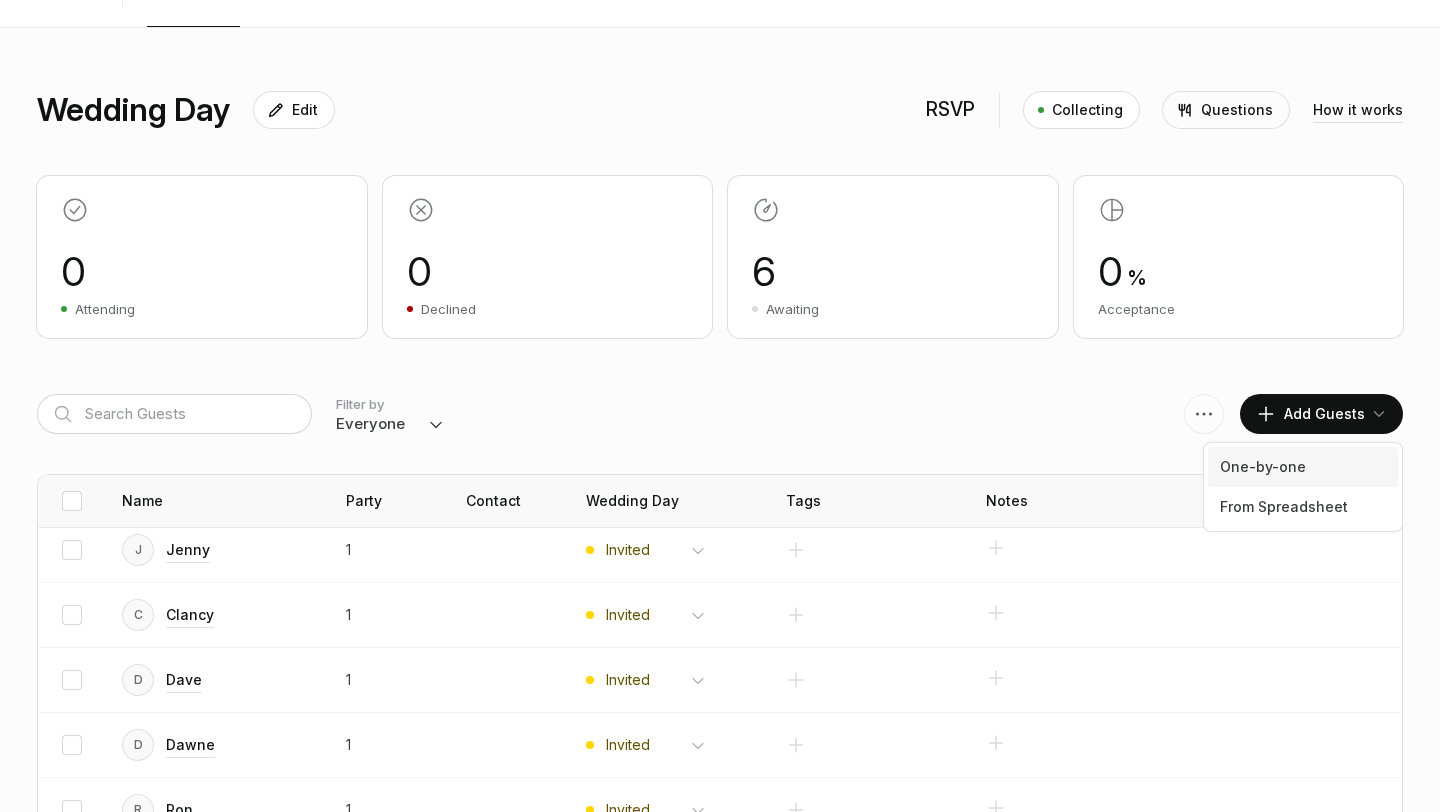 click on "One-by-one" at bounding box center [1303, 467] 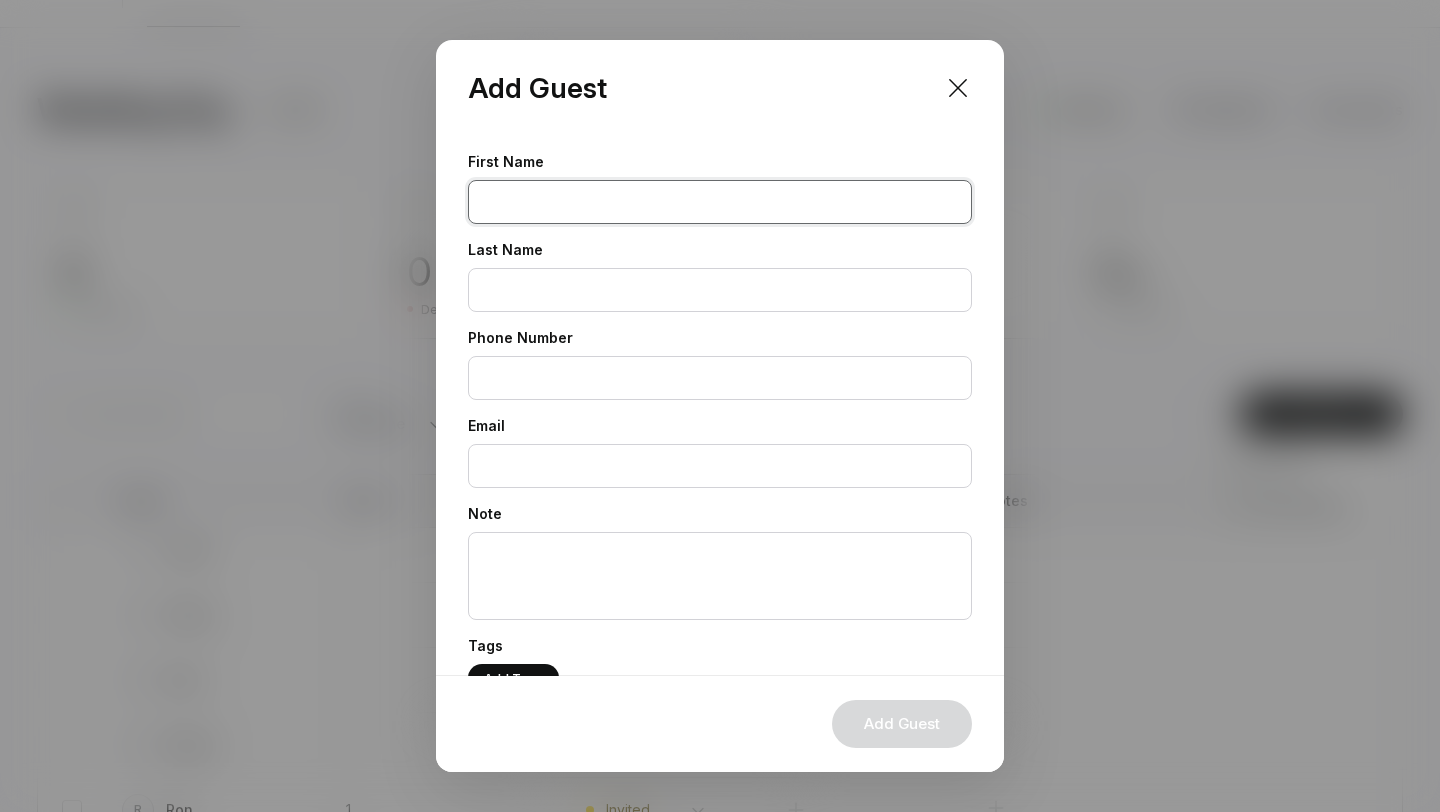 click at bounding box center (720, 202) 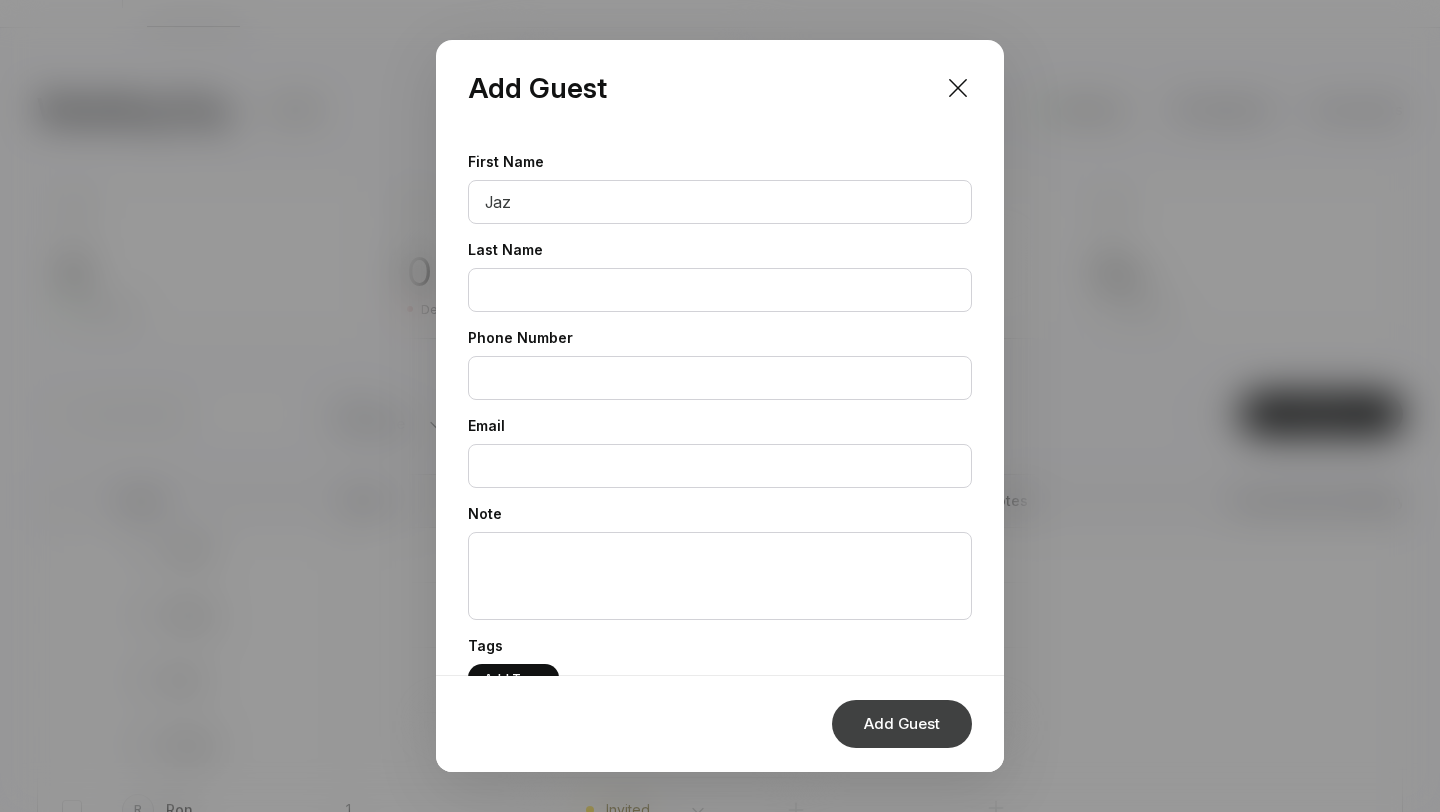 click on "Add Guest" at bounding box center [902, 724] 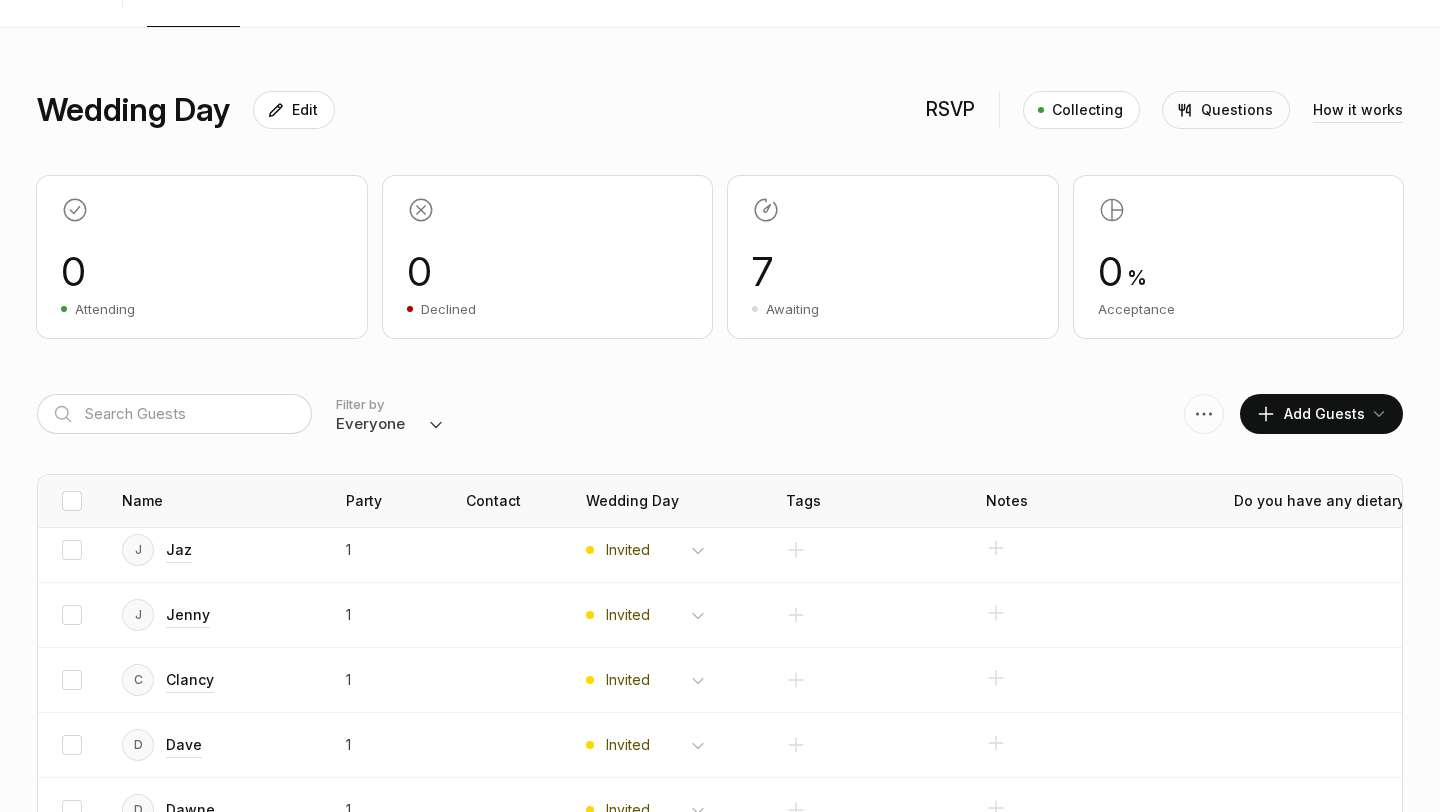 click on "Add Guests" at bounding box center (1310, 414) 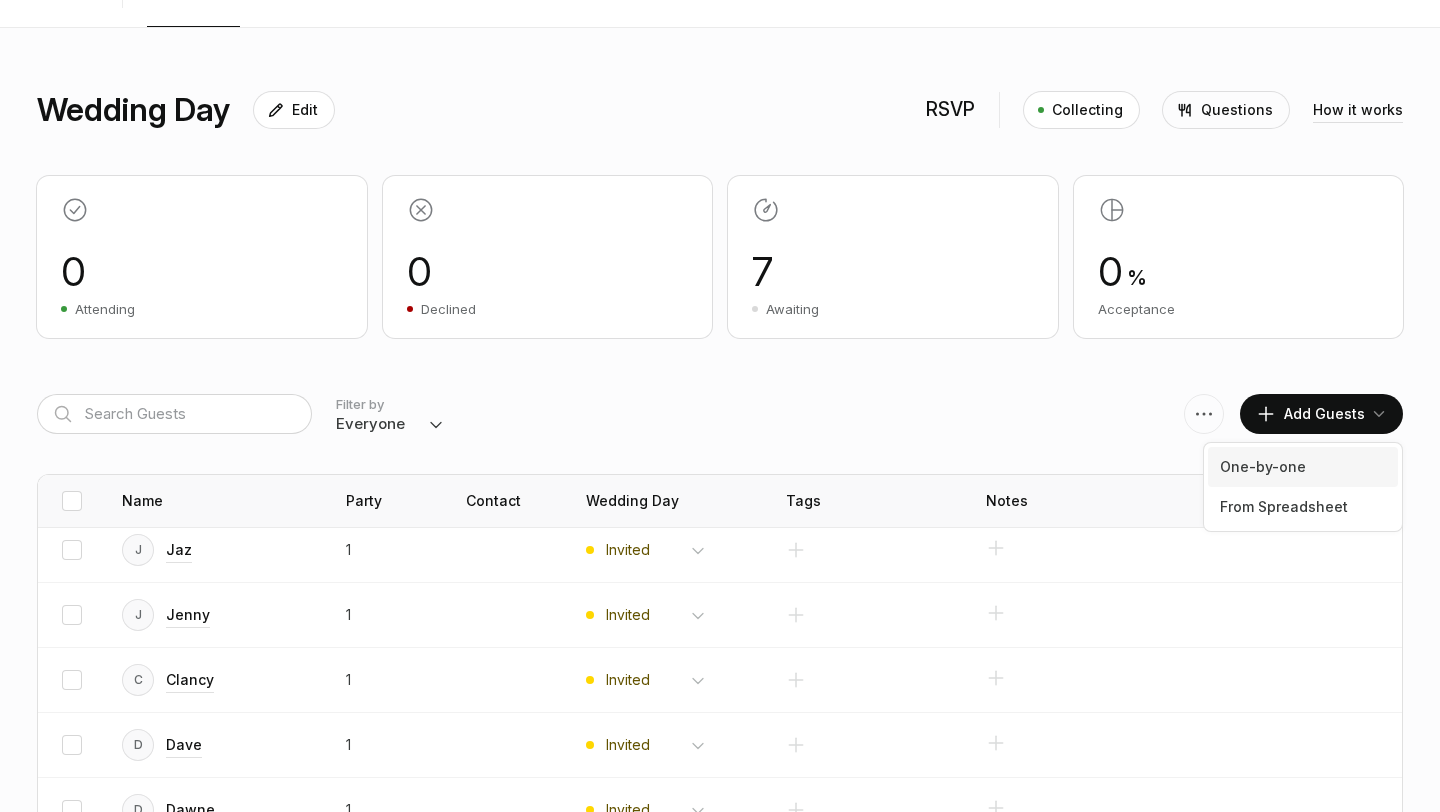 click on "One-by-one" at bounding box center [1303, 467] 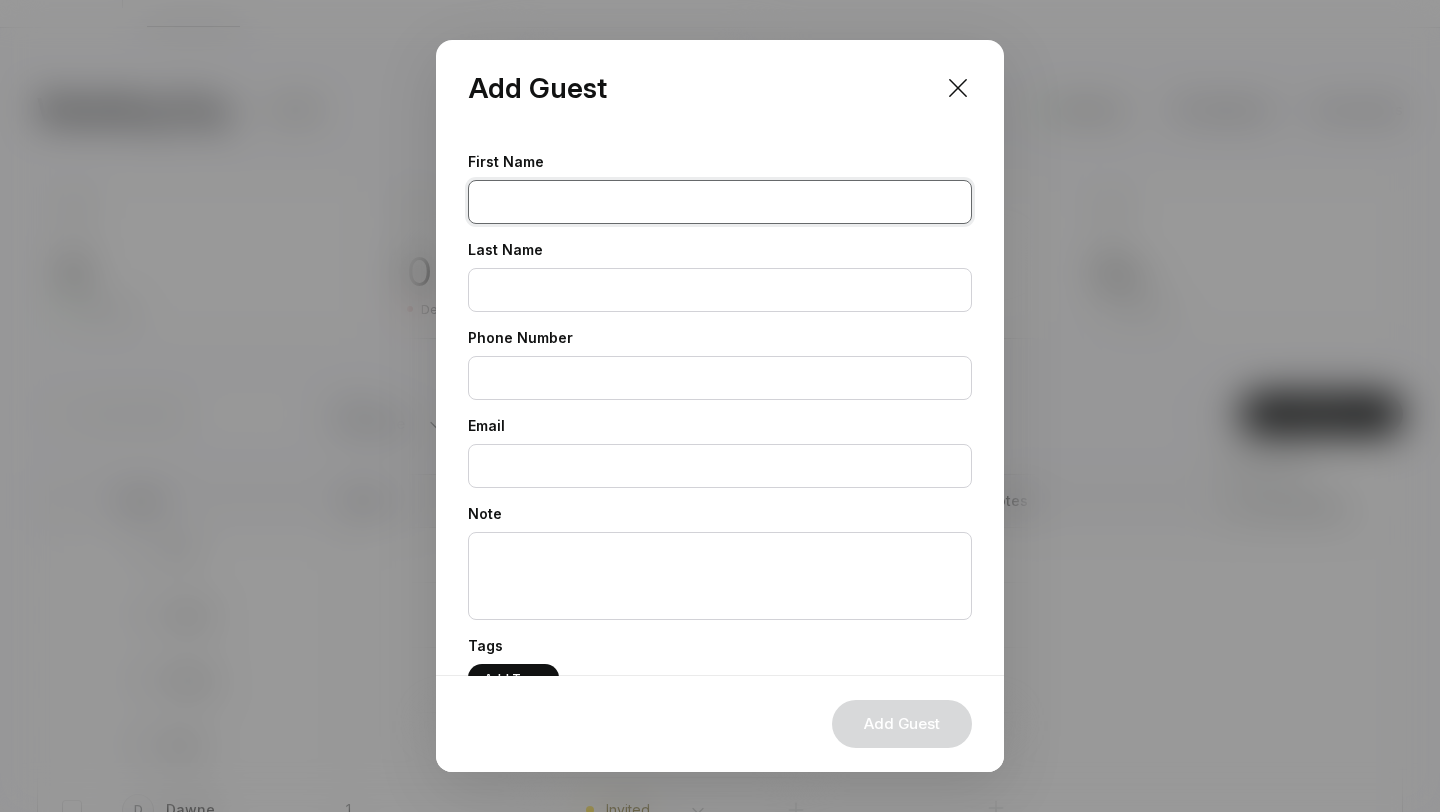click at bounding box center [720, 202] 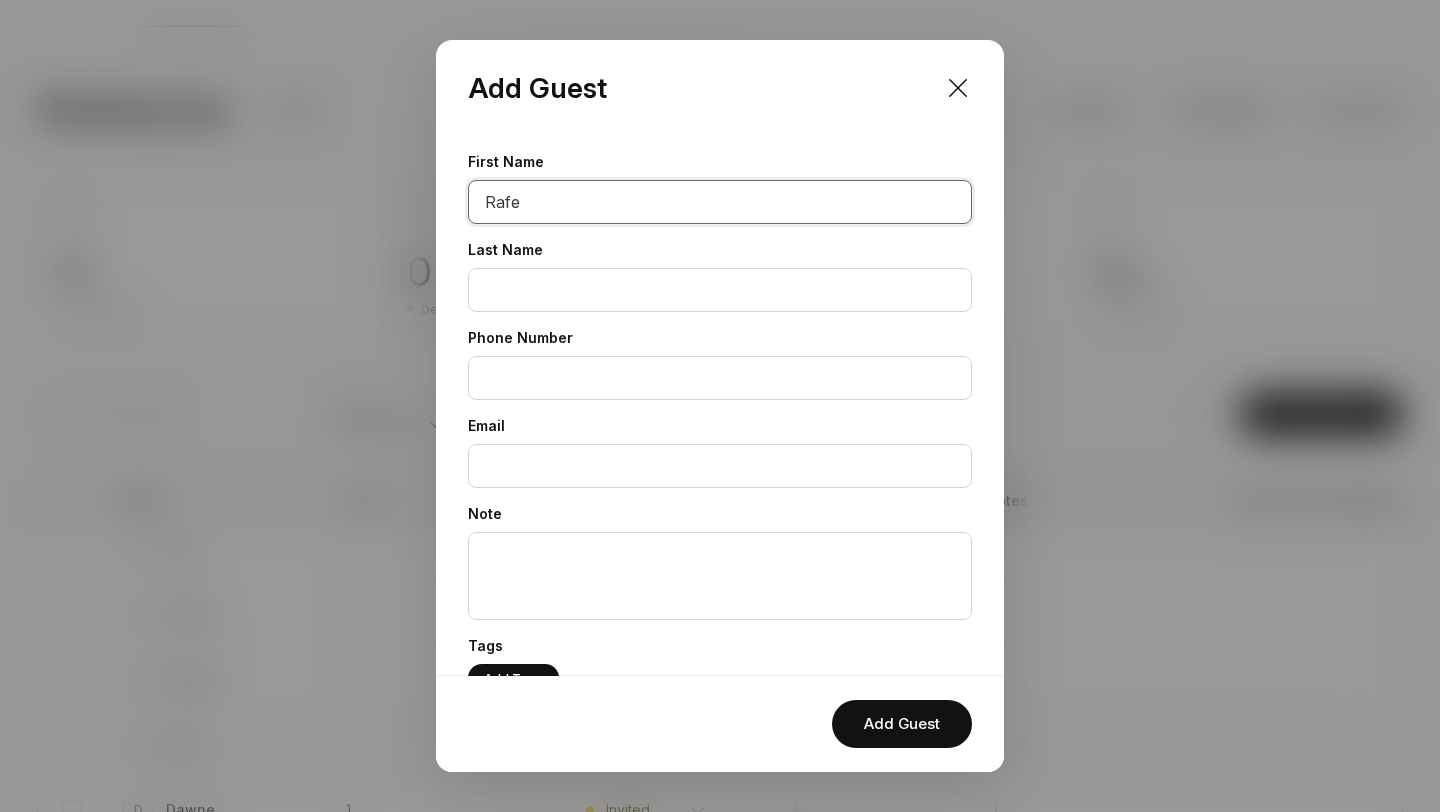 type on "Rafe" 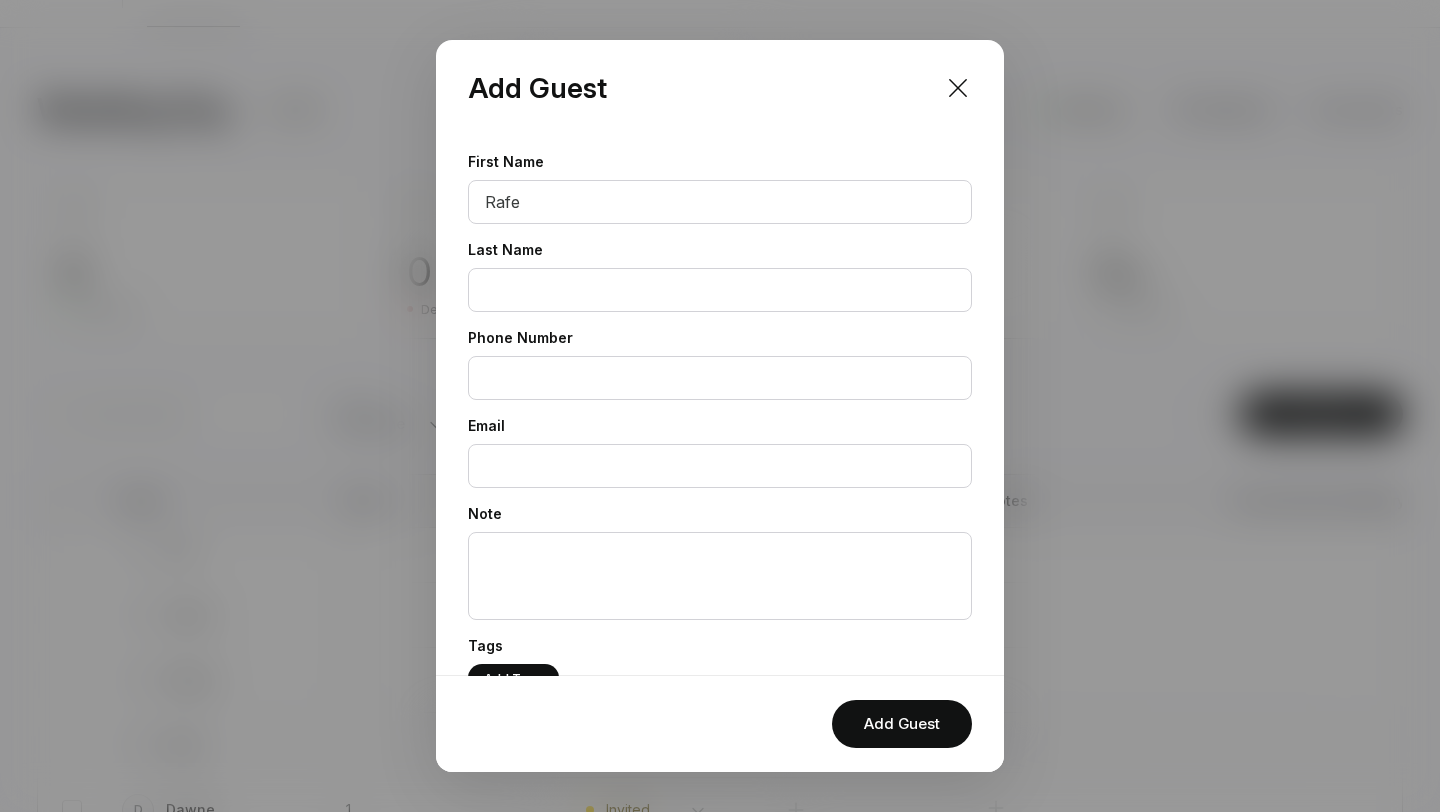 click on "Add Guest" at bounding box center (902, 724) 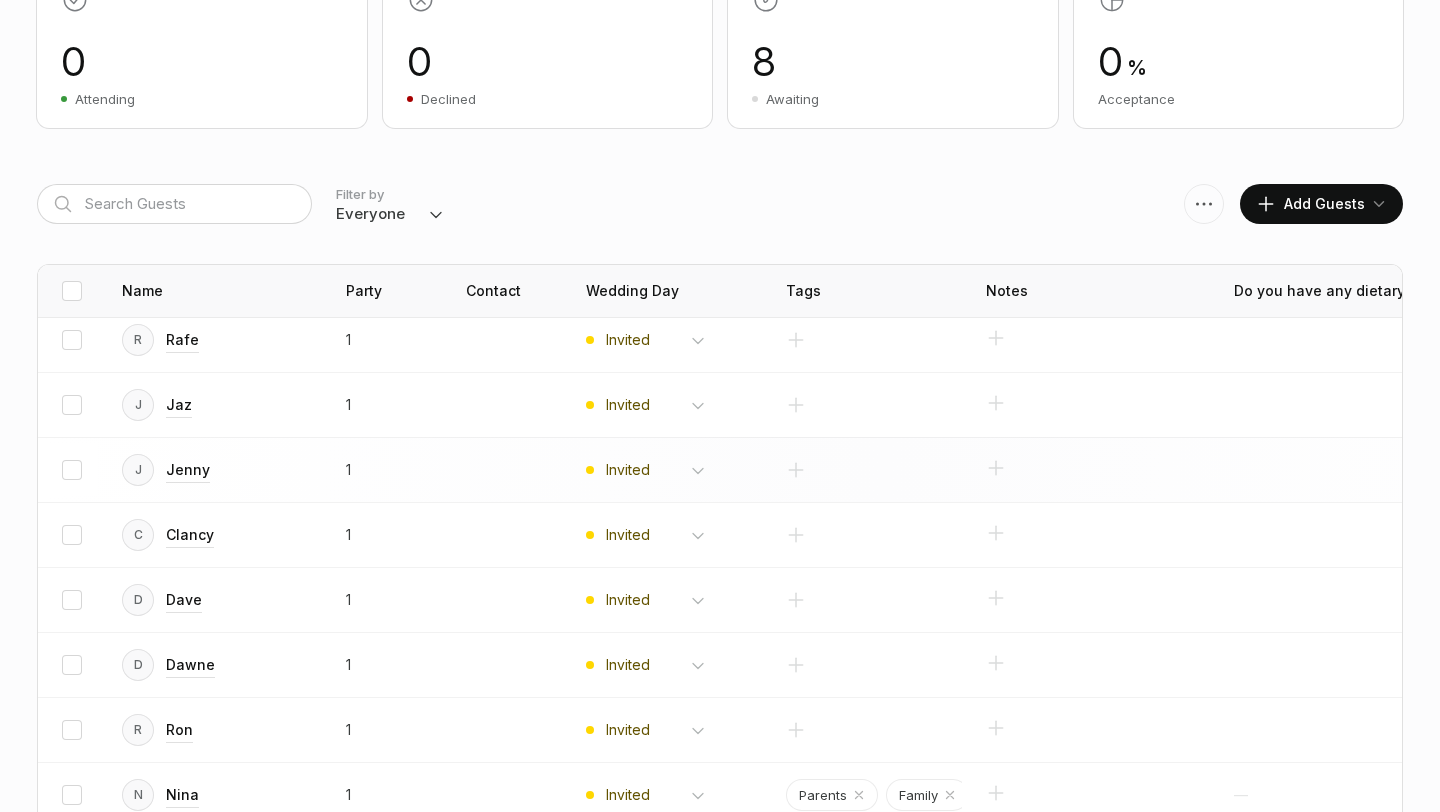 scroll, scrollTop: 397, scrollLeft: 0, axis: vertical 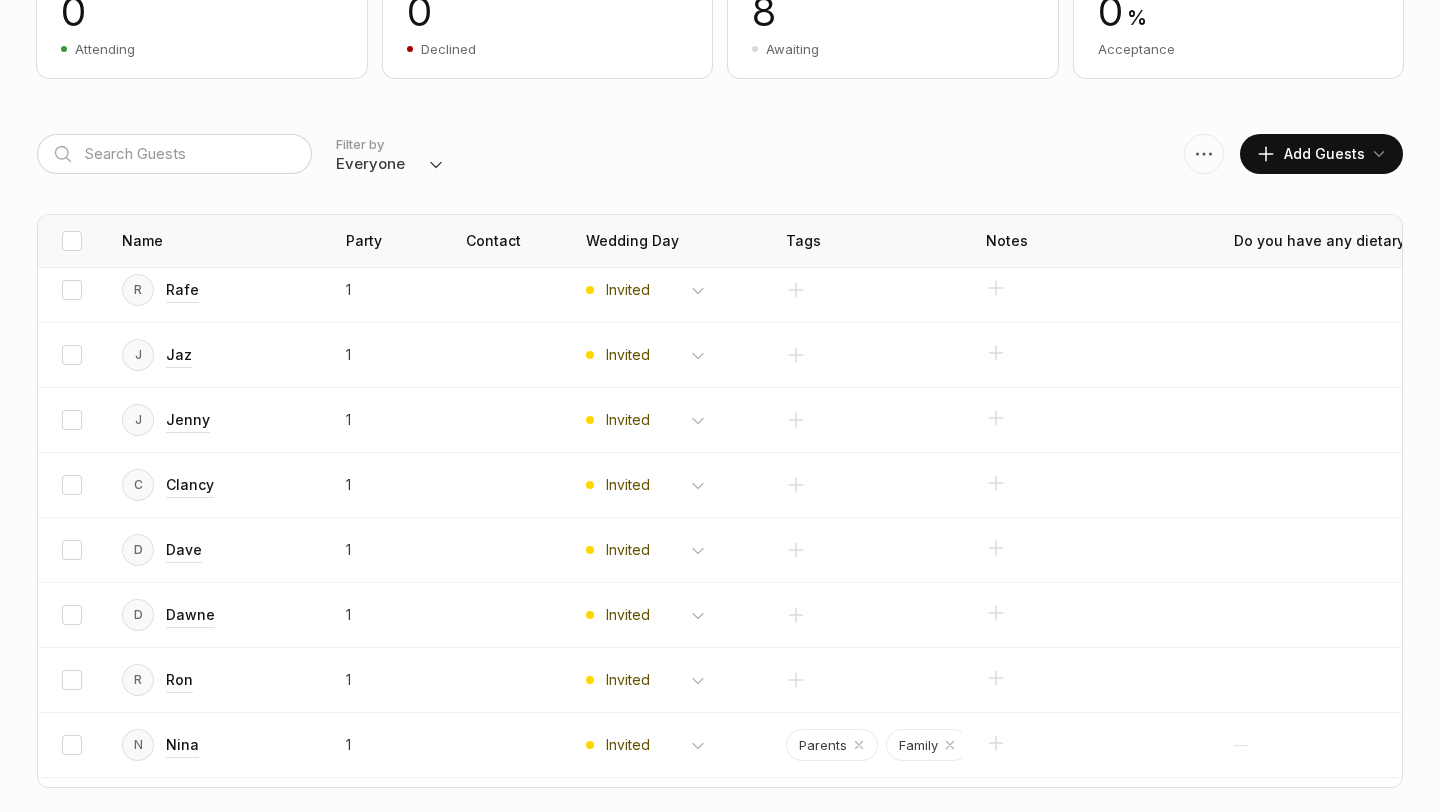 click on "Add Guests" at bounding box center [1321, 154] 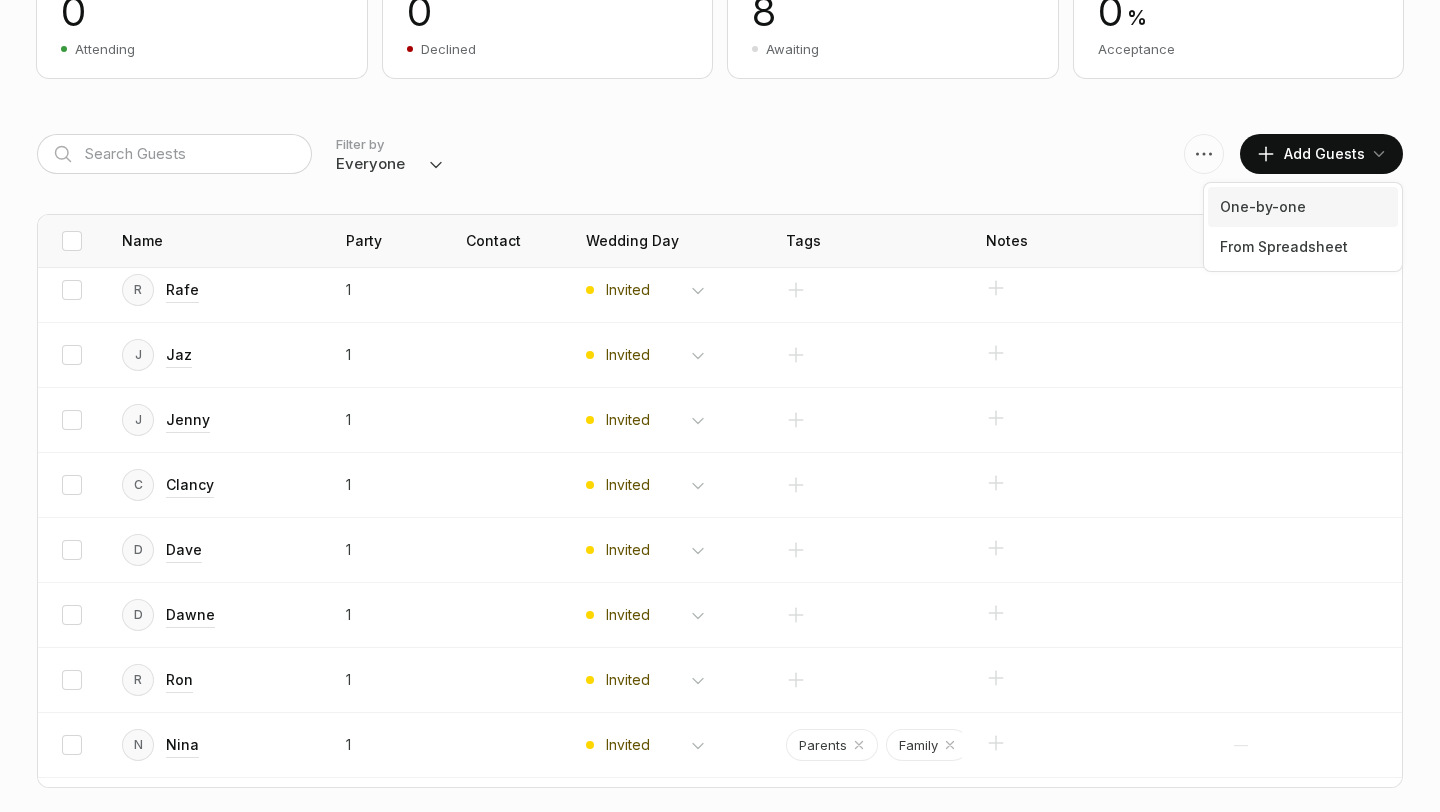 click on "One-by-one" at bounding box center (1303, 207) 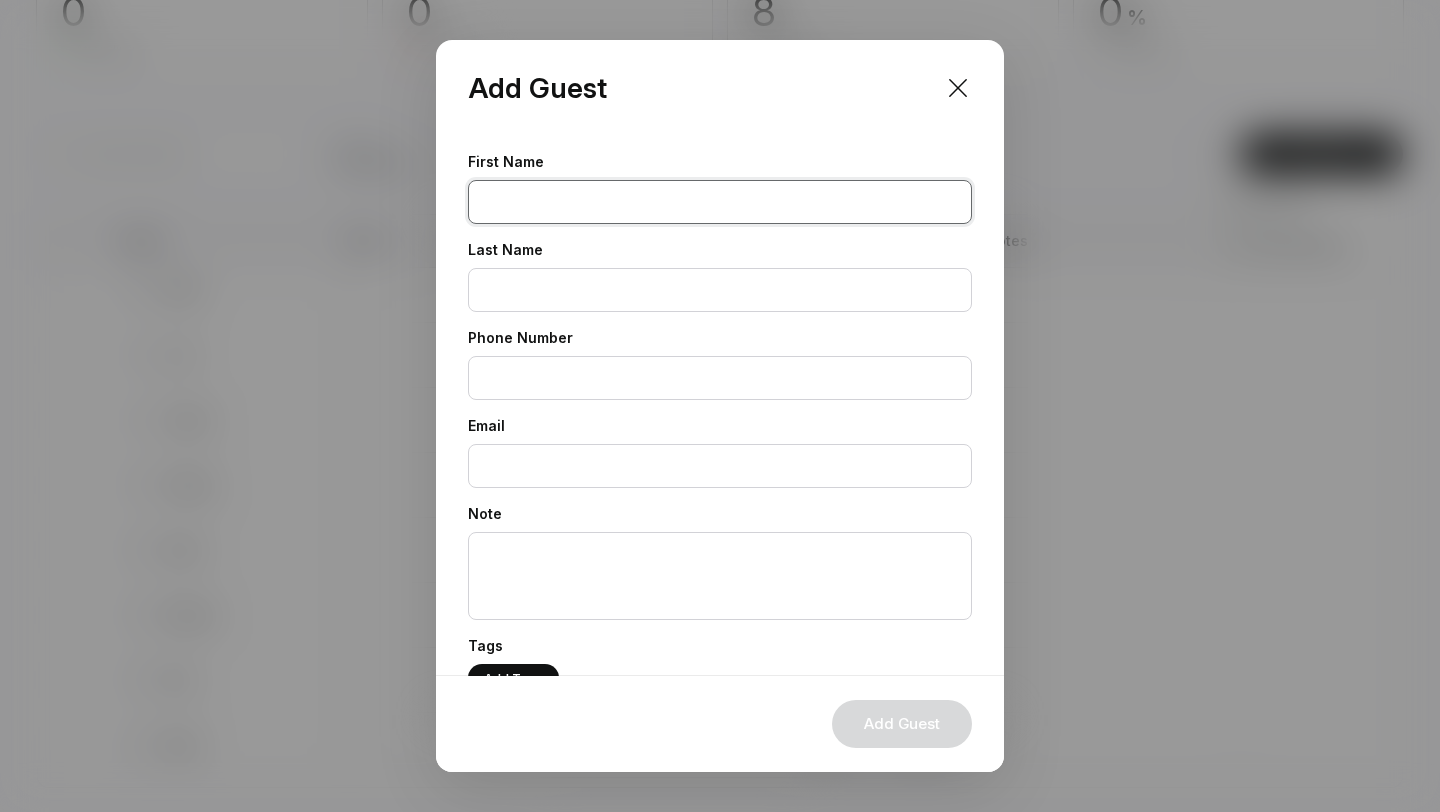 click at bounding box center (720, 202) 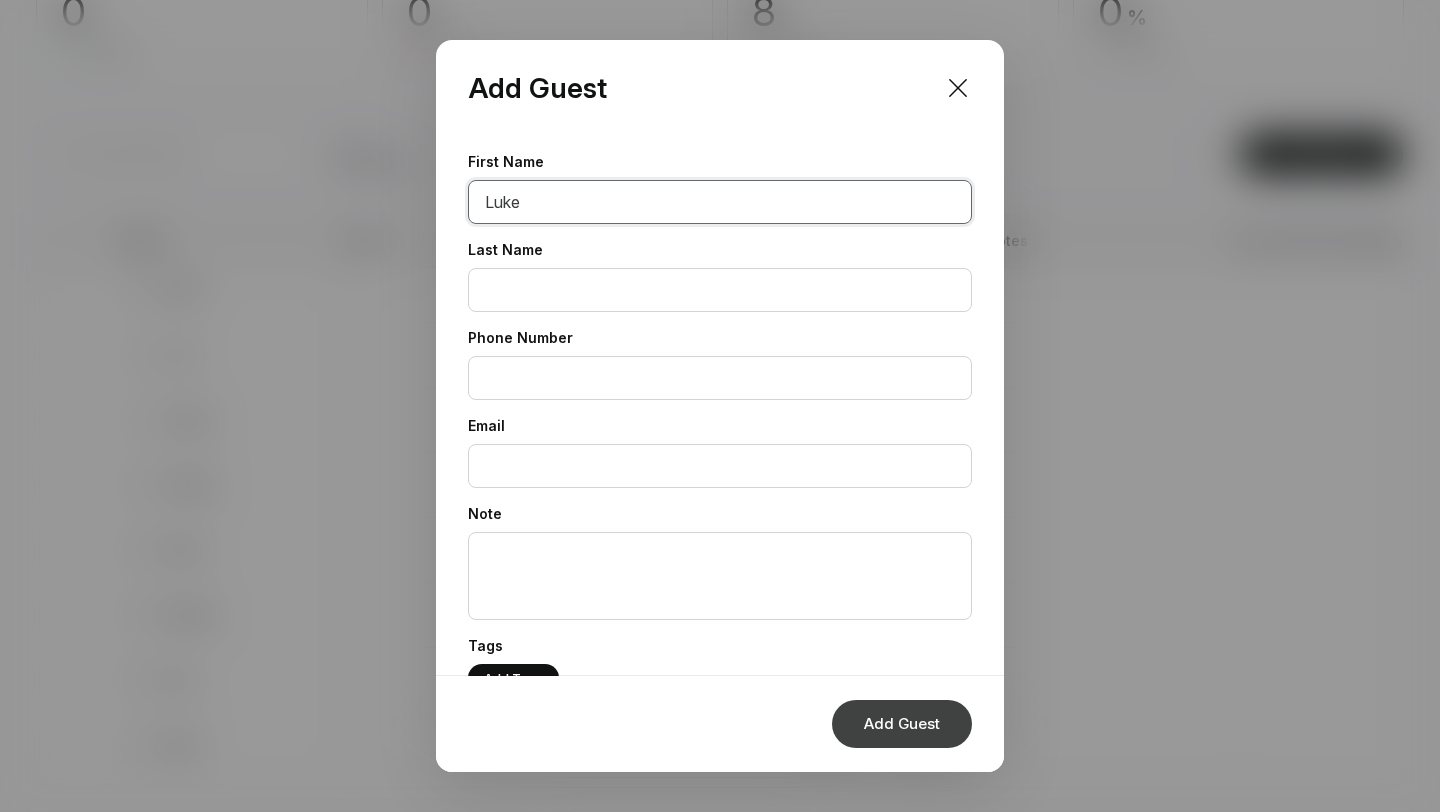 type on "Luke" 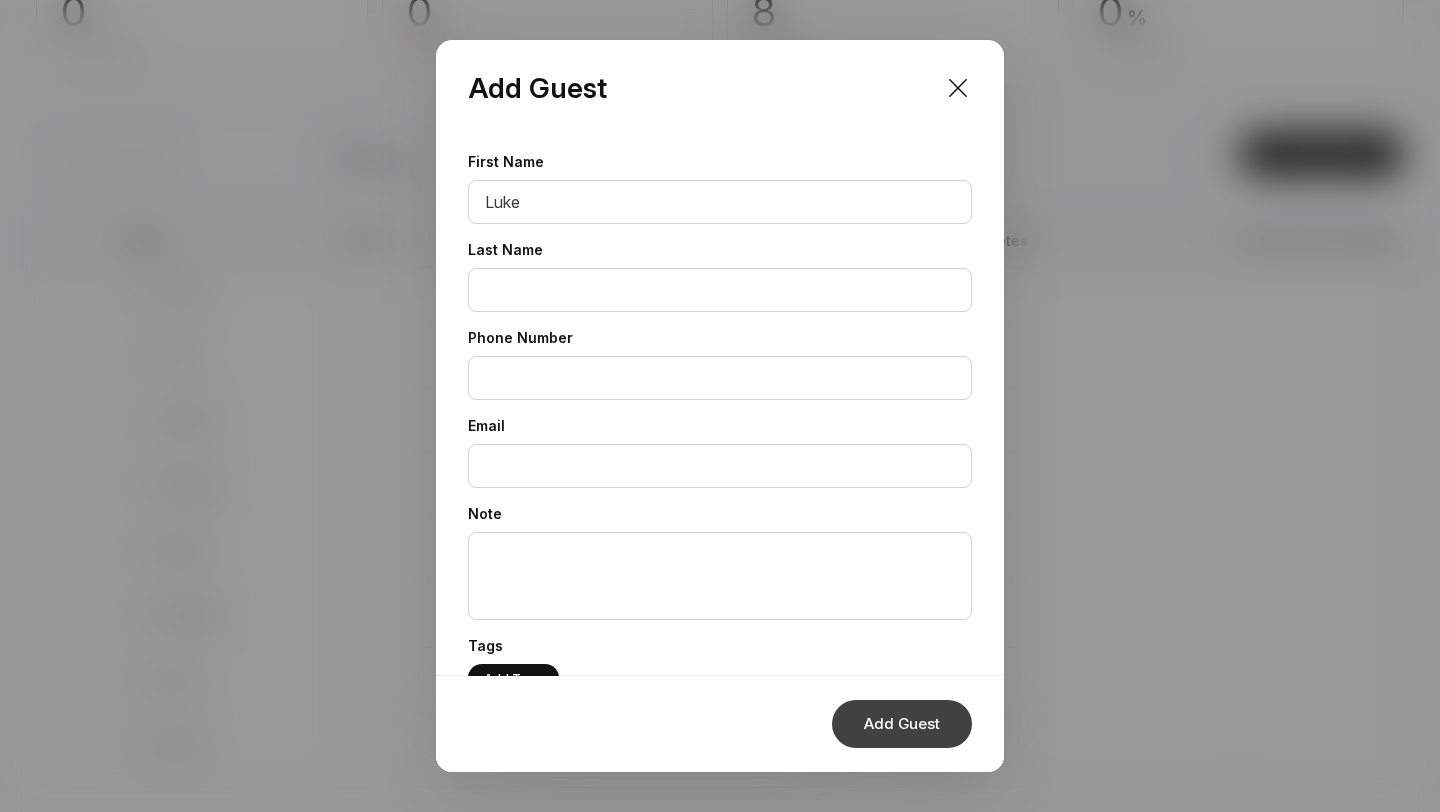 click on "Add Guest" at bounding box center [902, 724] 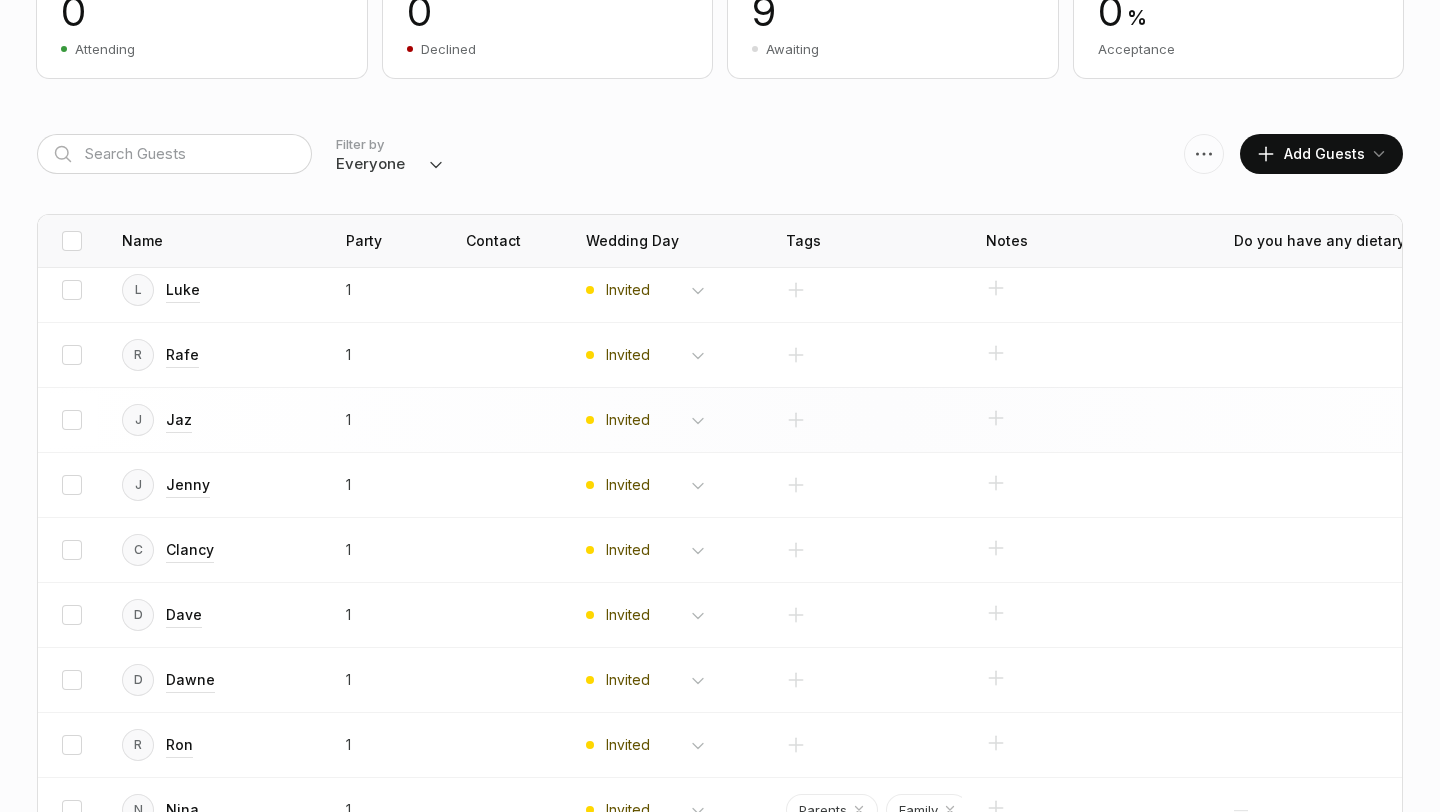 scroll, scrollTop: 462, scrollLeft: 0, axis: vertical 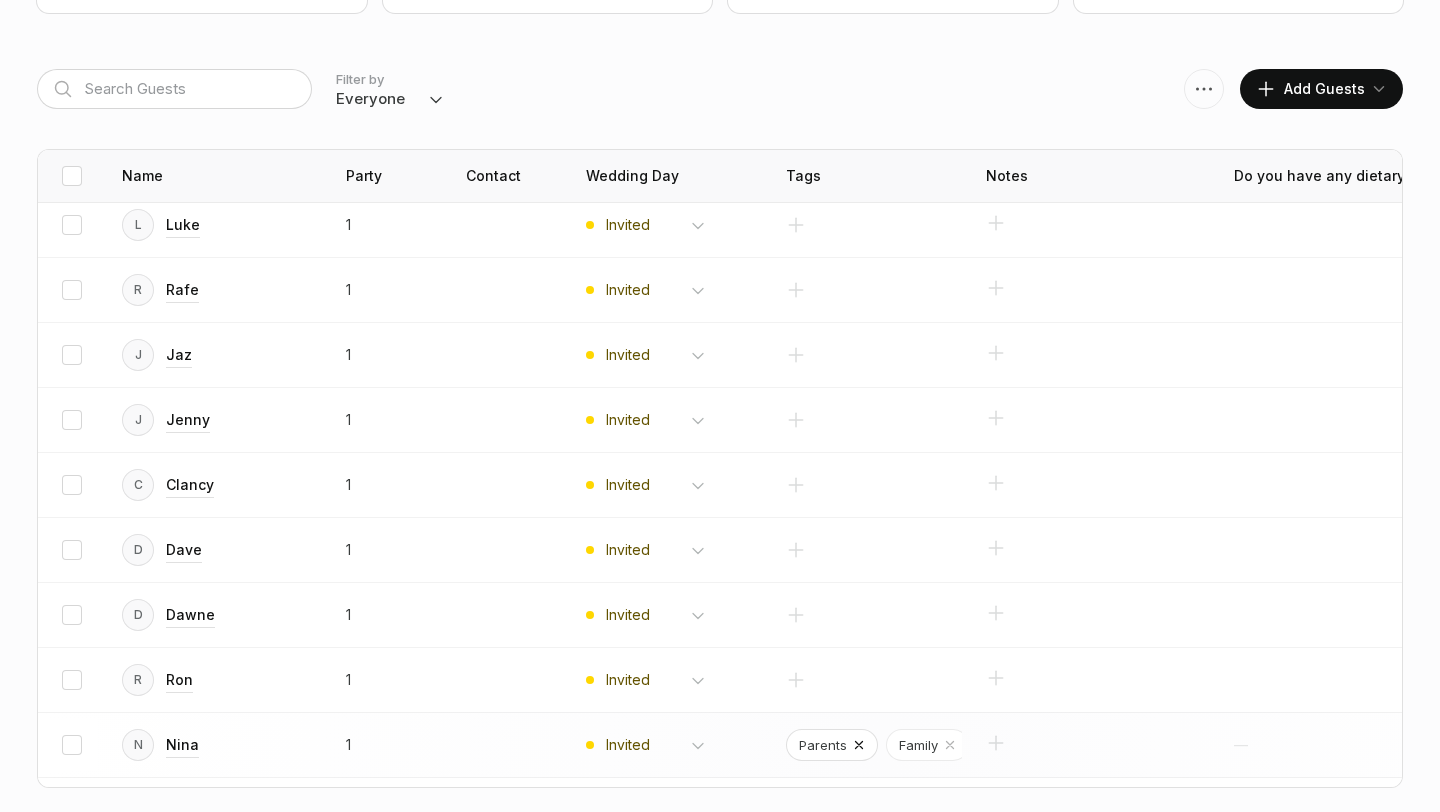 click at bounding box center [859, 745] 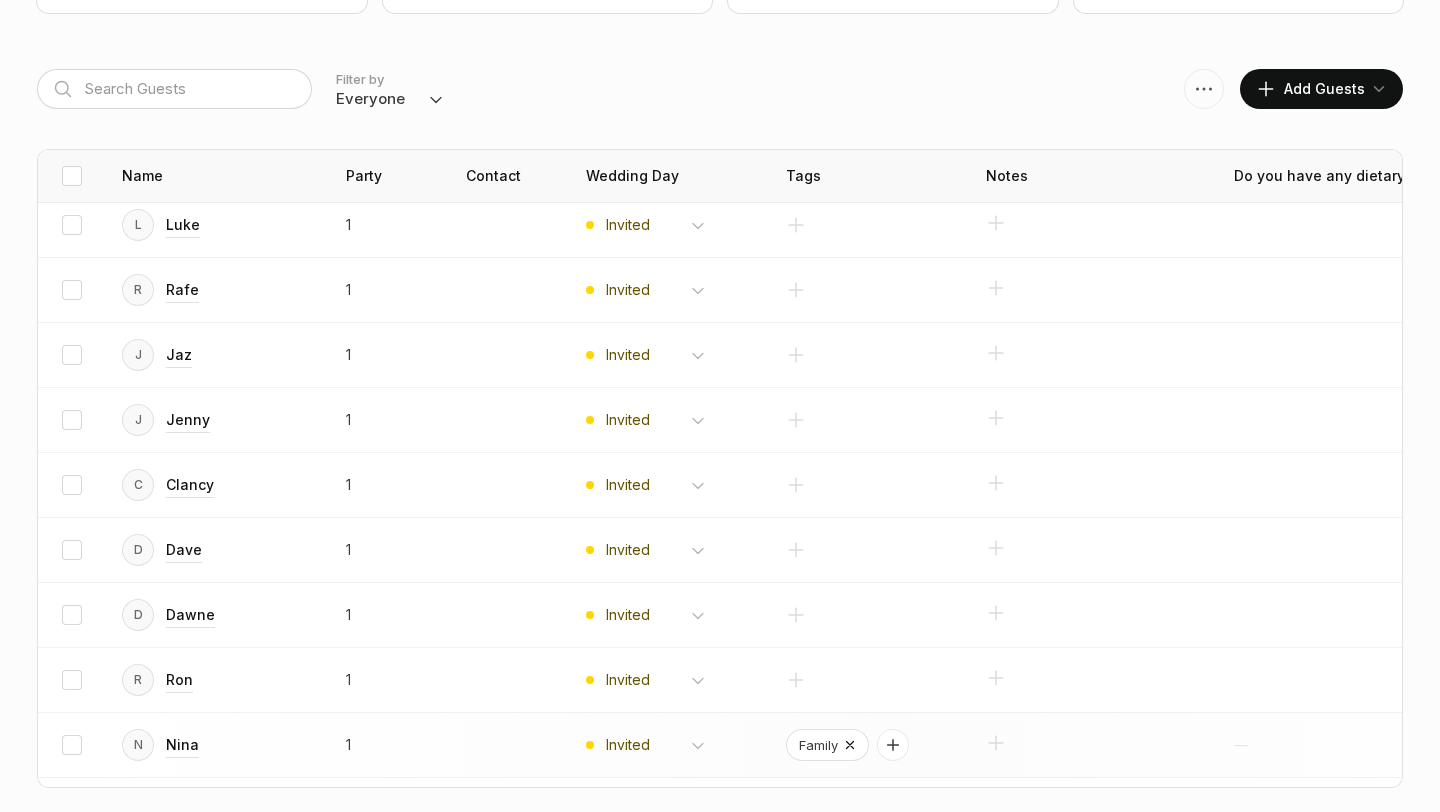 click at bounding box center [850, 745] 